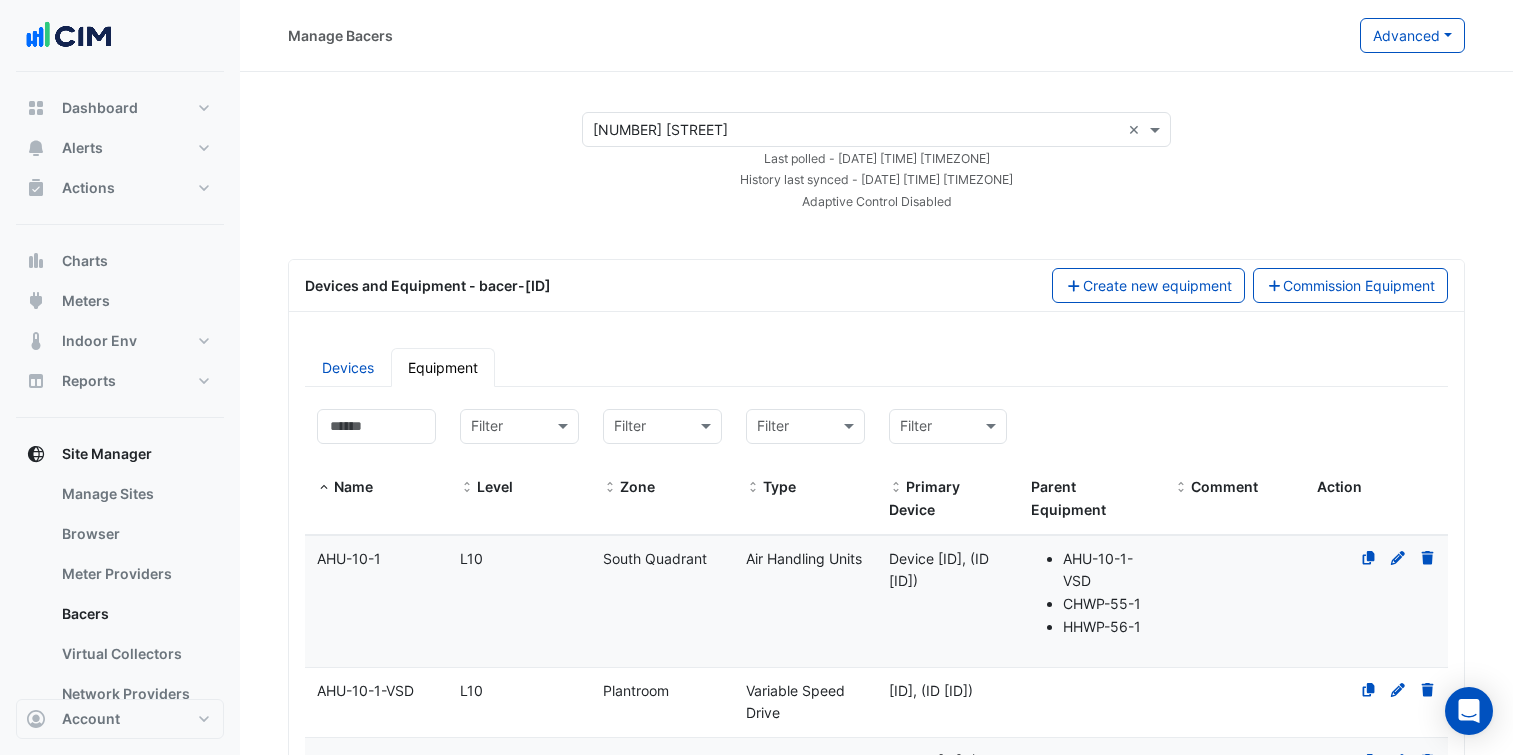 select on "***" 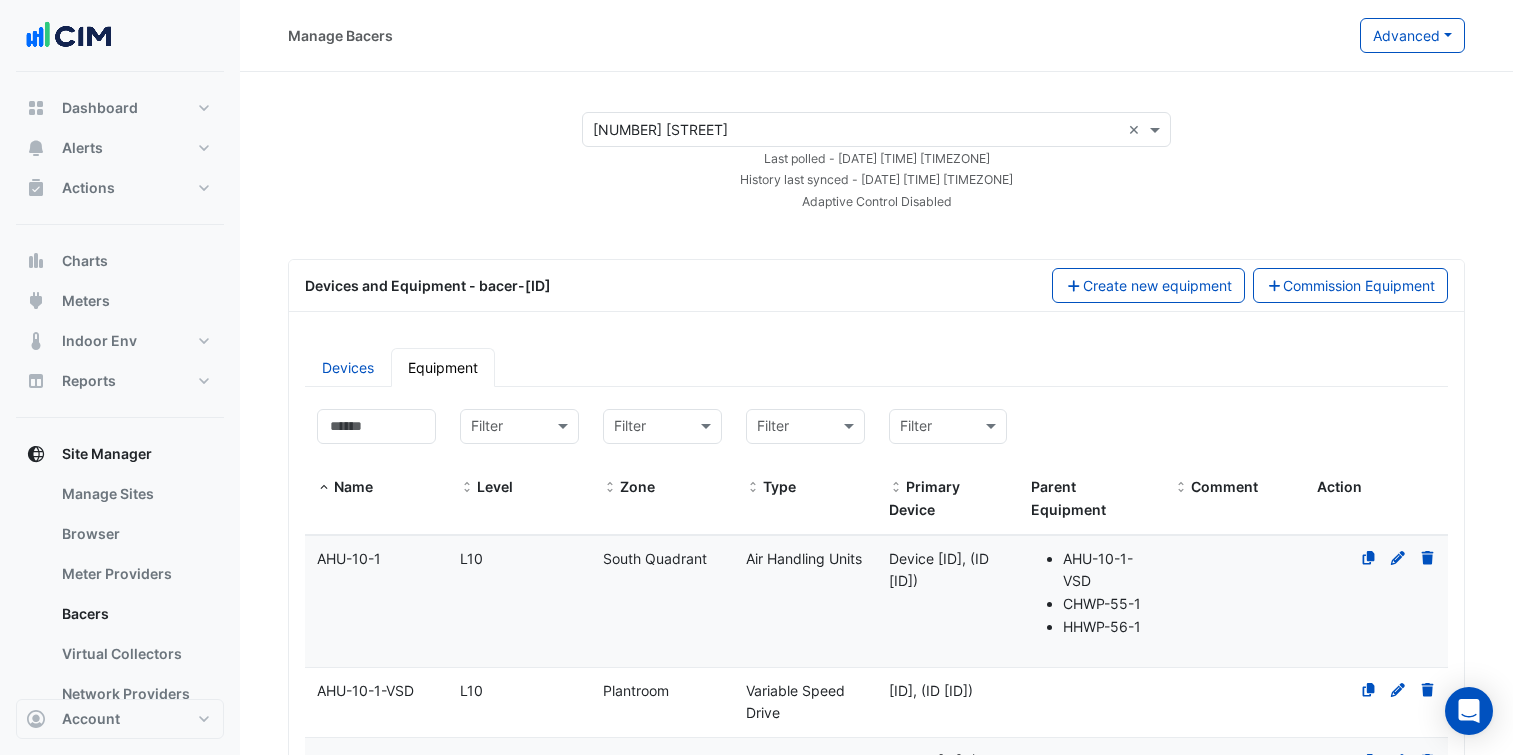 scroll, scrollTop: 0, scrollLeft: 0, axis: both 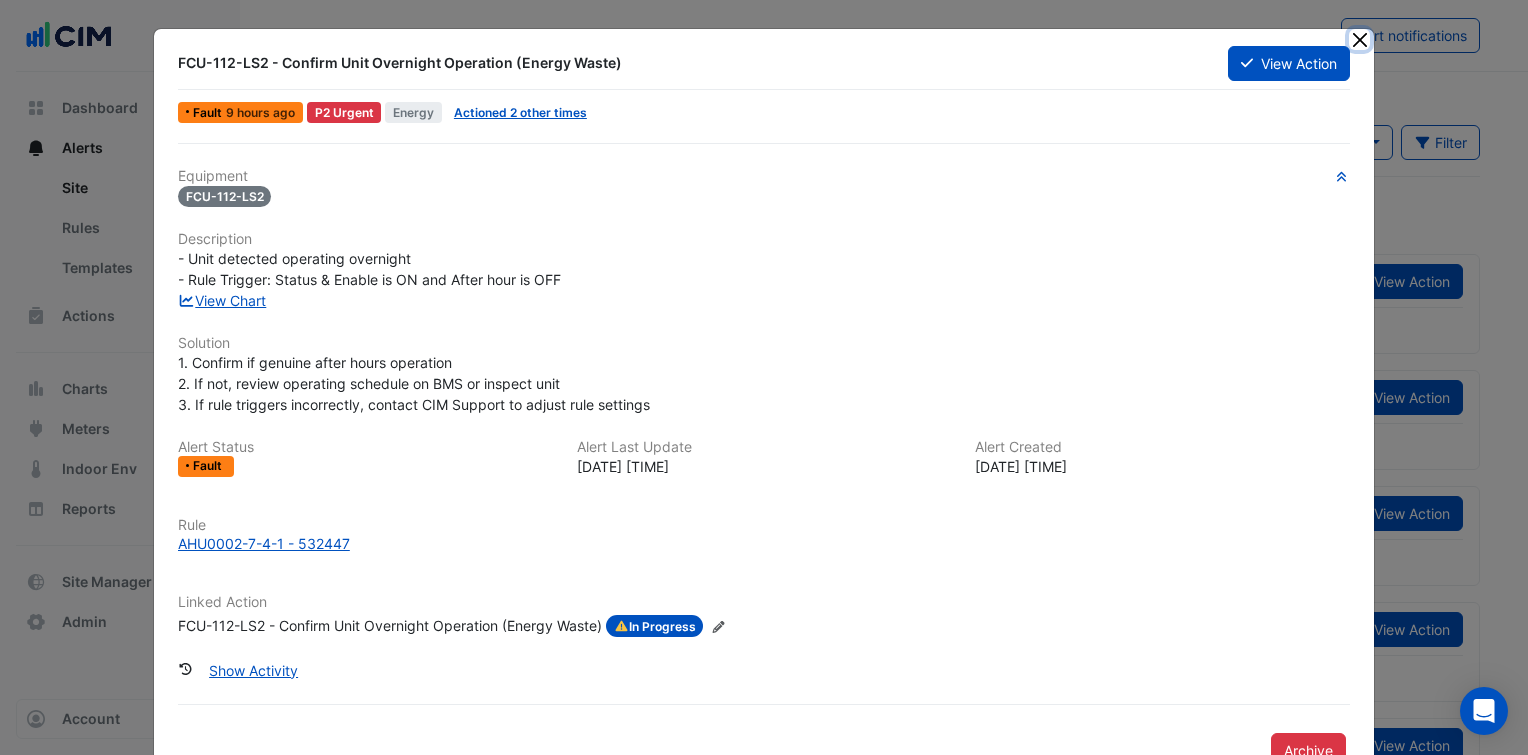 click 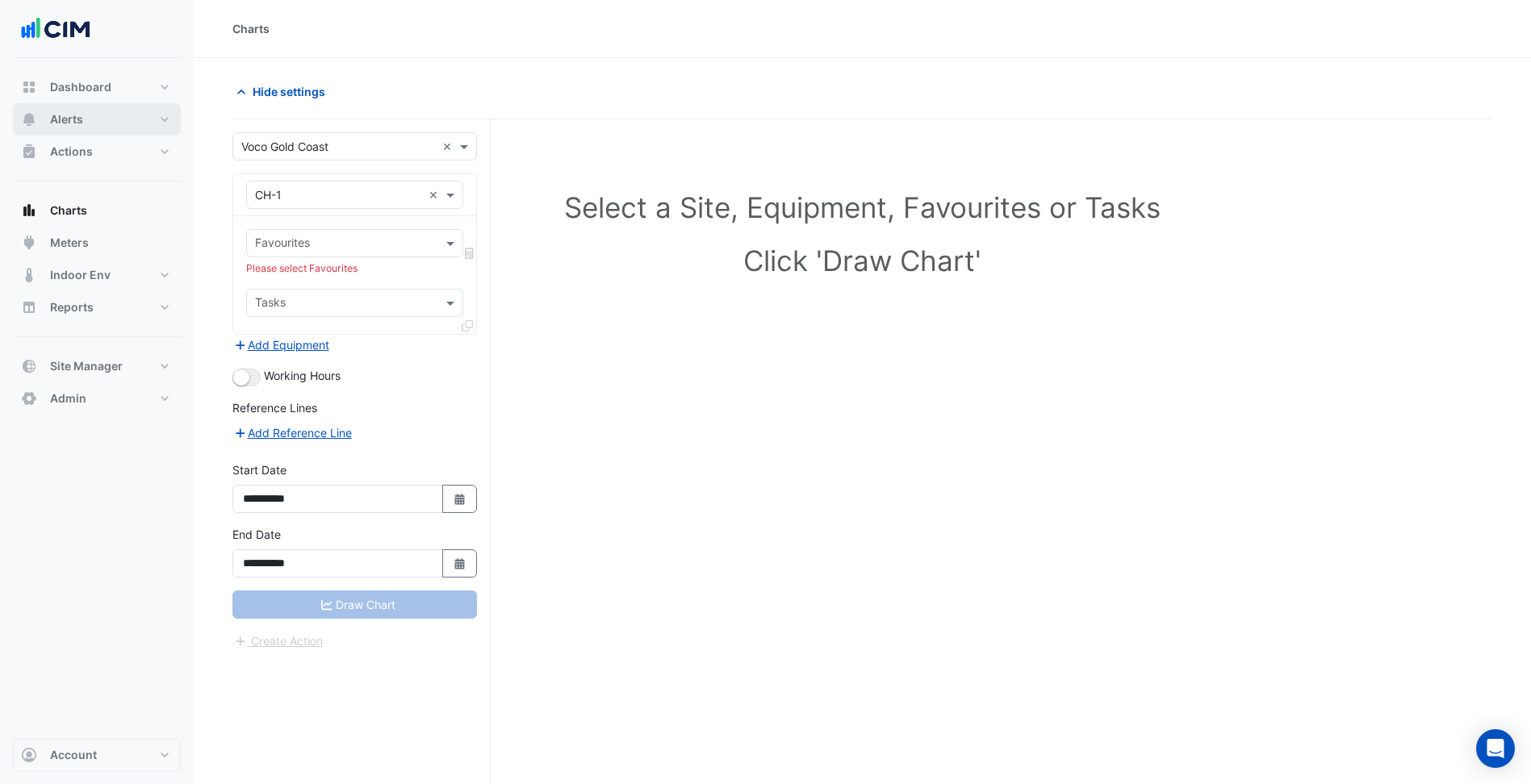 scroll, scrollTop: 60, scrollLeft: 0, axis: vertical 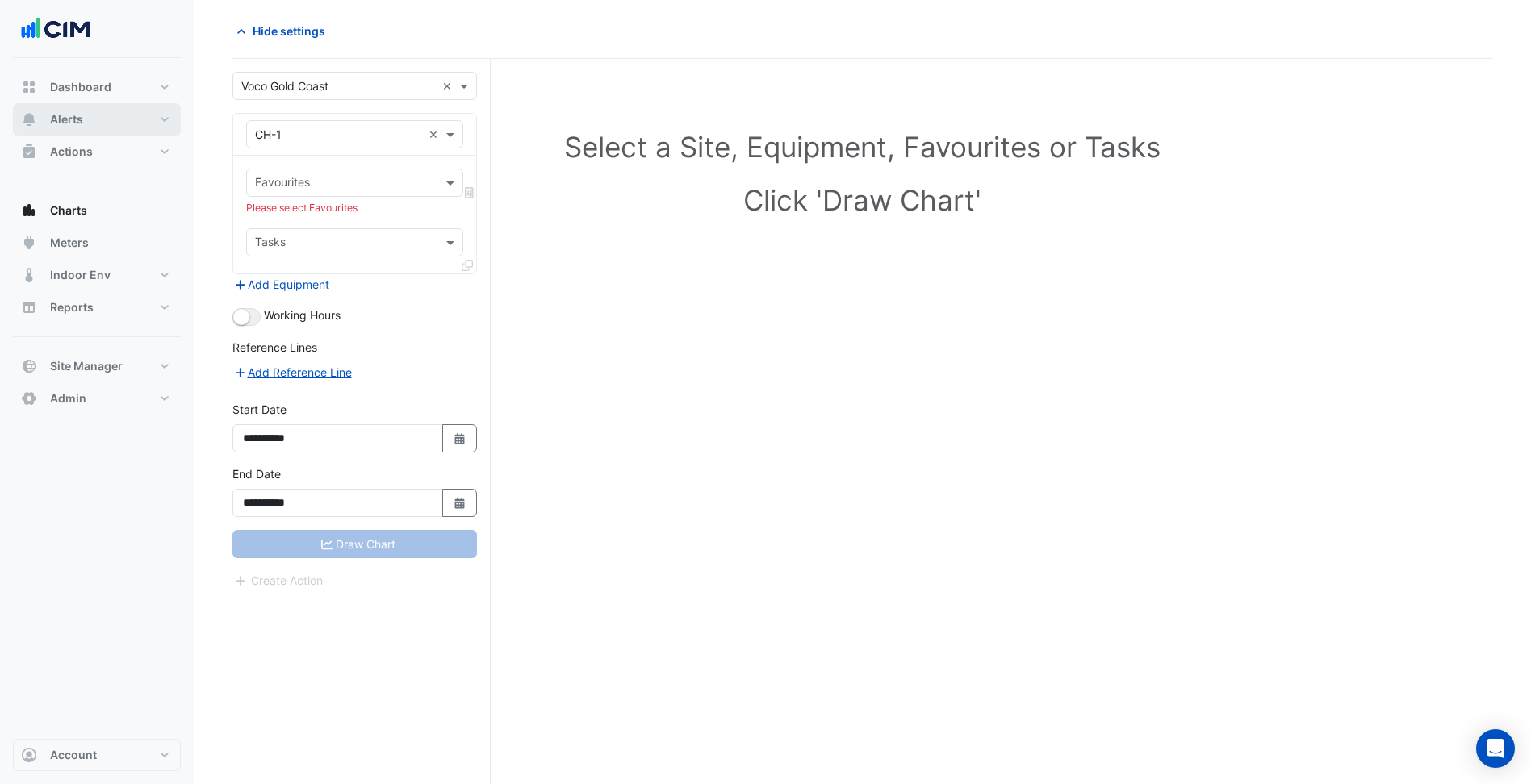 click on "Alerts" at bounding box center (97, 119) 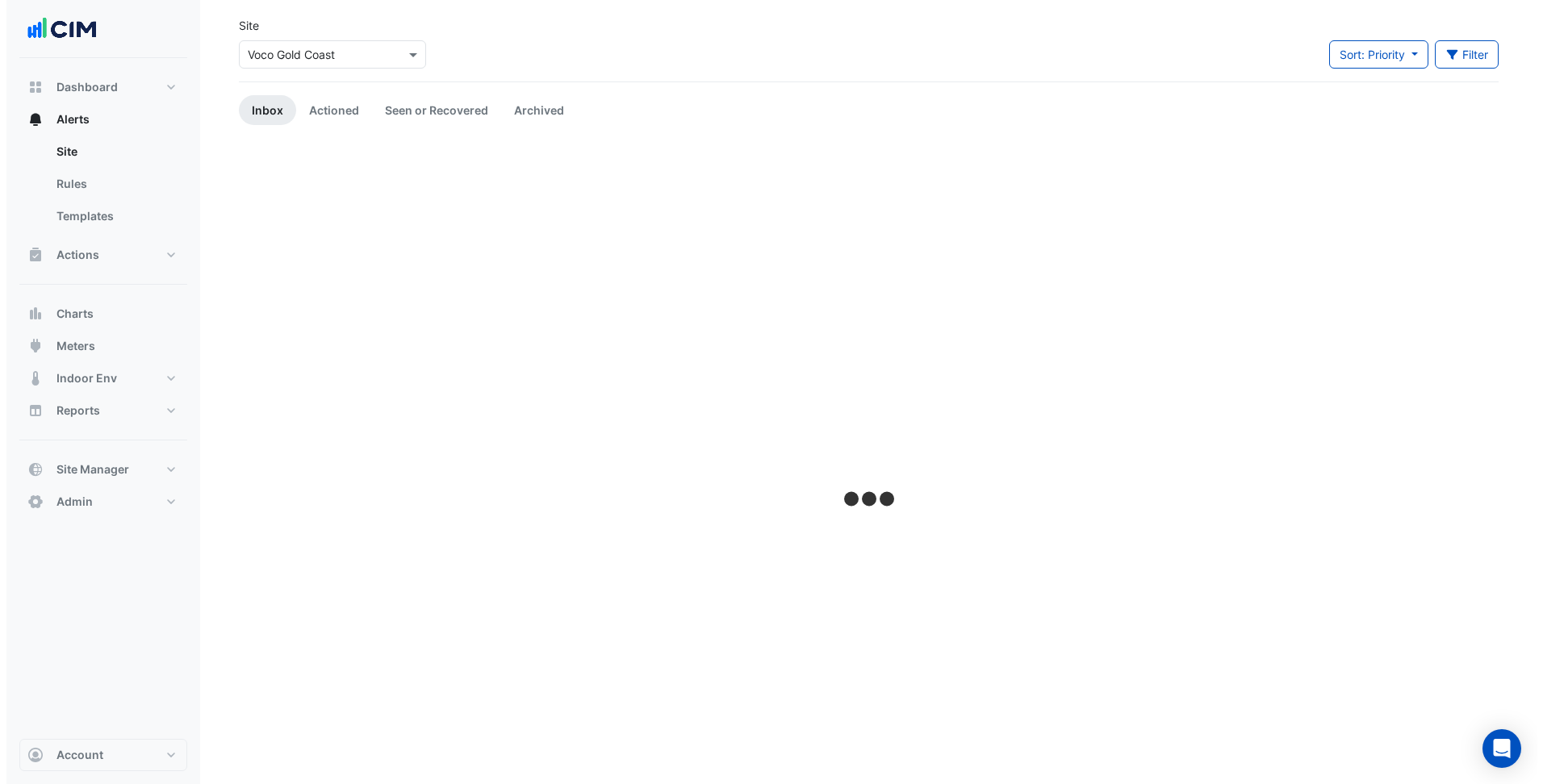scroll, scrollTop: 0, scrollLeft: 0, axis: both 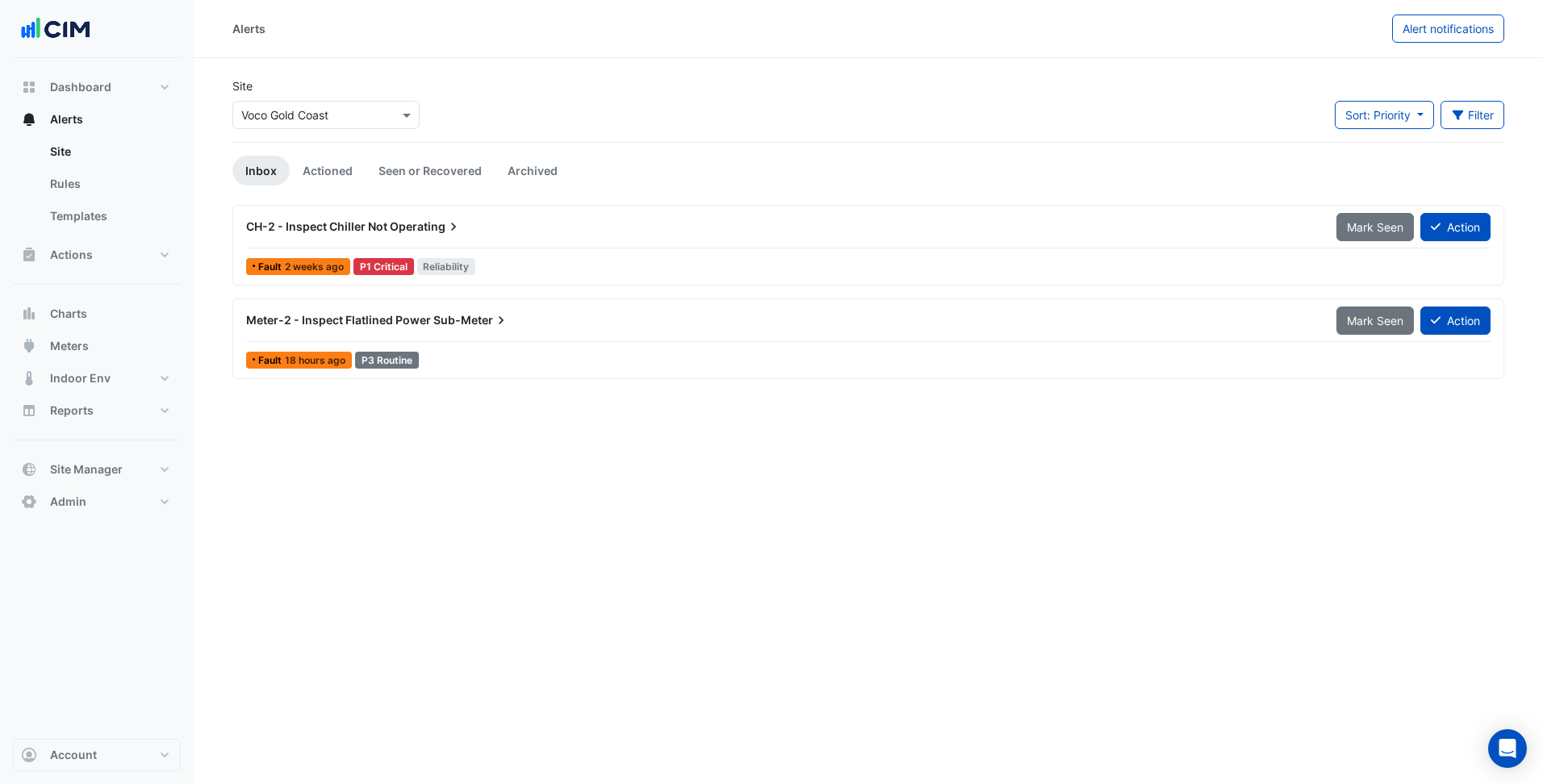 click at bounding box center (326, 115) 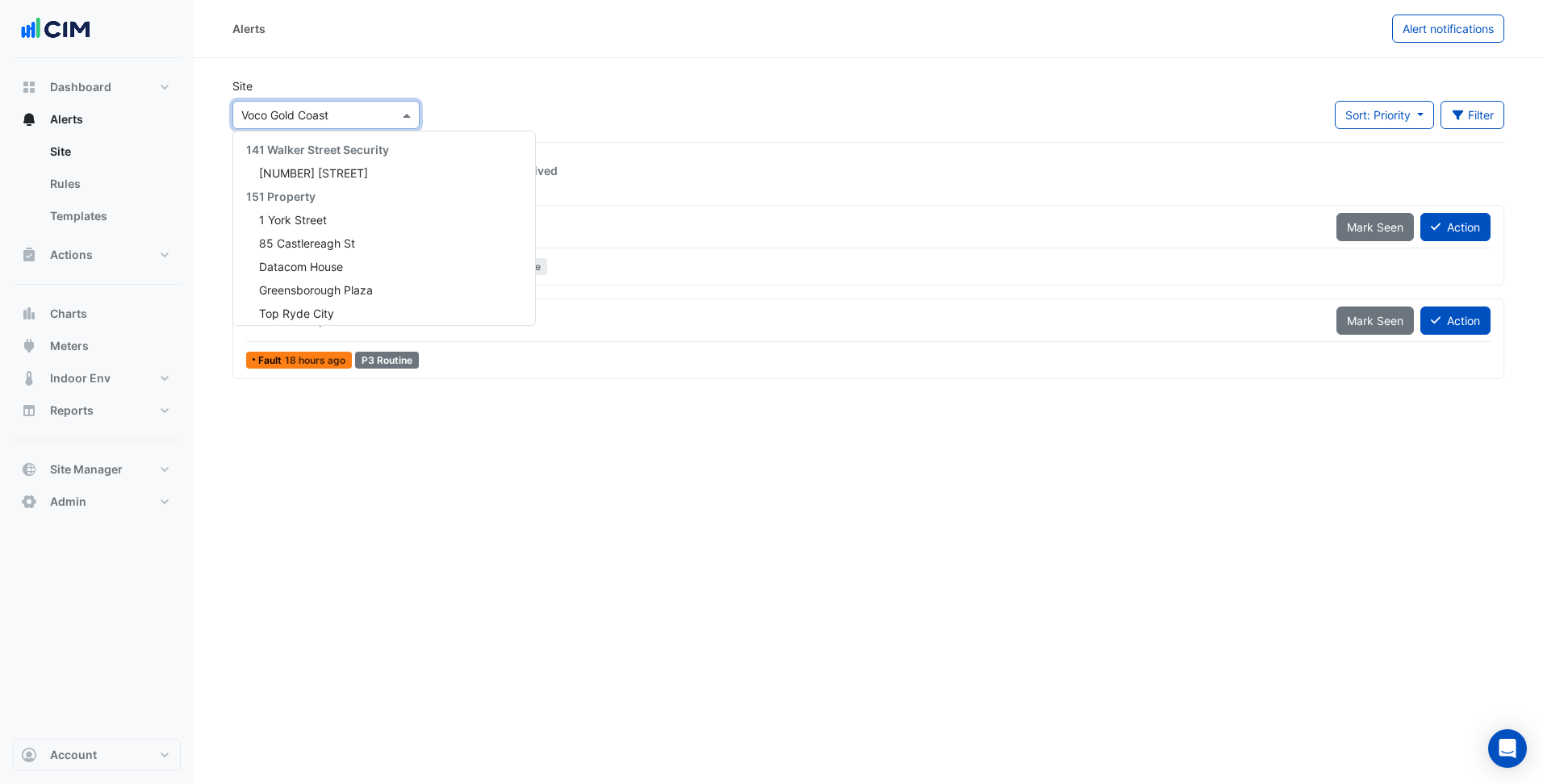 scroll, scrollTop: 732, scrollLeft: 0, axis: vertical 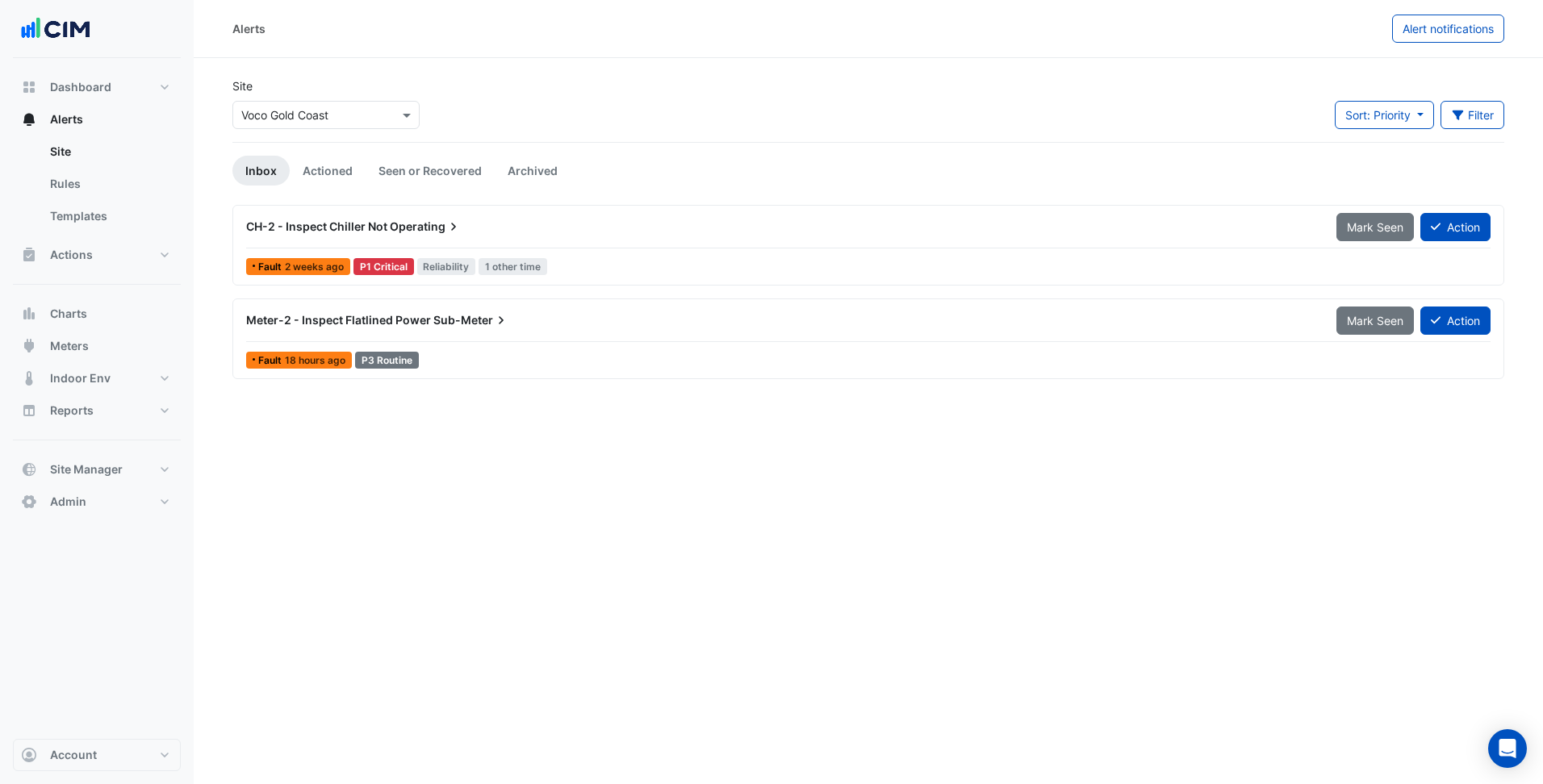 click on "Meter-2 - Inspect Flatlined Power
Sub-Meter" at bounding box center (781, 320) 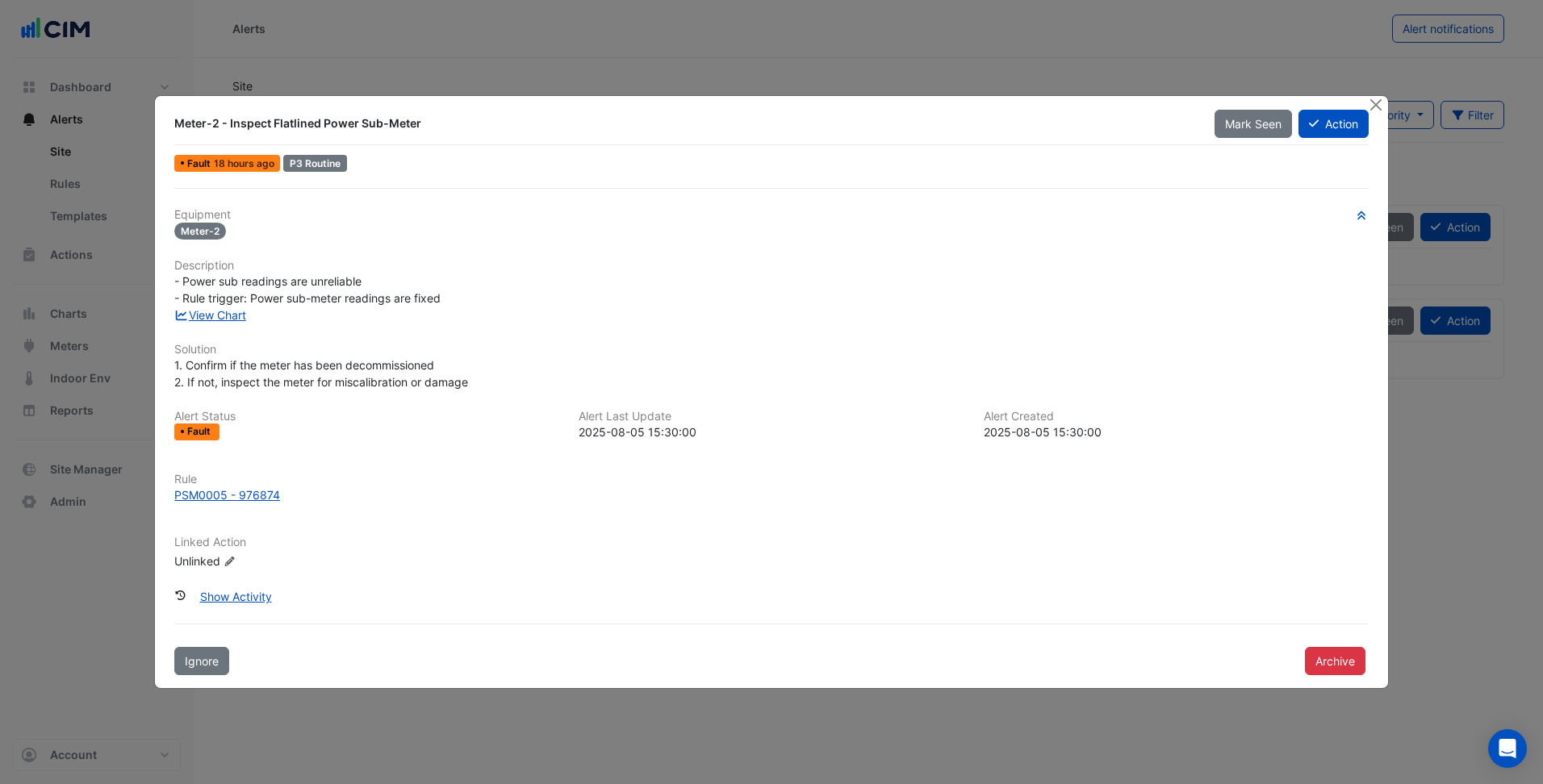 type 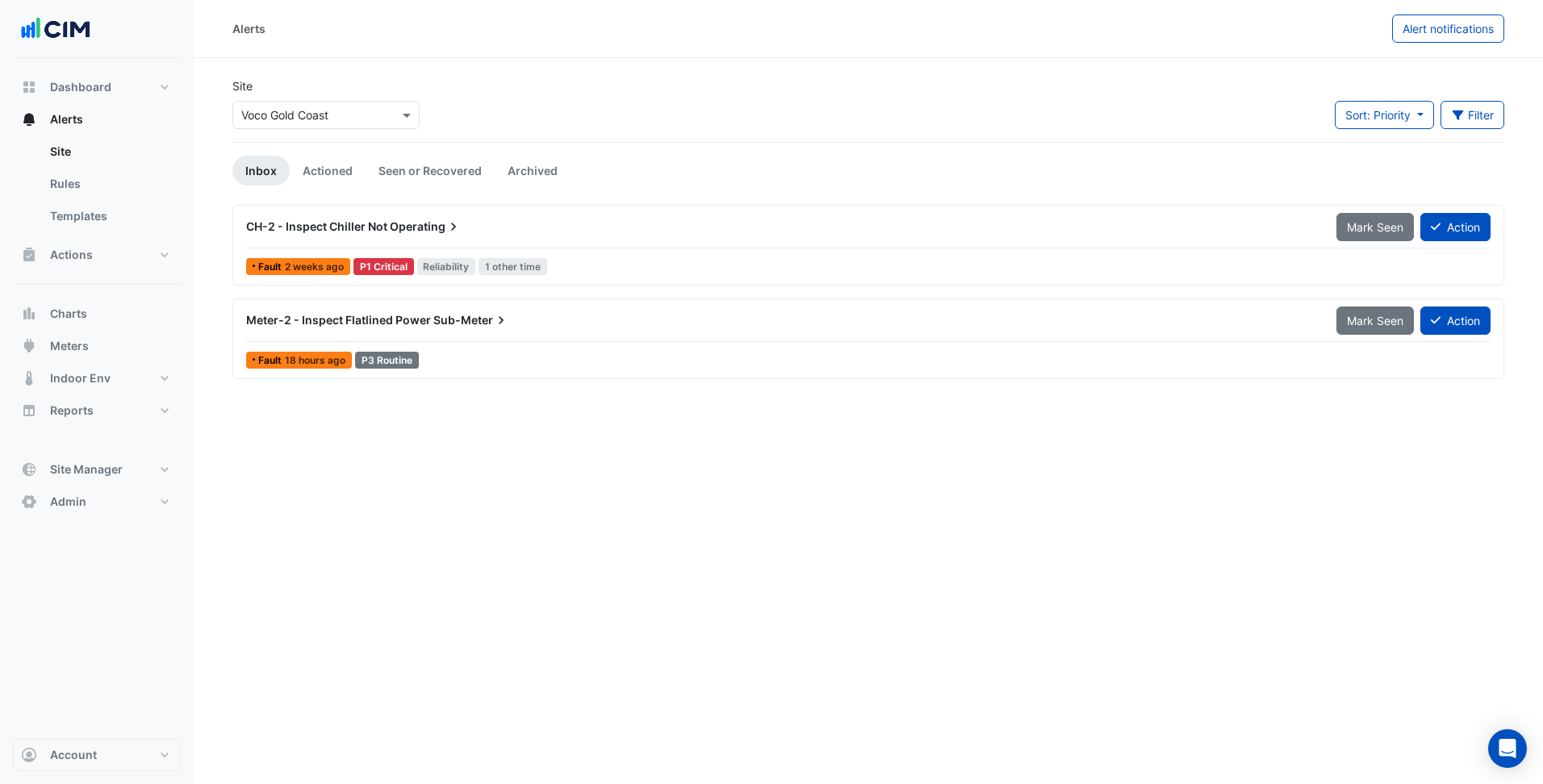 click at bounding box center [310, 115] 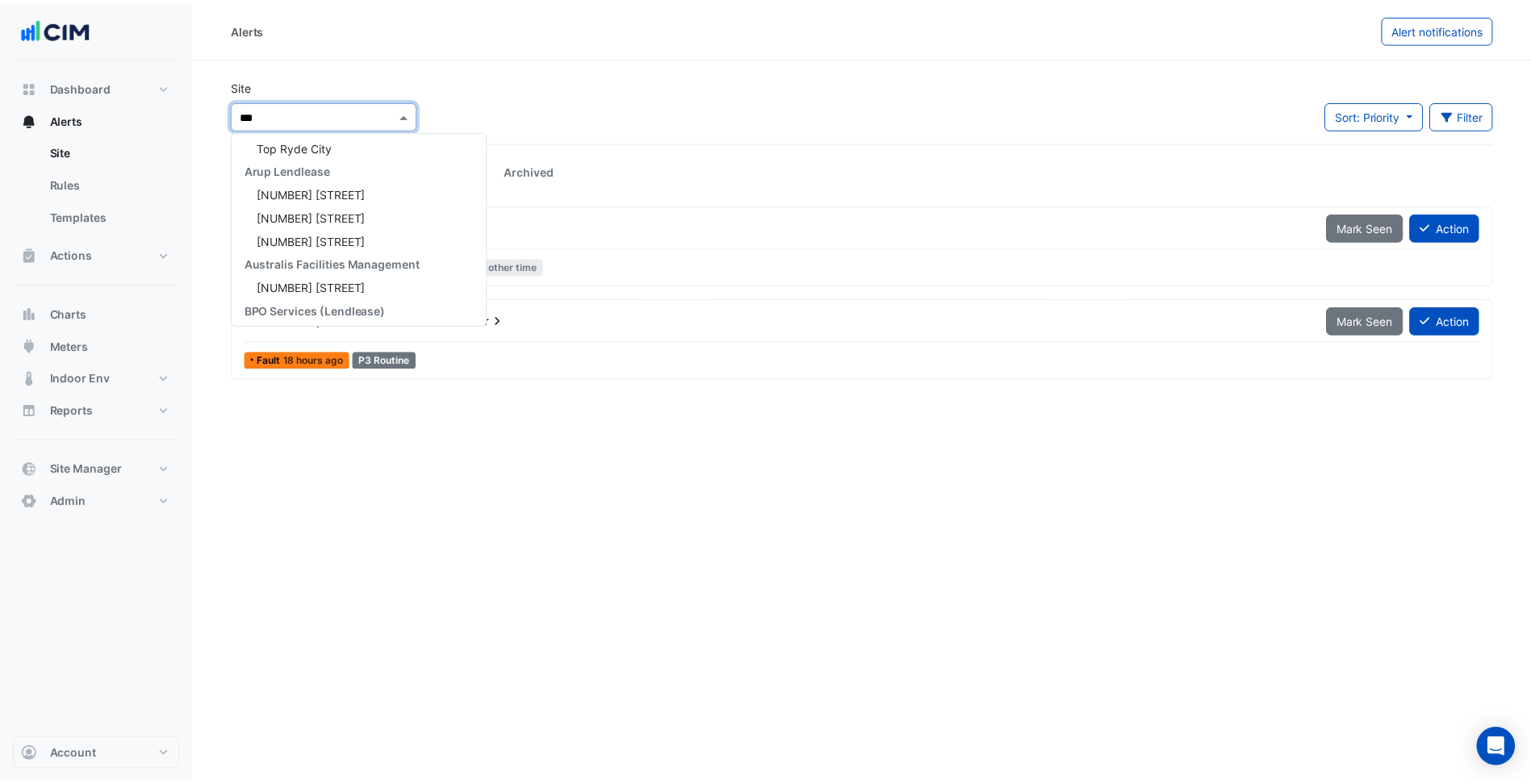 scroll, scrollTop: 6, scrollLeft: 0, axis: vertical 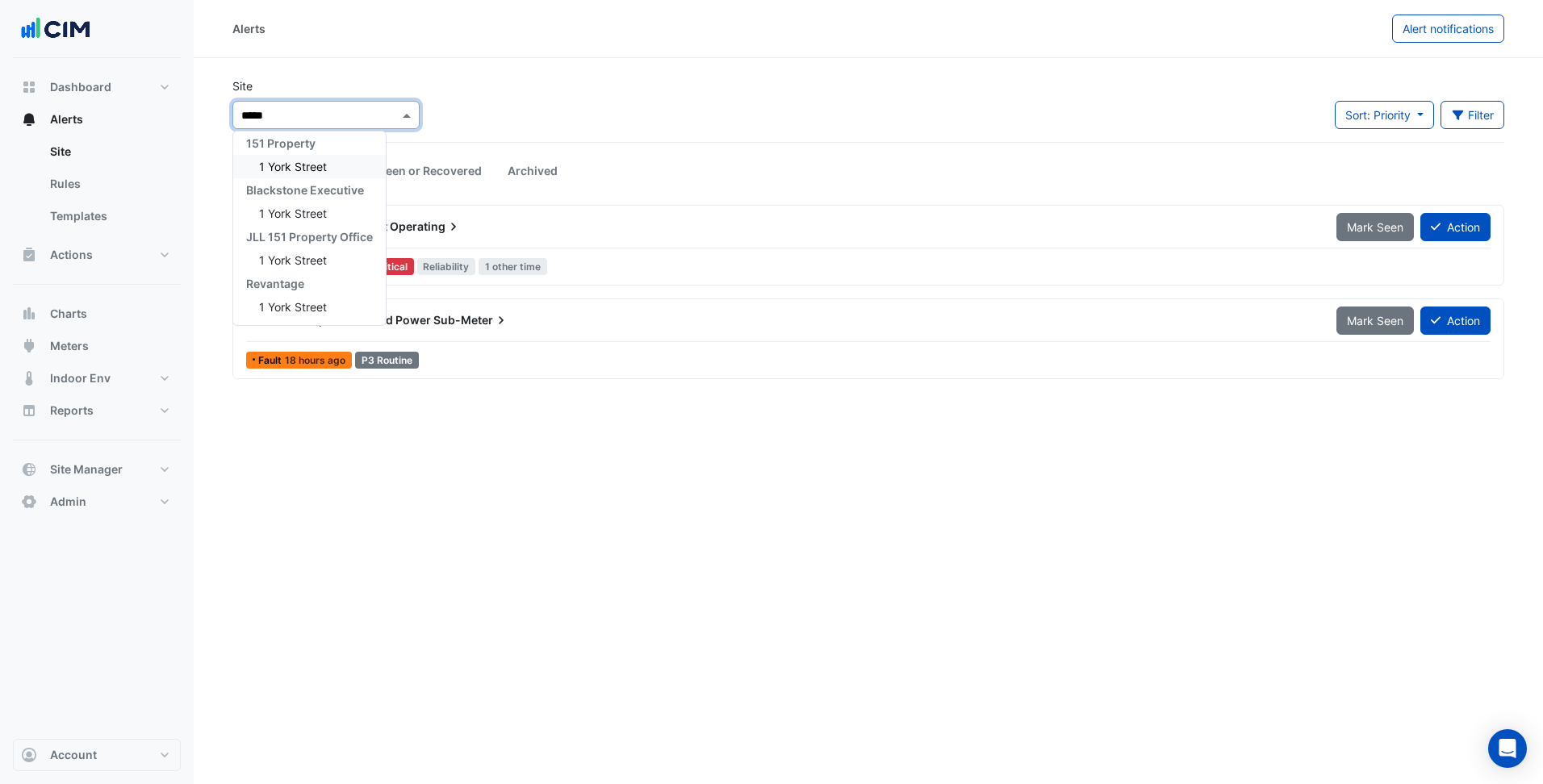 type on "******" 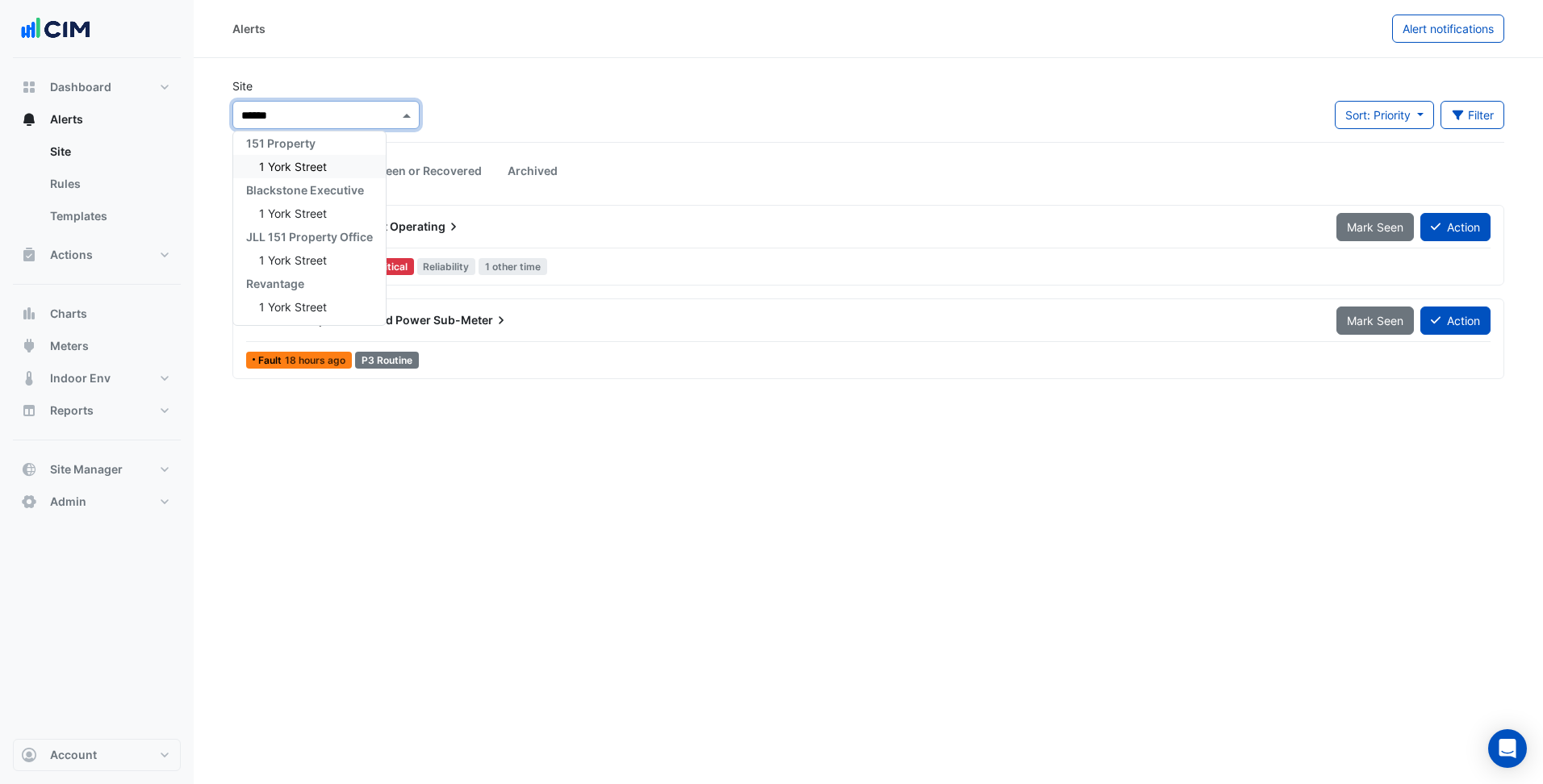 type 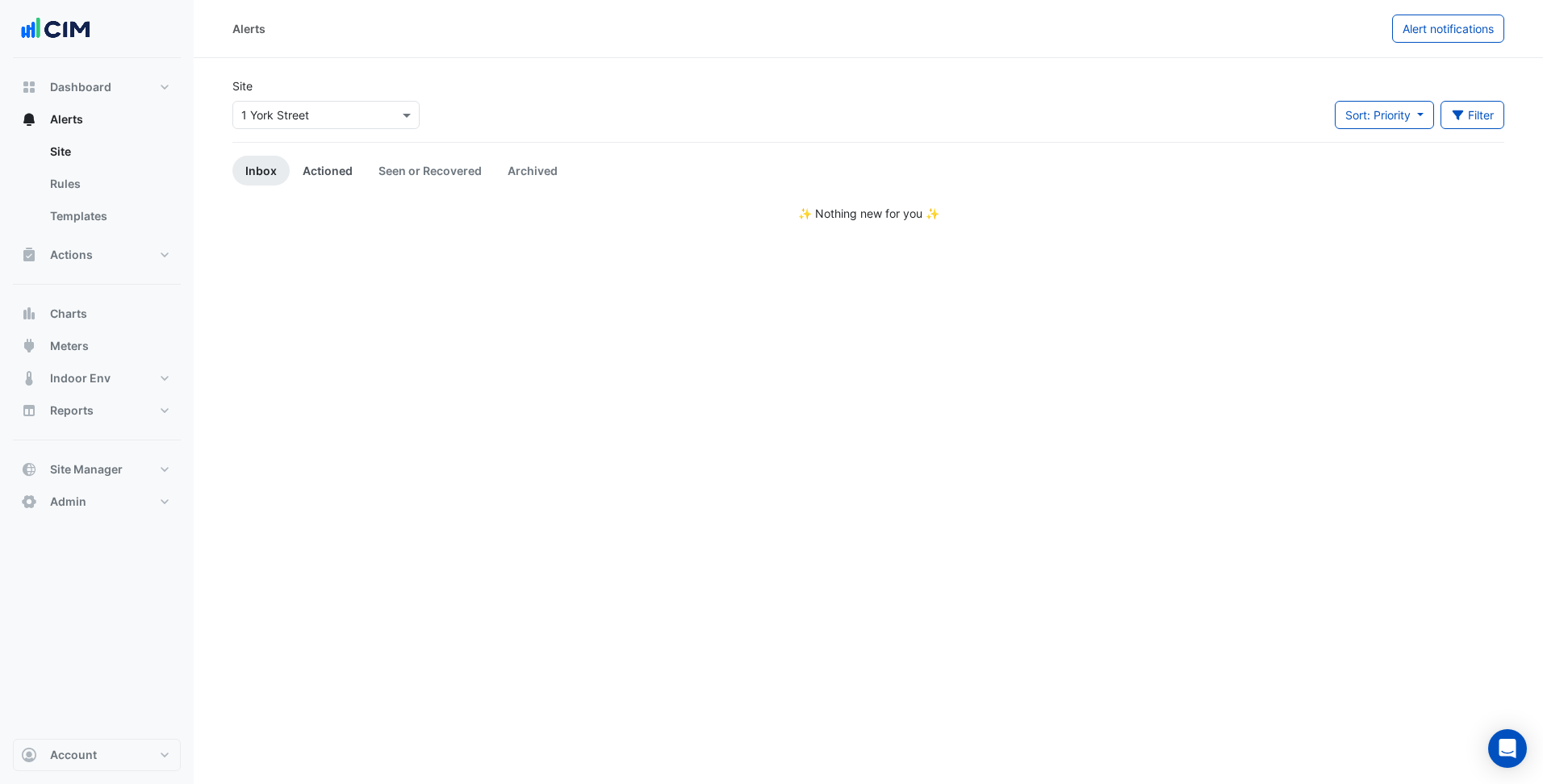 click on "Actioned" at bounding box center [328, 170] 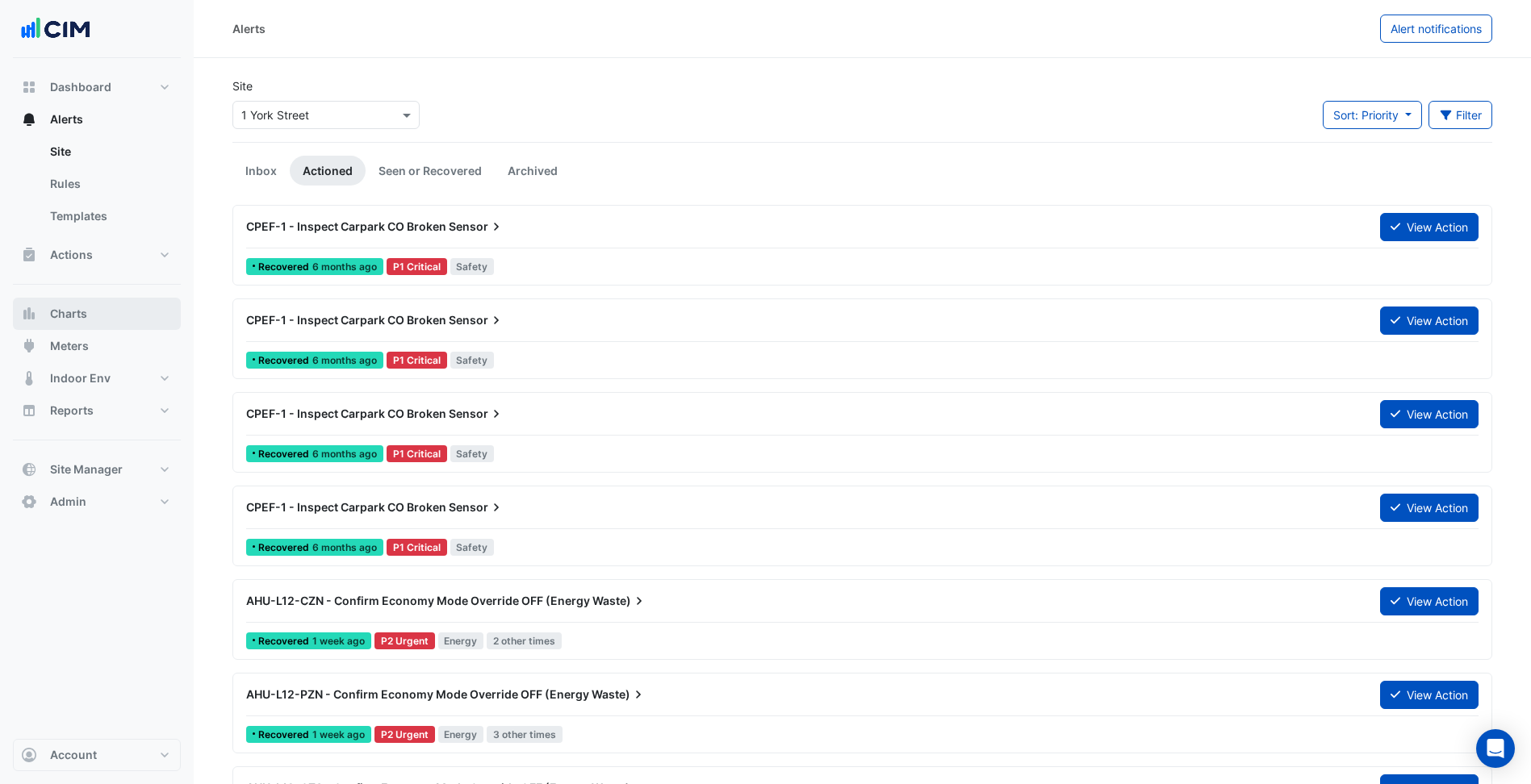 click on "Charts" at bounding box center (97, 314) 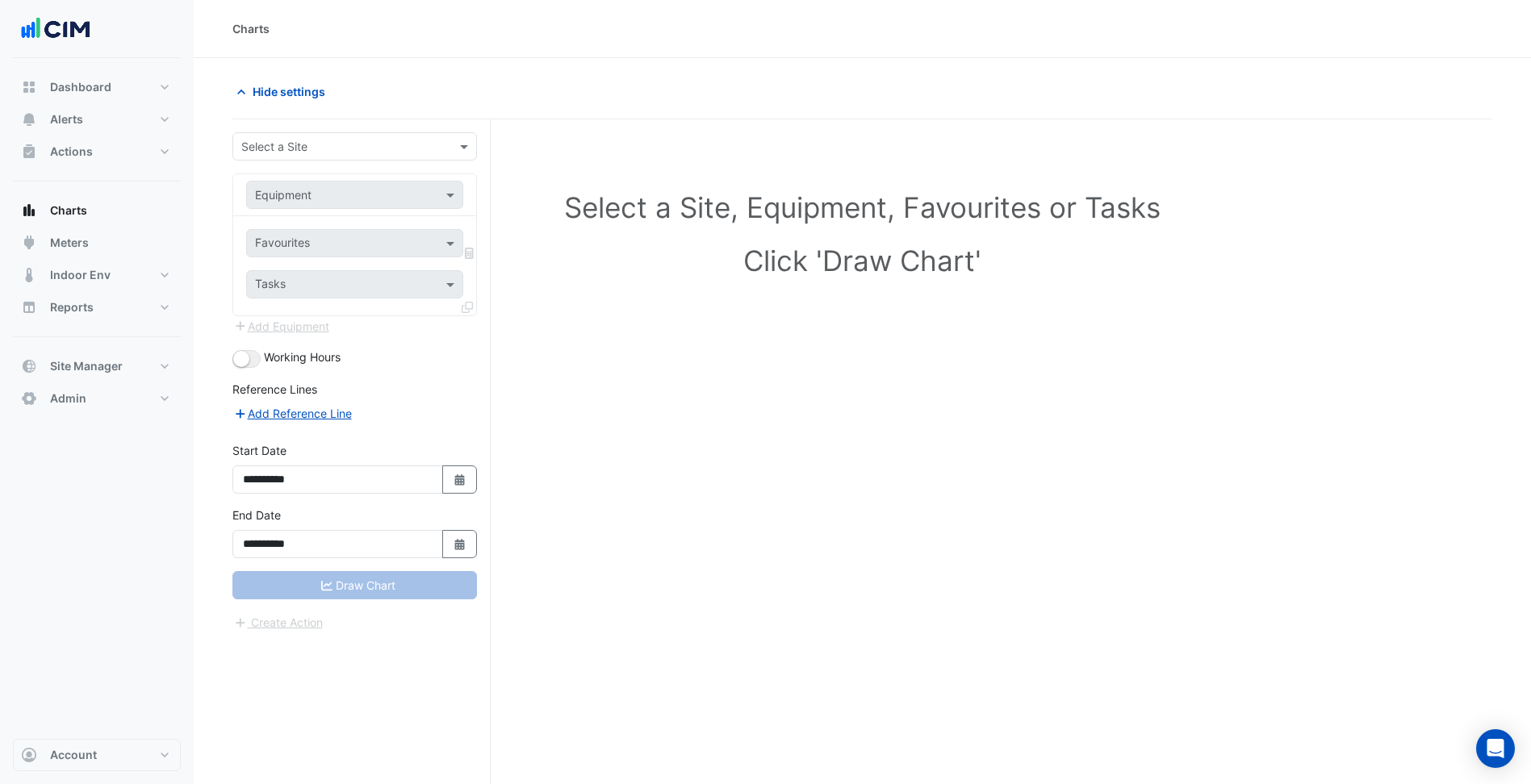 click on "Select a Site" at bounding box center [354, 146] 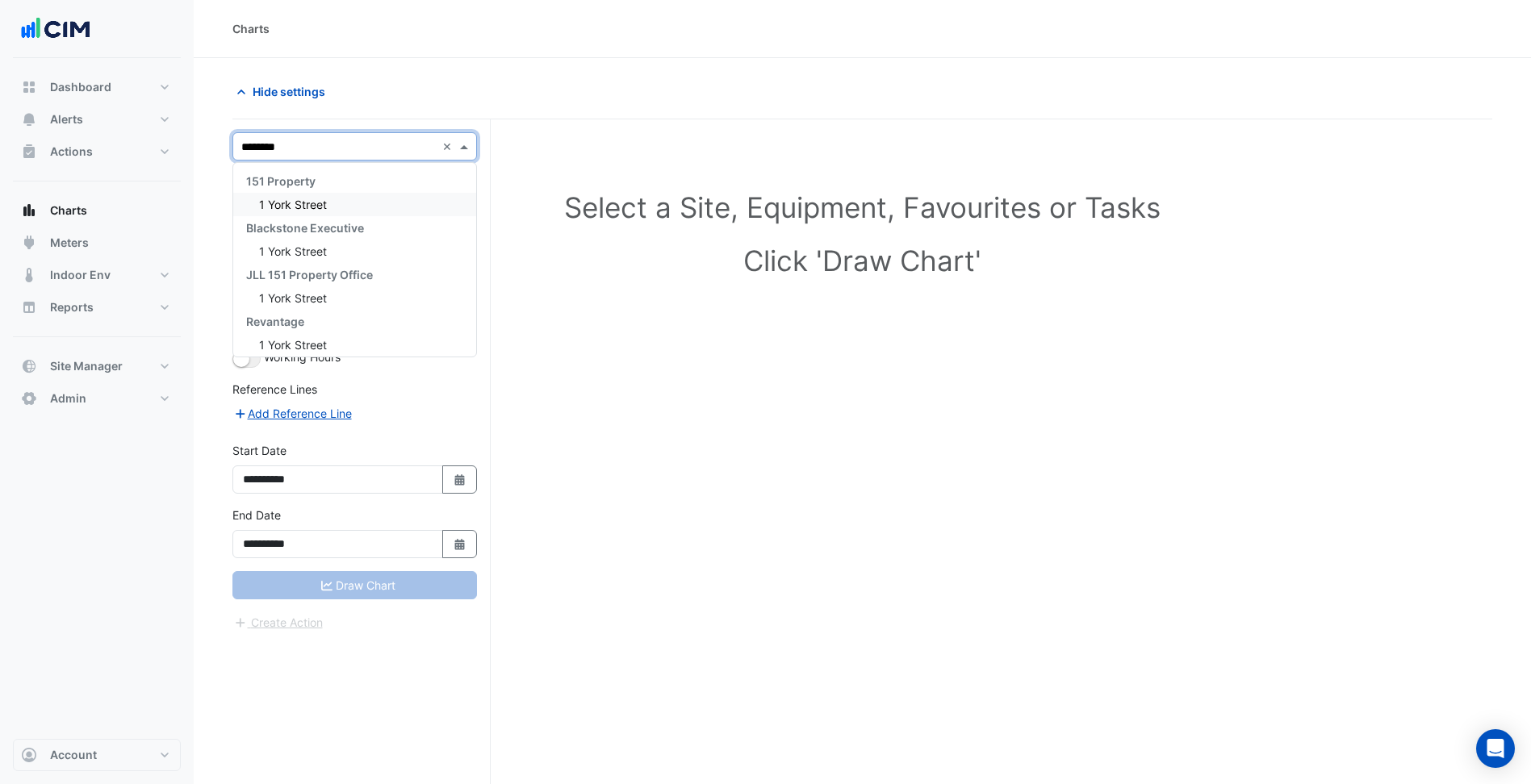 type on "*********" 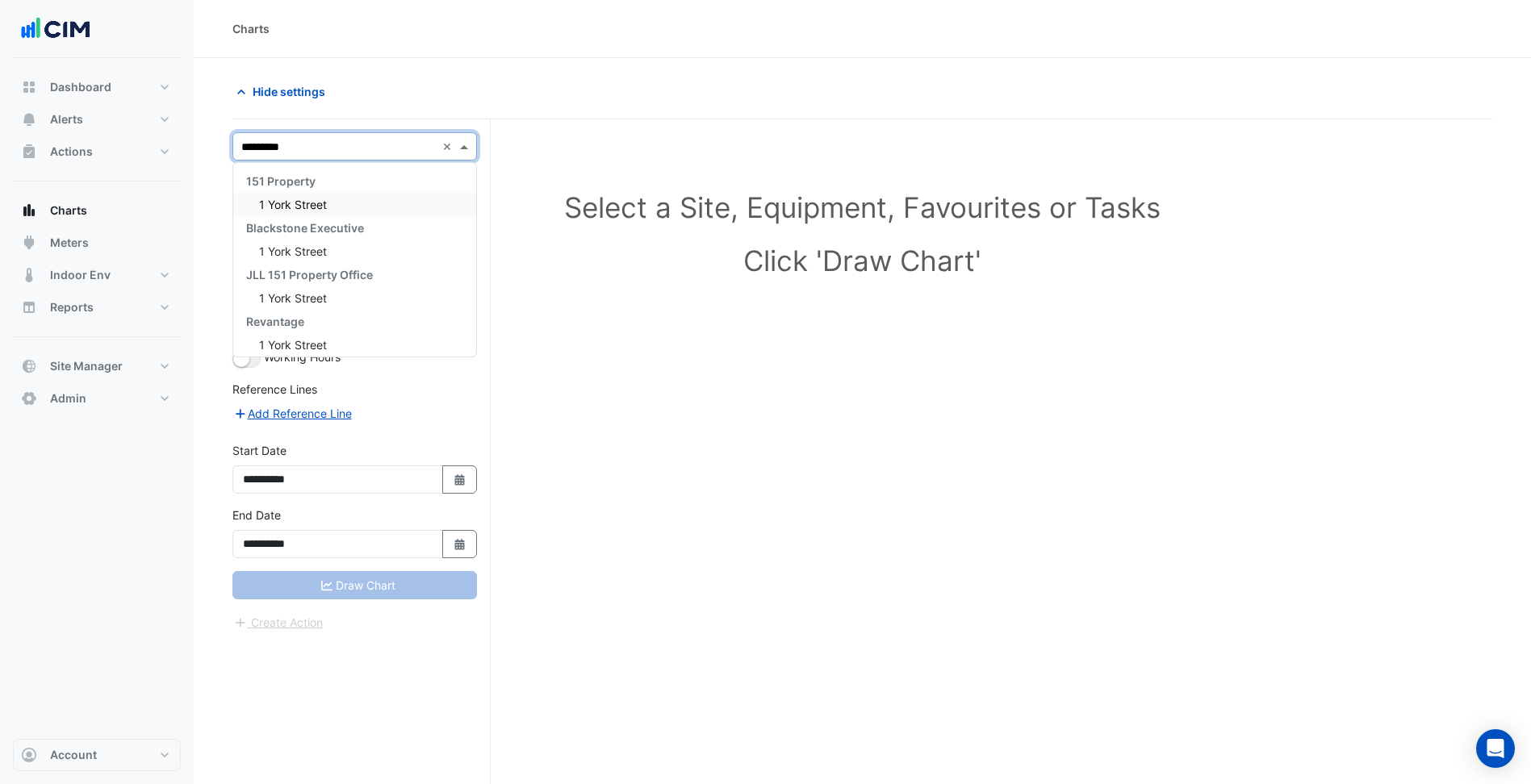type 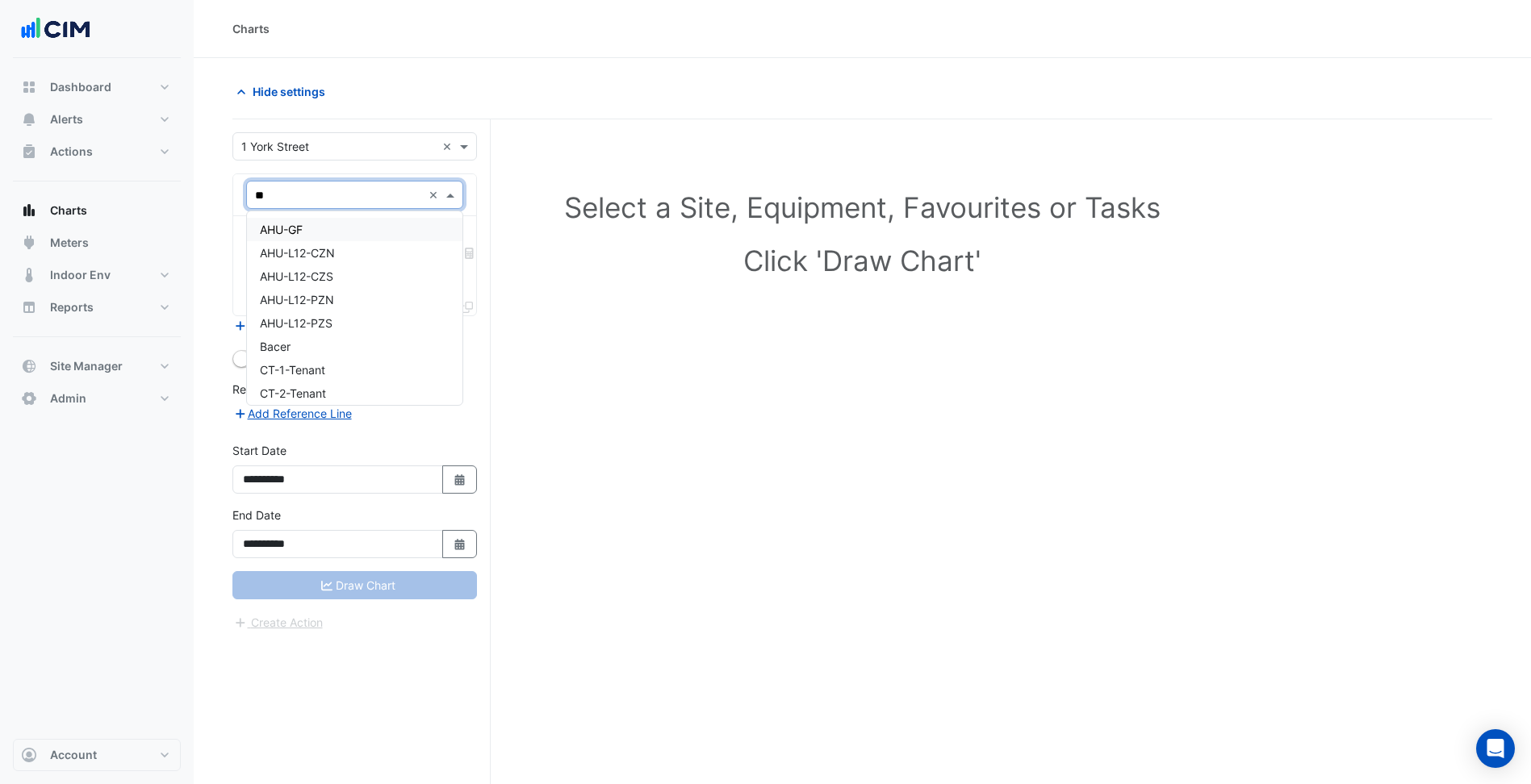 type on "***" 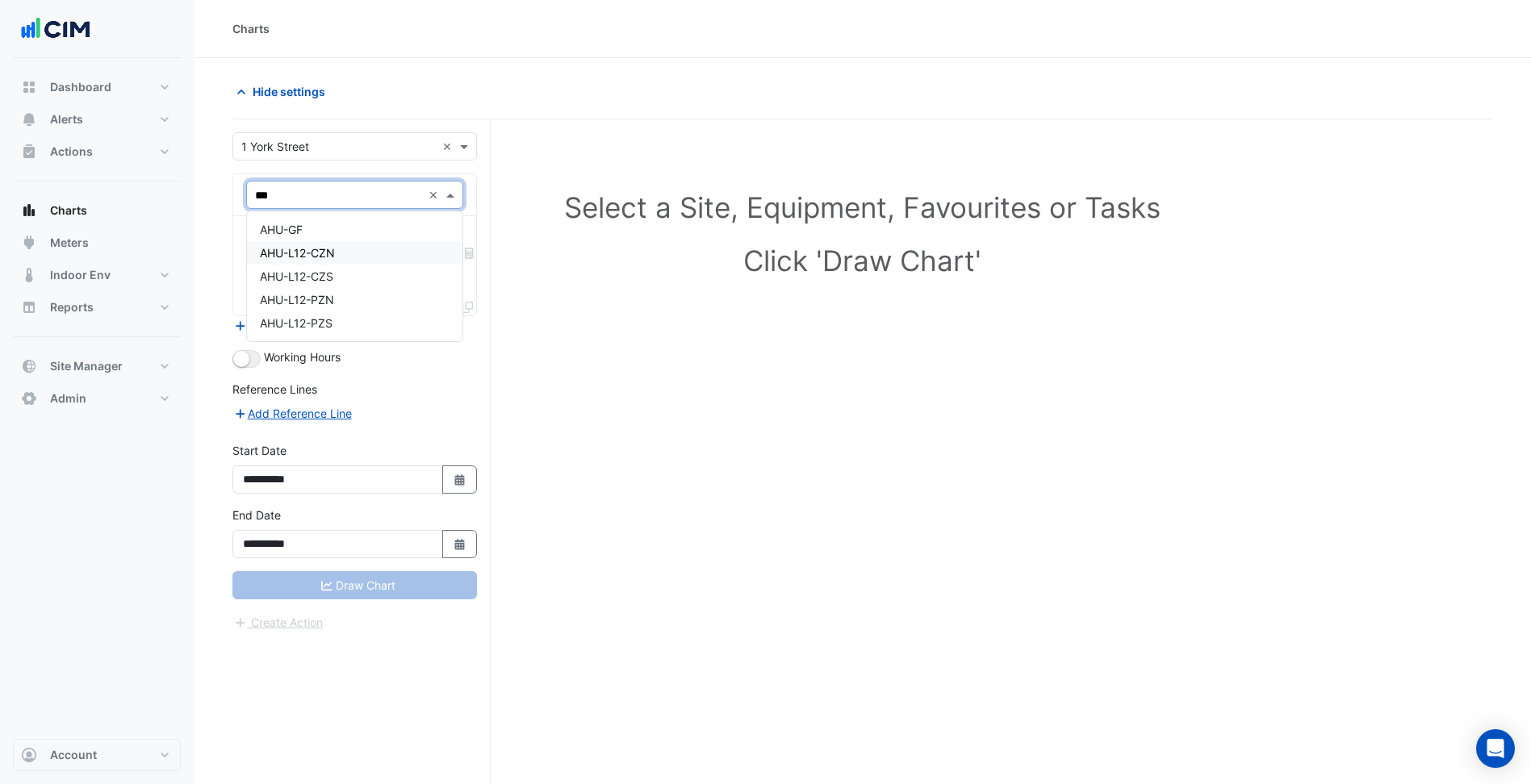 type 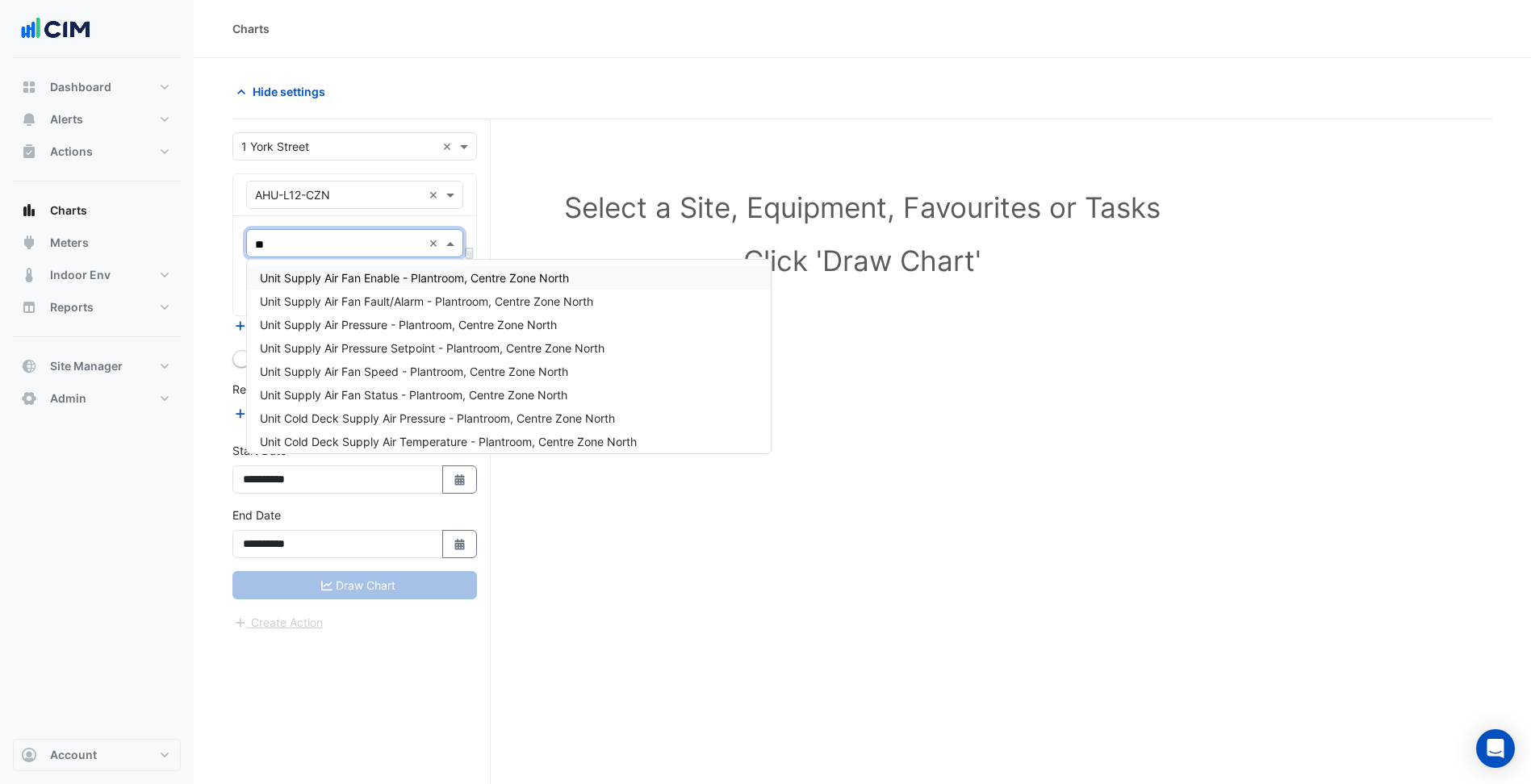 type on "*" 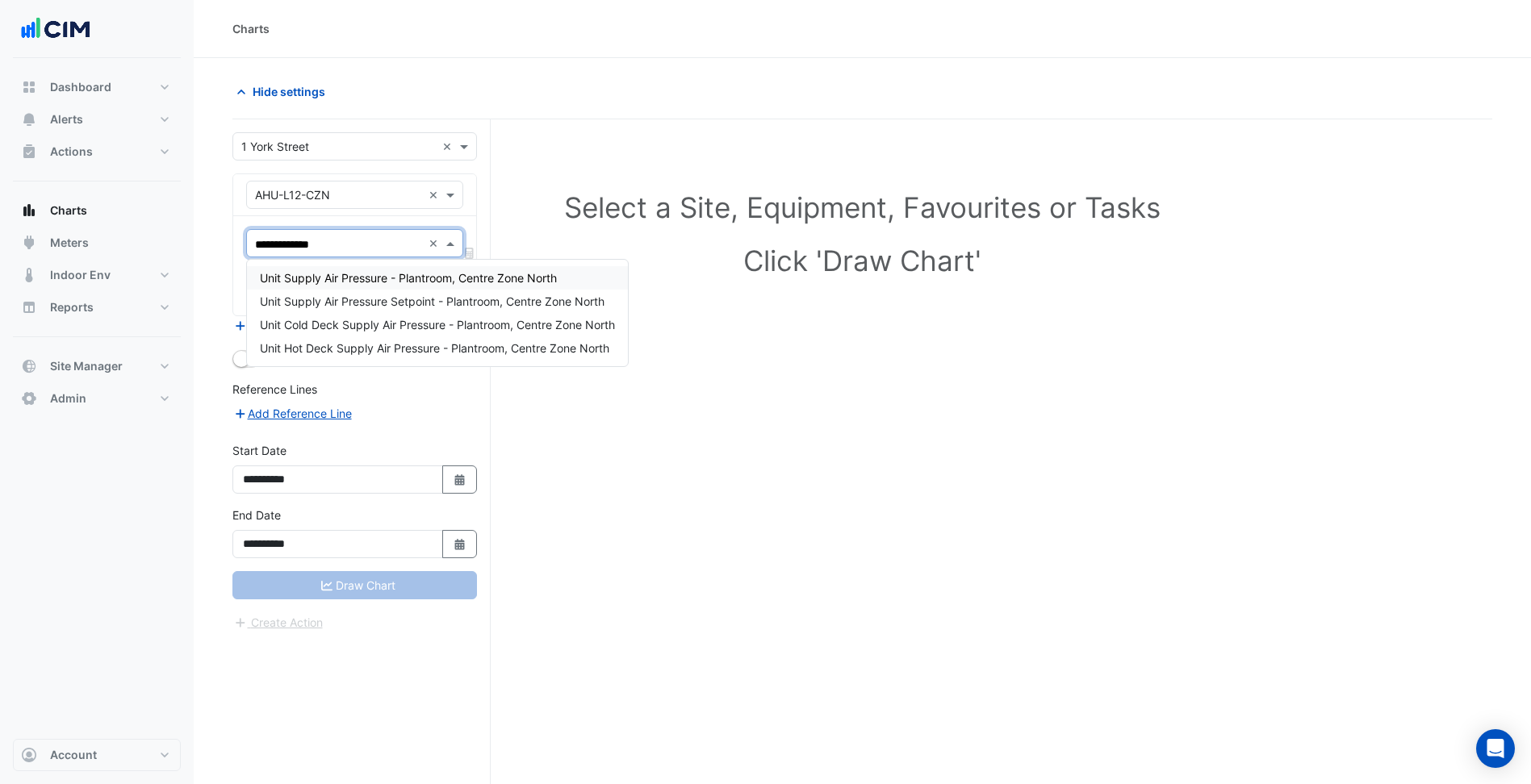 type on "**********" 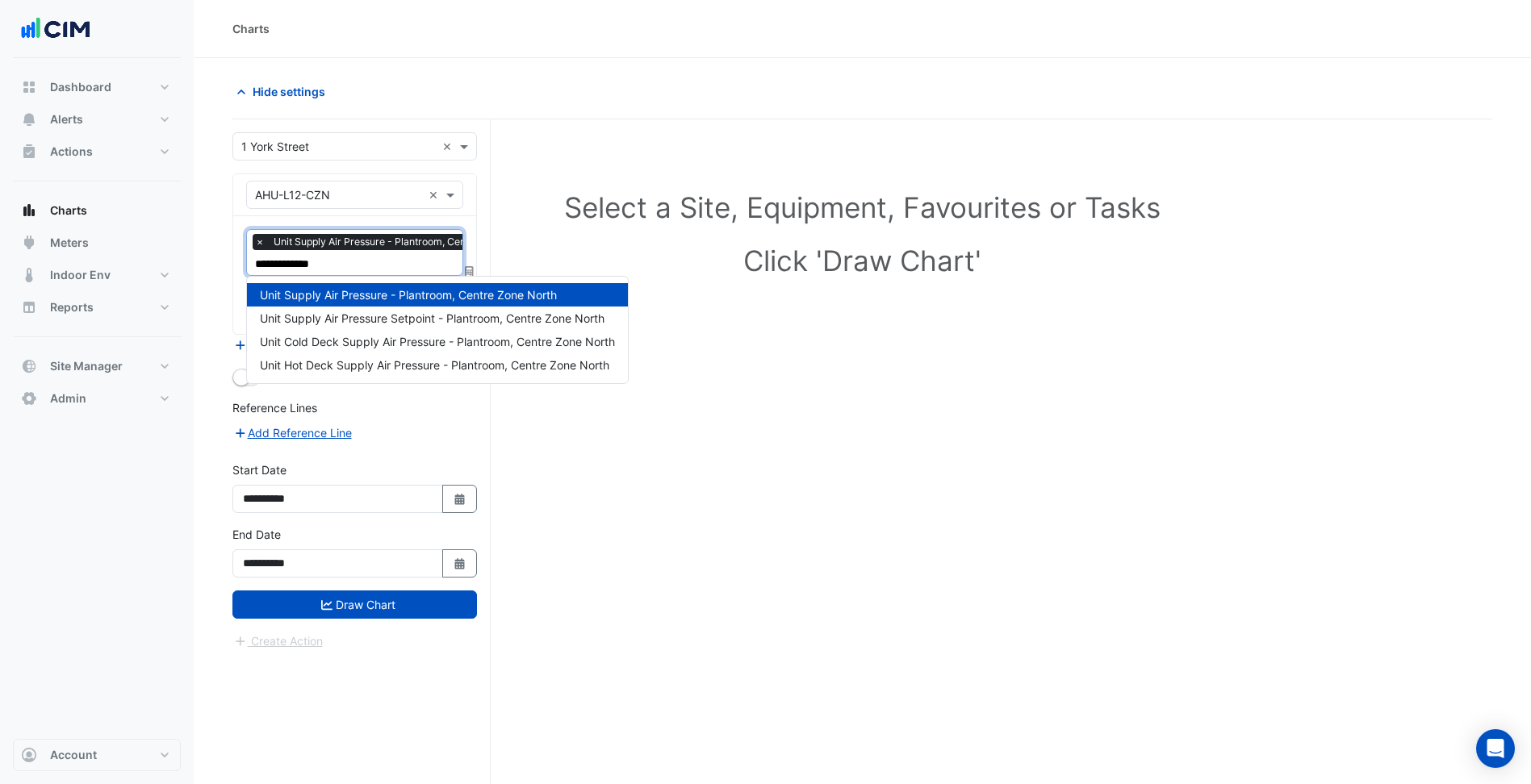 type on "**********" 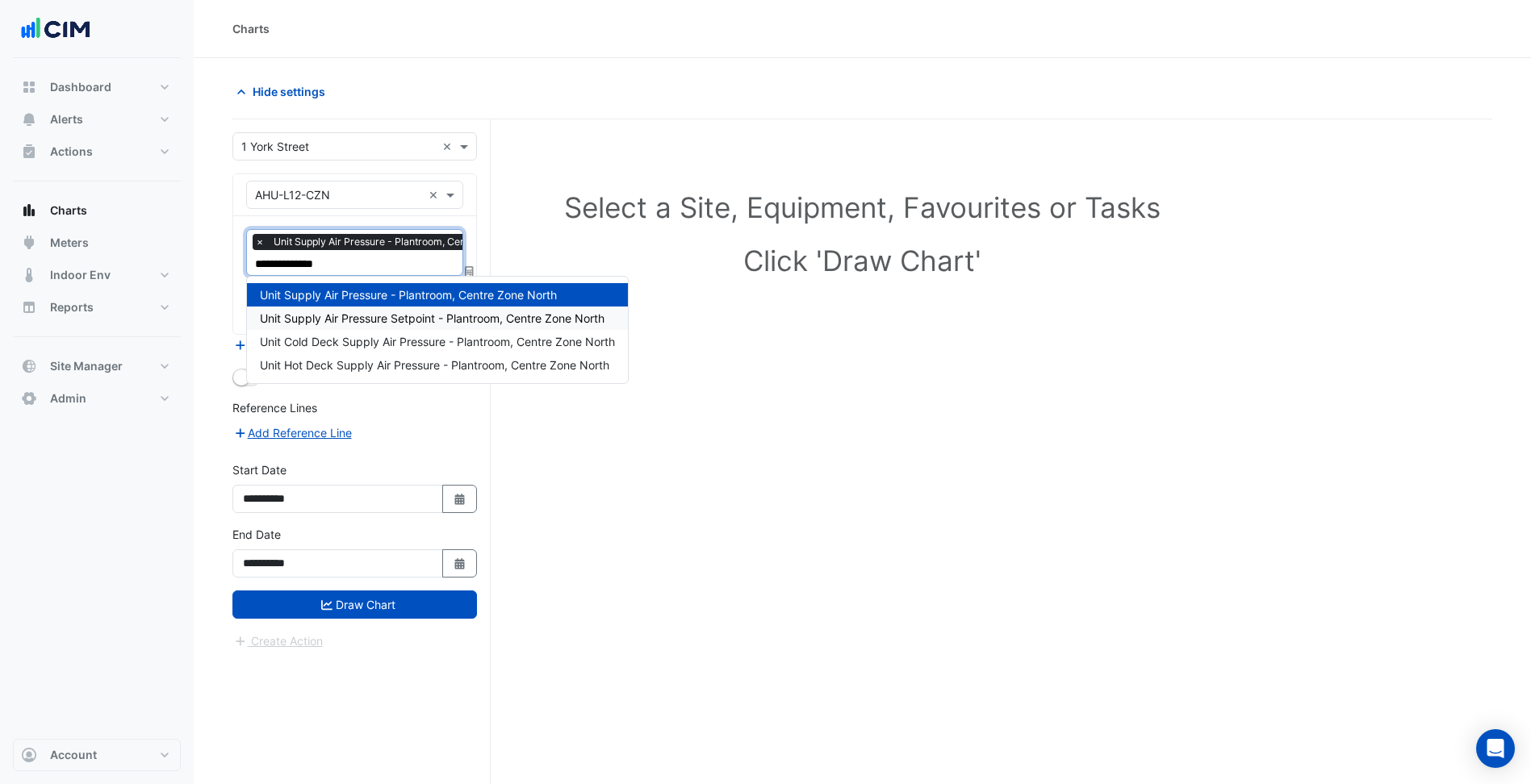 click on "Unit Supply Air Pressure Setpoint - Plantroom, Centre Zone North" at bounding box center (432, 318) 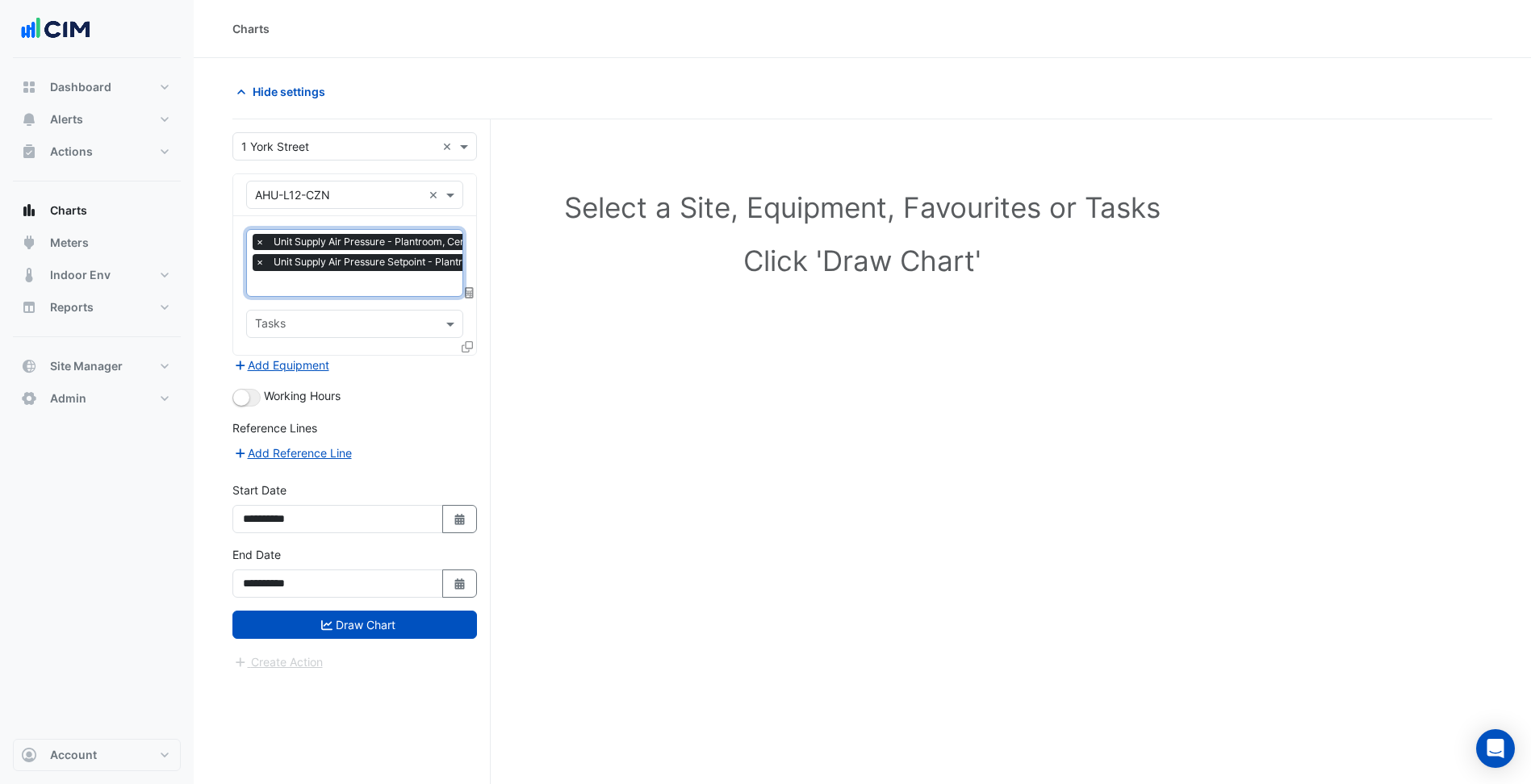click at bounding box center (418, 285) 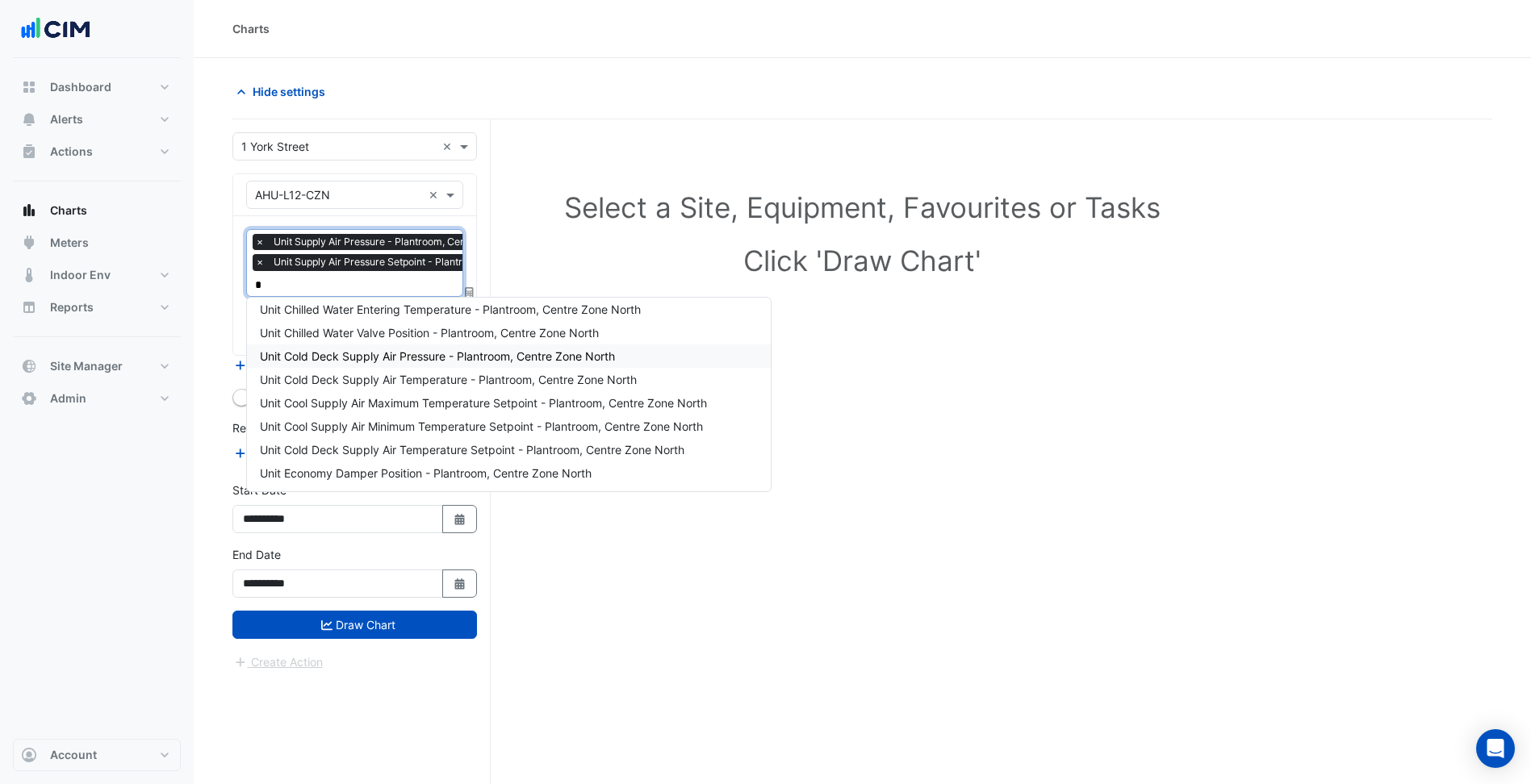 scroll, scrollTop: 0, scrollLeft: 0, axis: both 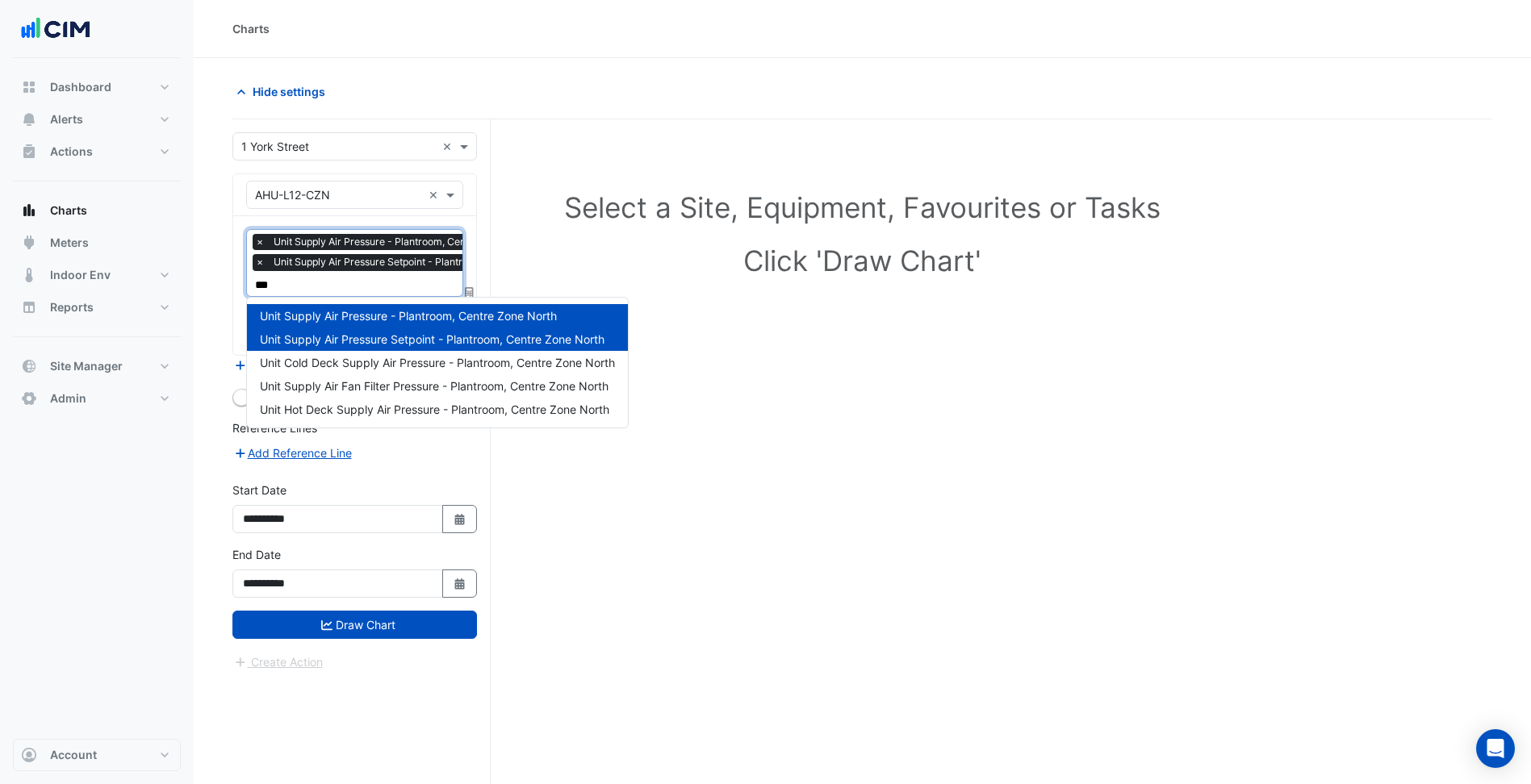 type on "****" 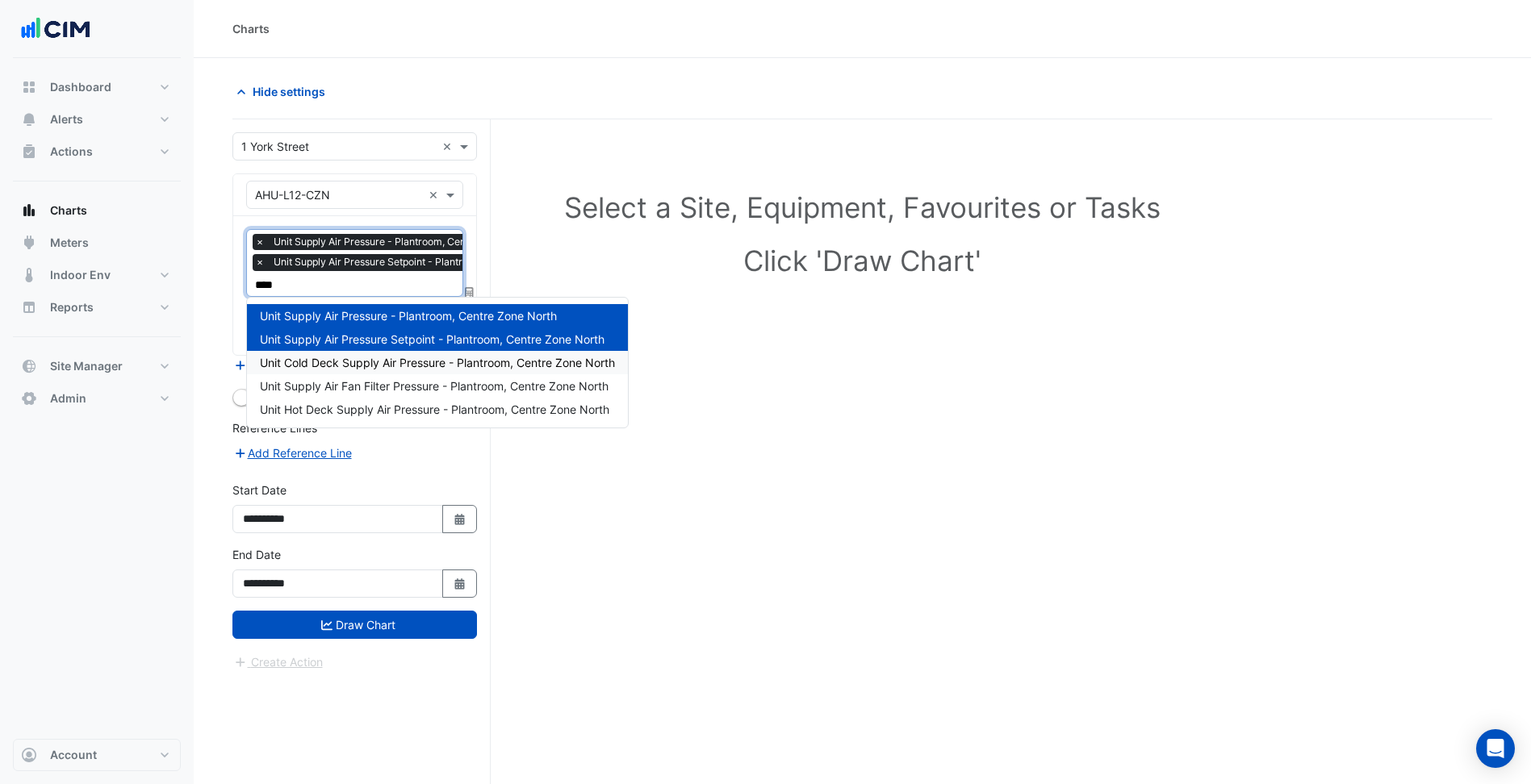click on "Unit Cold Deck Supply Air Pressure - Plantroom, Centre Zone North" at bounding box center [437, 362] 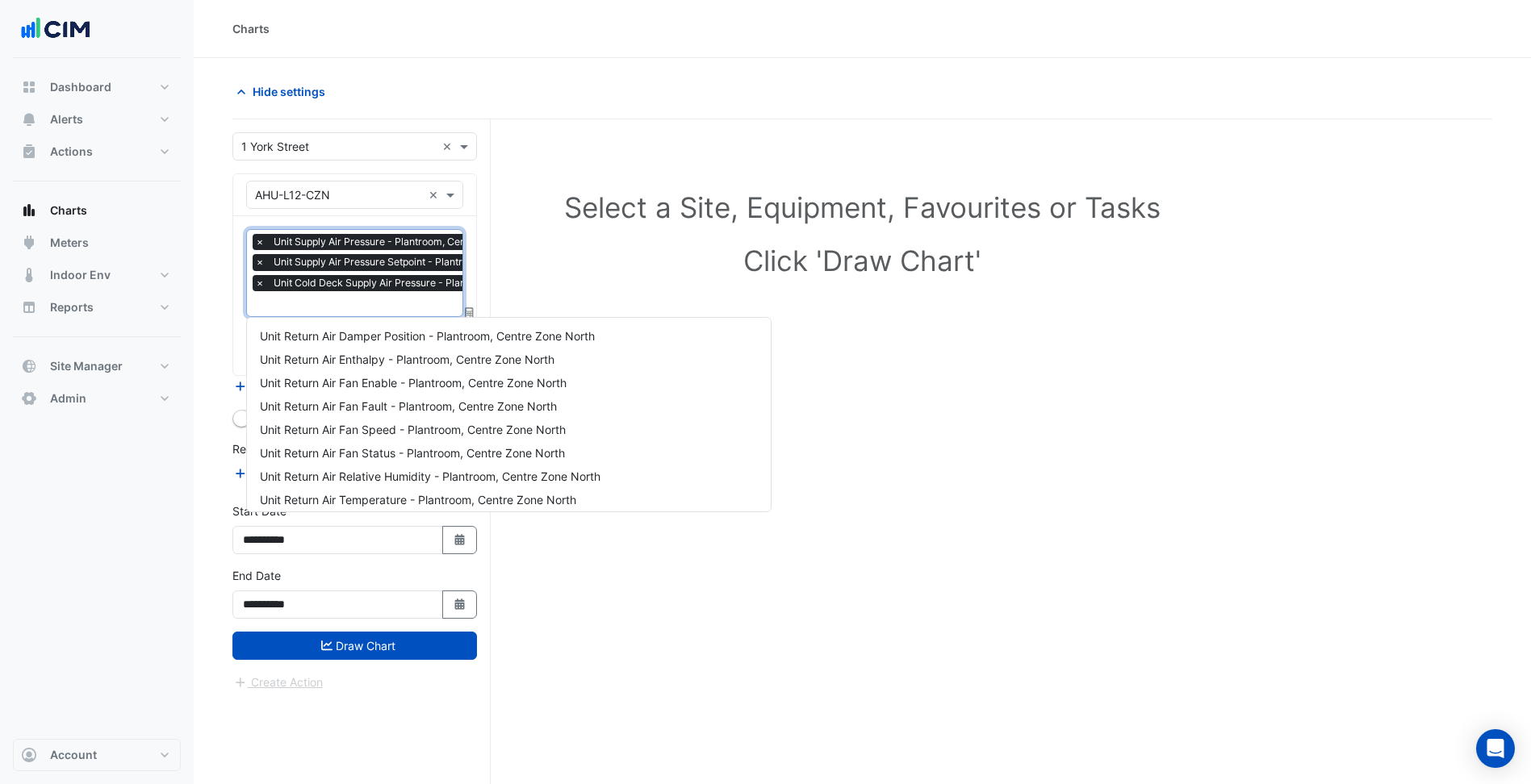 click at bounding box center [423, 305] 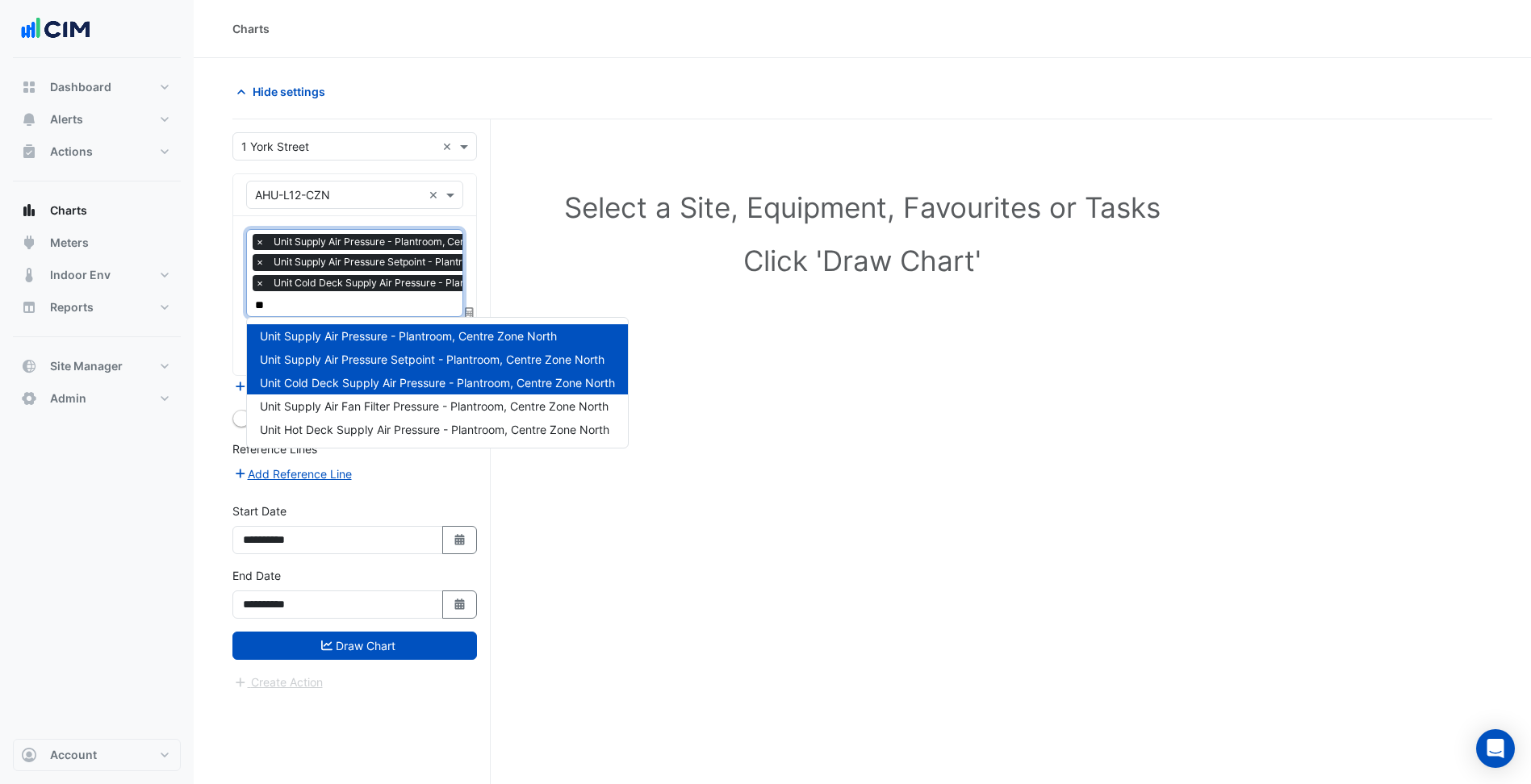 scroll, scrollTop: 0, scrollLeft: 0, axis: both 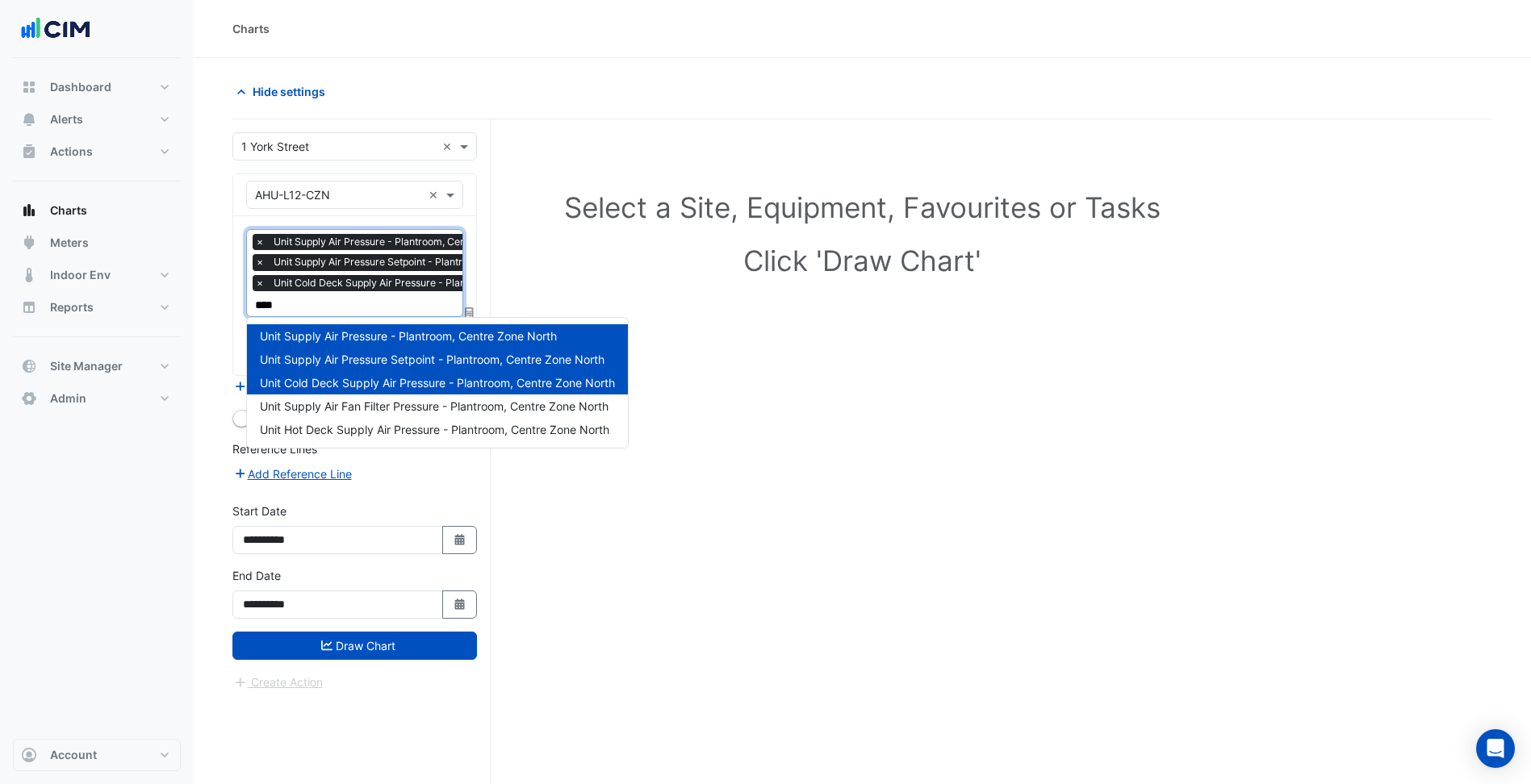 type on "*****" 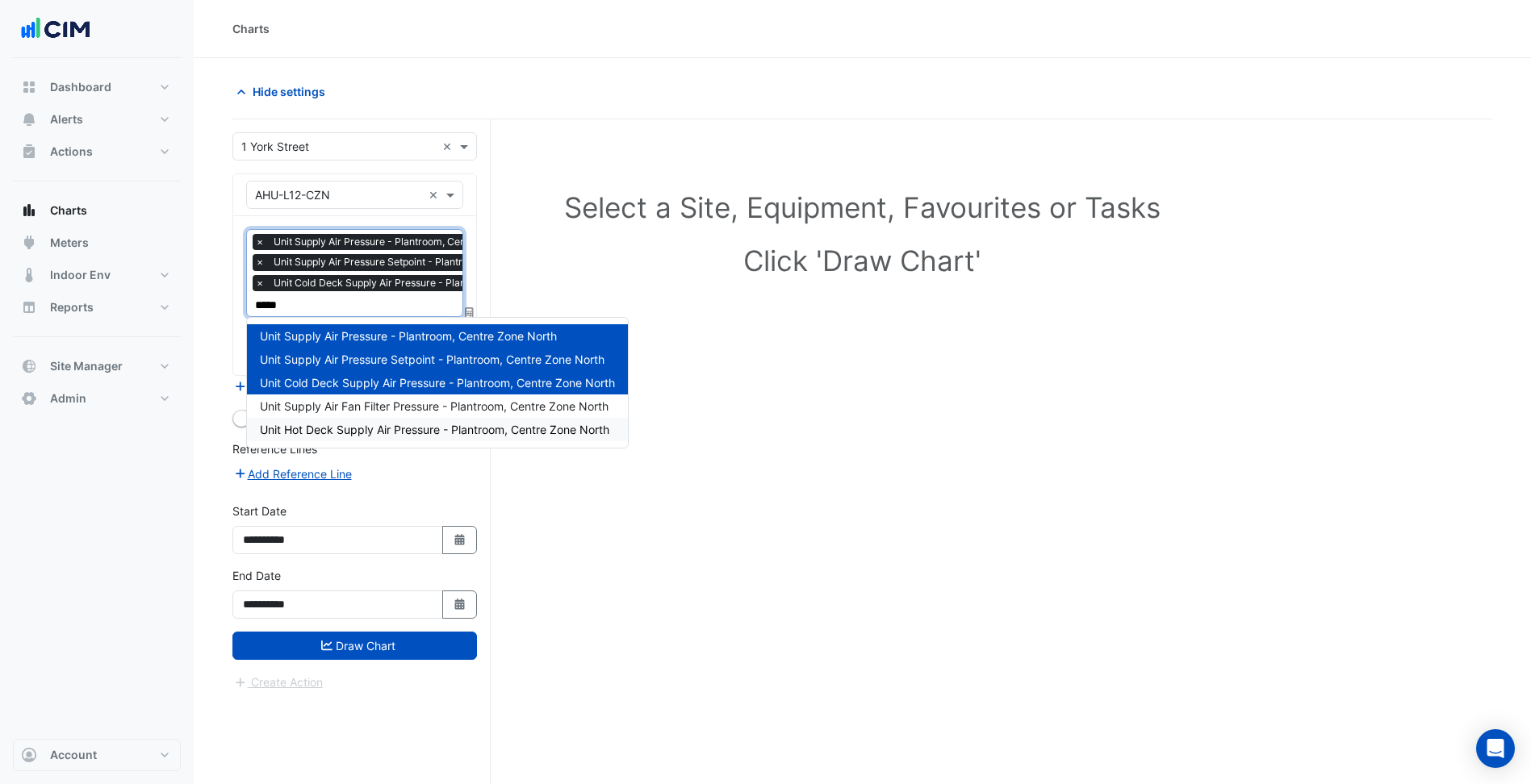click on "Unit Hot Deck Supply Air Pressure - Plantroom, Centre Zone North" at bounding box center [437, 429] 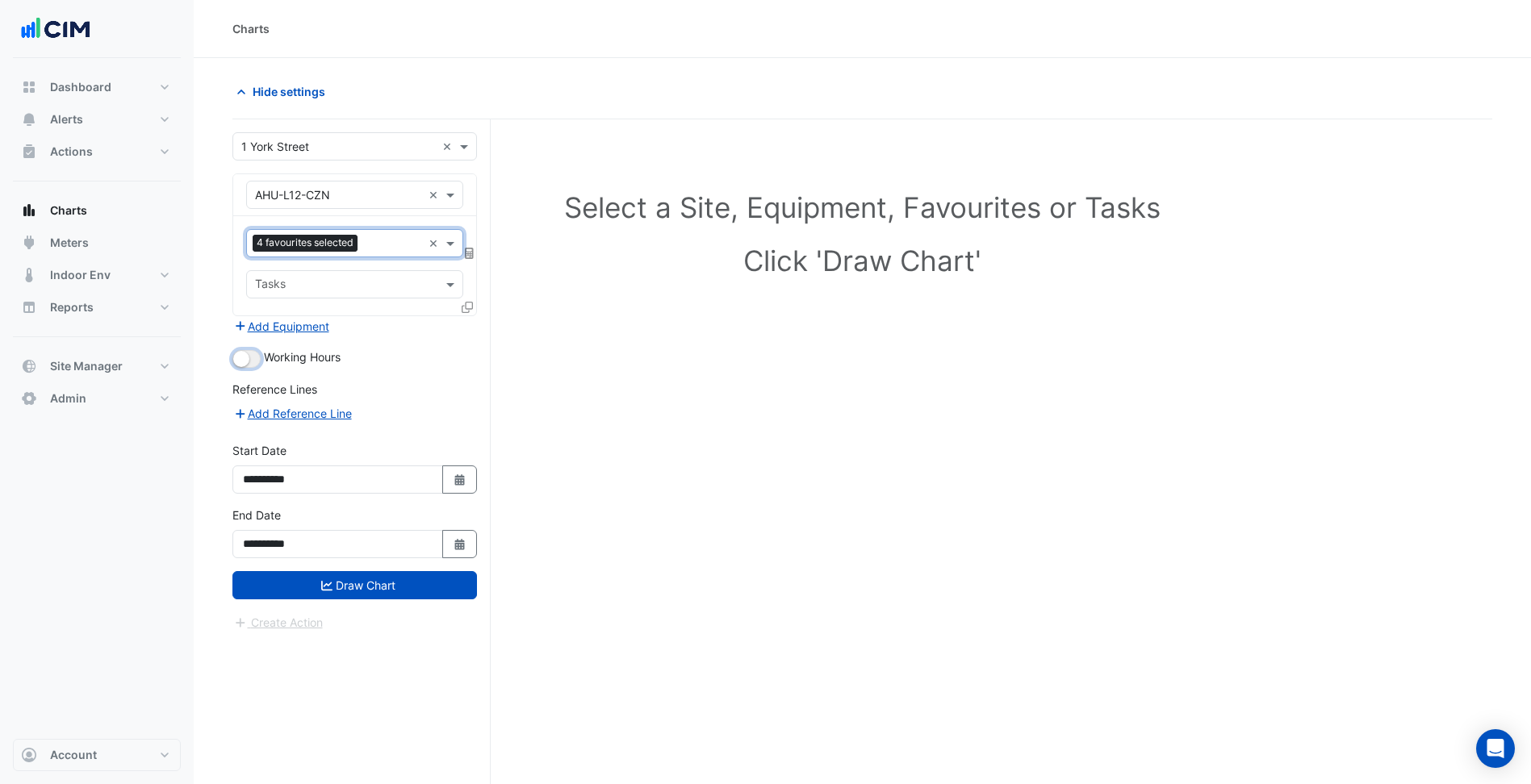 click at bounding box center (241, 359) 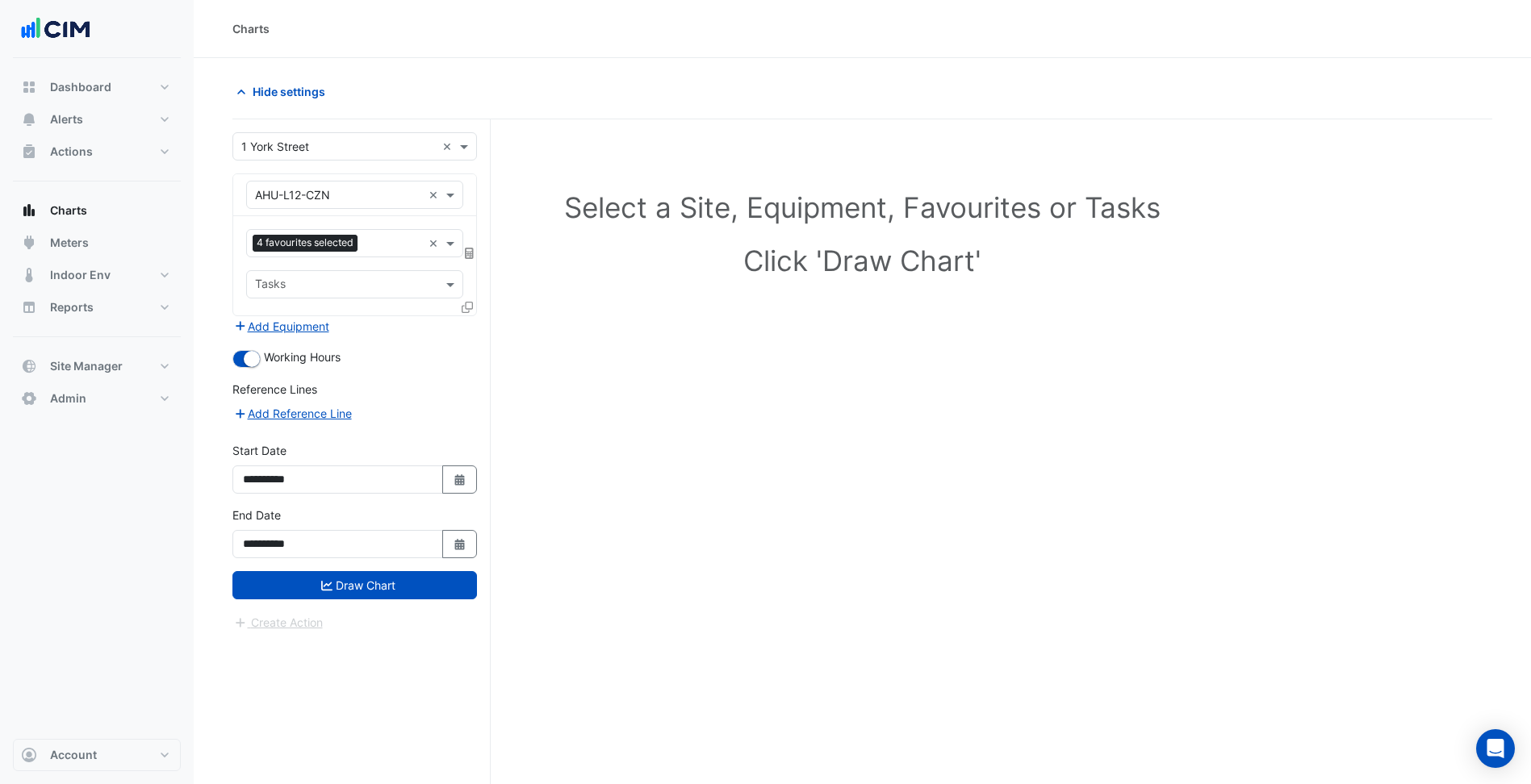 click 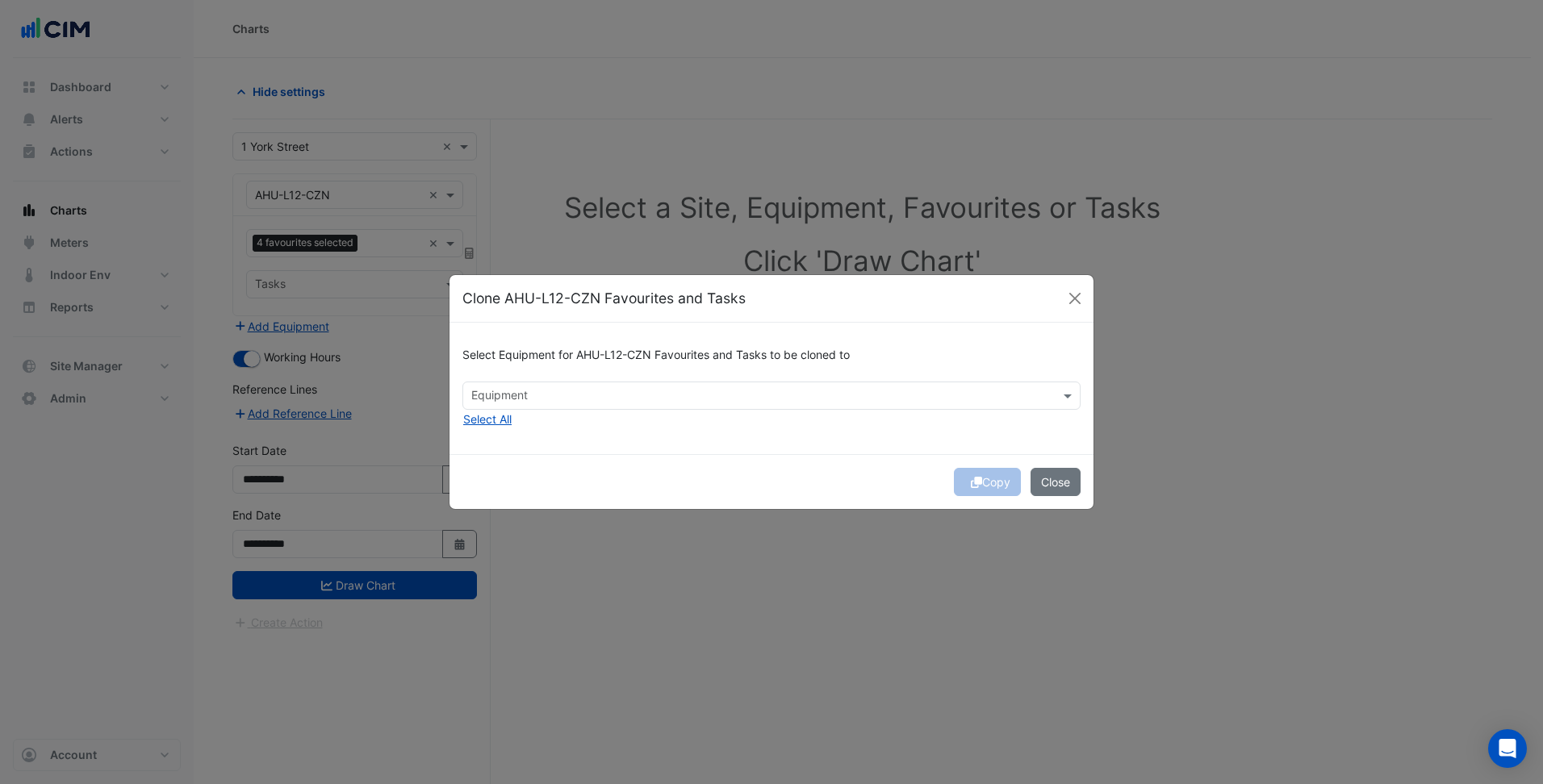 click 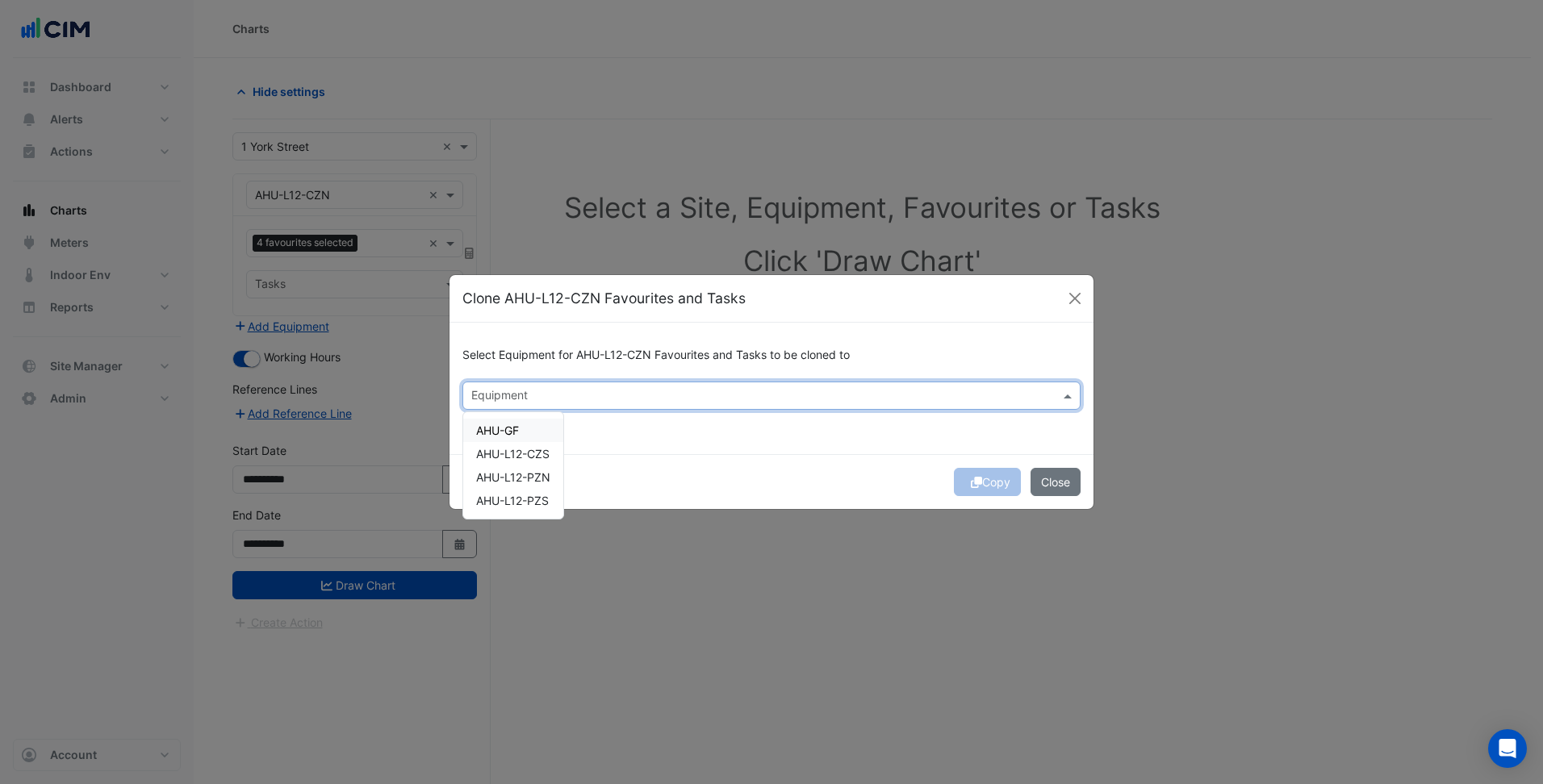 click on "Select Equipment for AHU-L12-CZN Favourites and Tasks to be cloned to
Equipment AHU-GF AHU-L12-CZS AHU-L12-PZN AHU-L12-PZS
Select All" 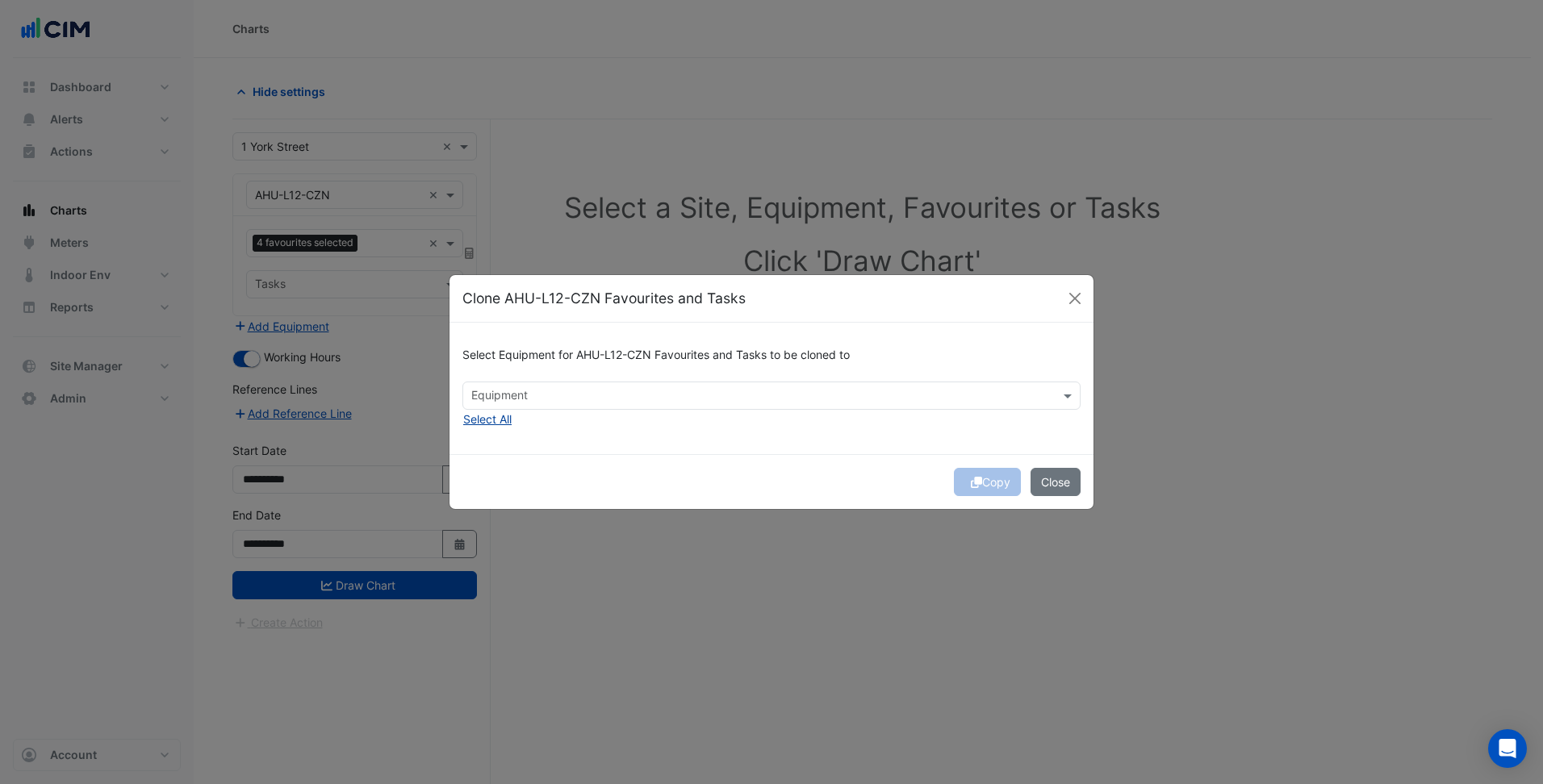 click on "Select All" 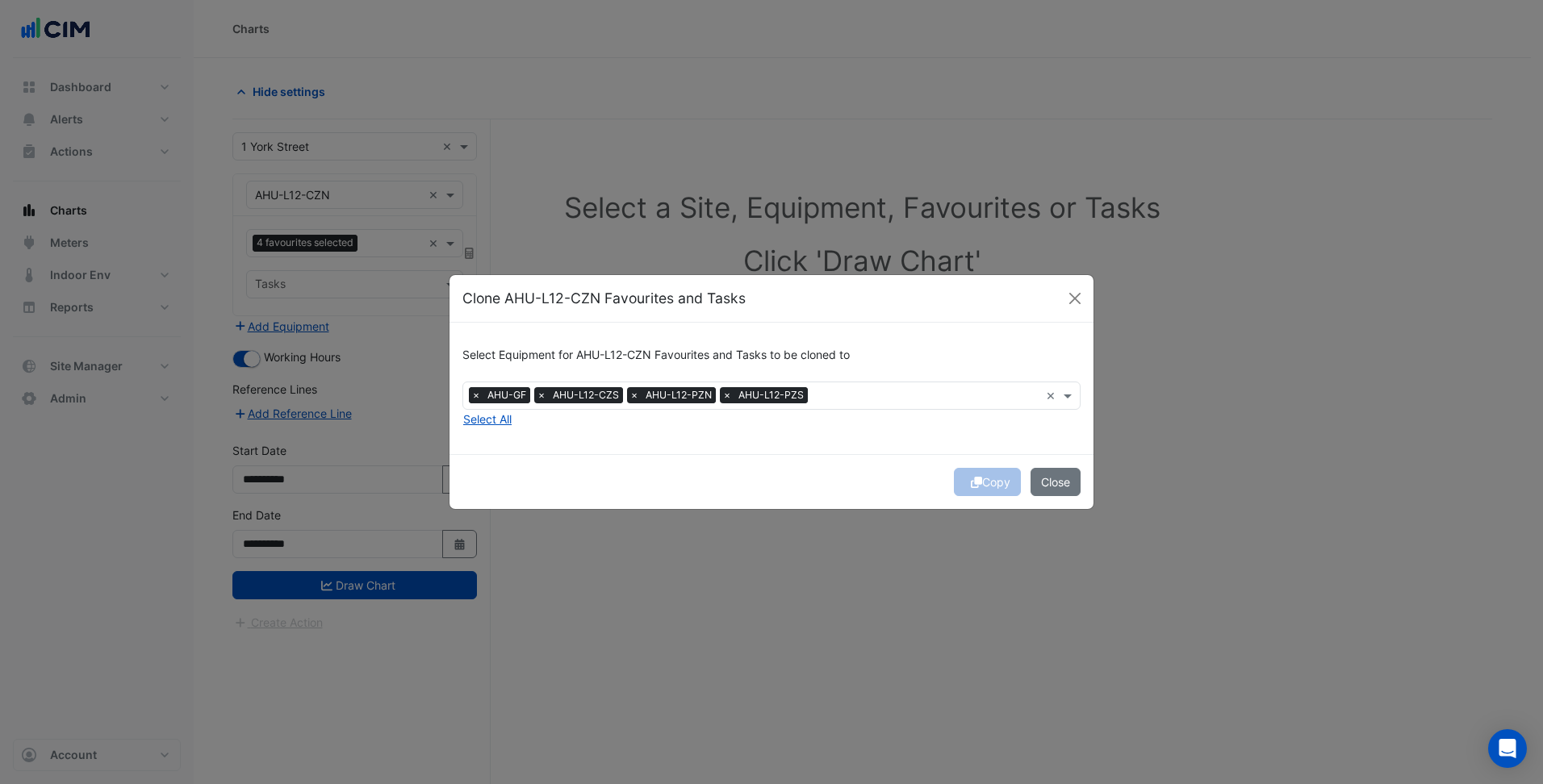 click on "×" 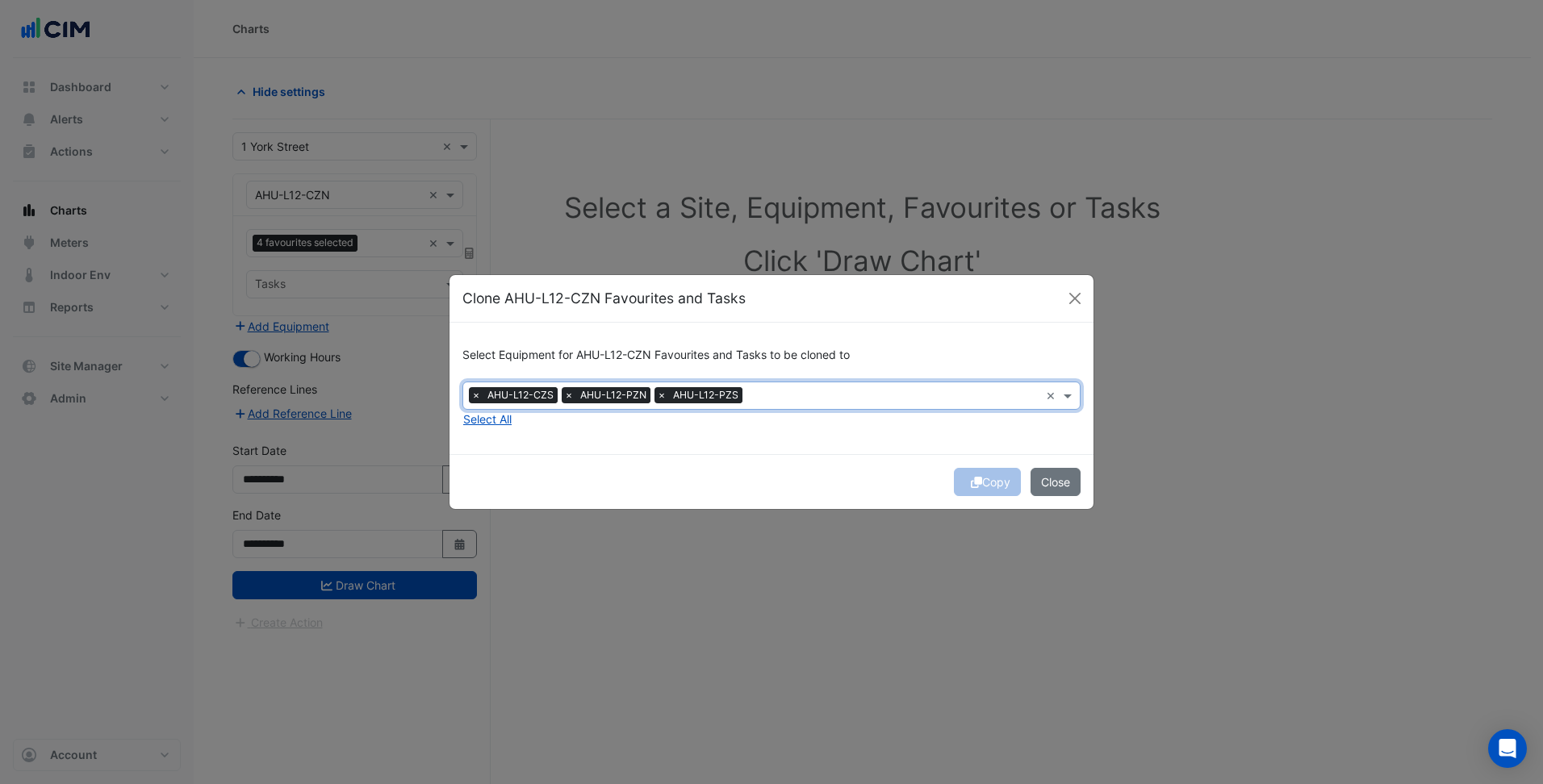 click on "Select Equipment for AHU-L12-CZN Favourites and Tasks to be cloned to
Equipment × AHU-L12-CZS × AHU-L12-PZN × AHU-L12-PZS ×
Select All" 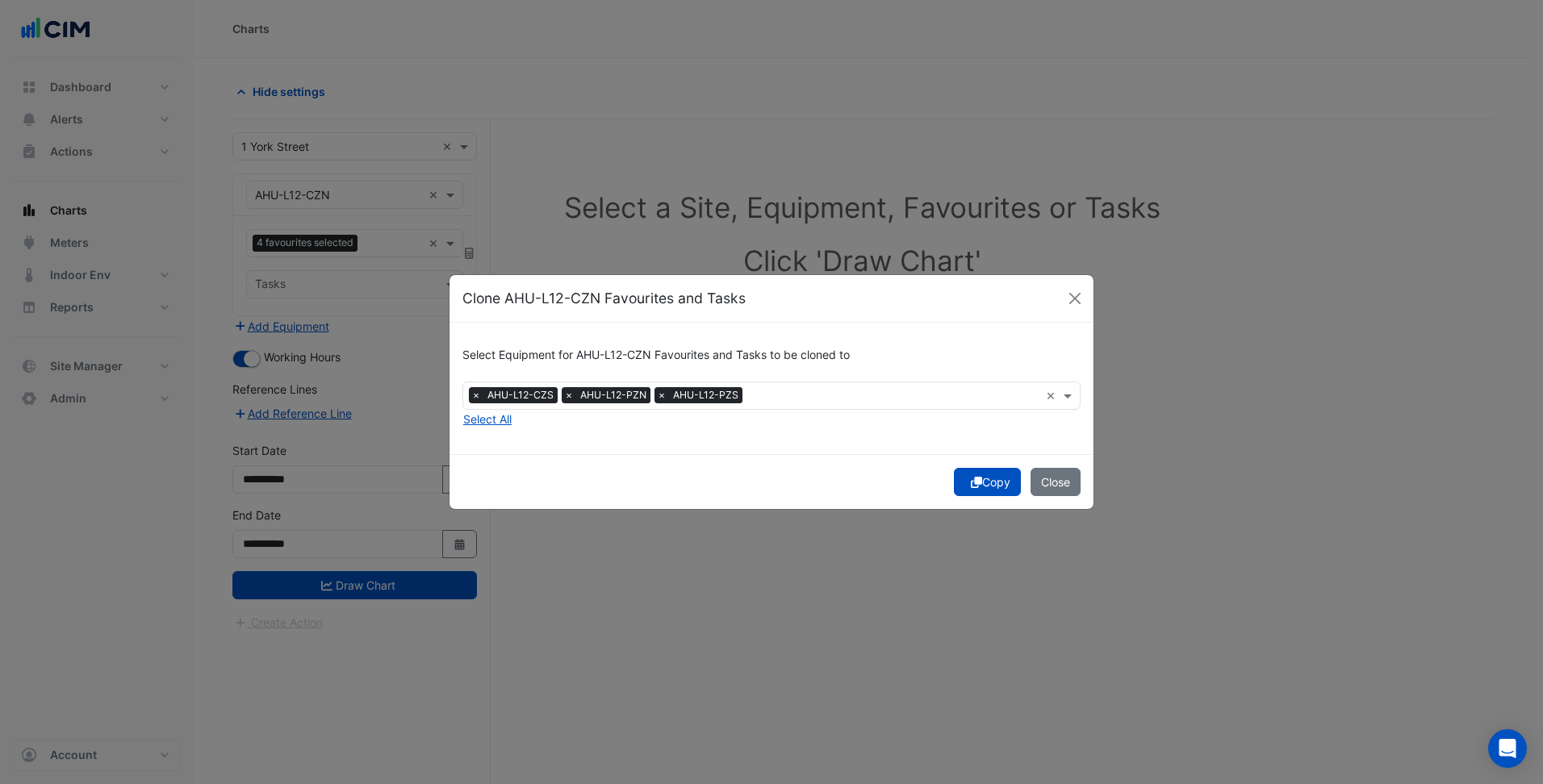 click on "Copy" 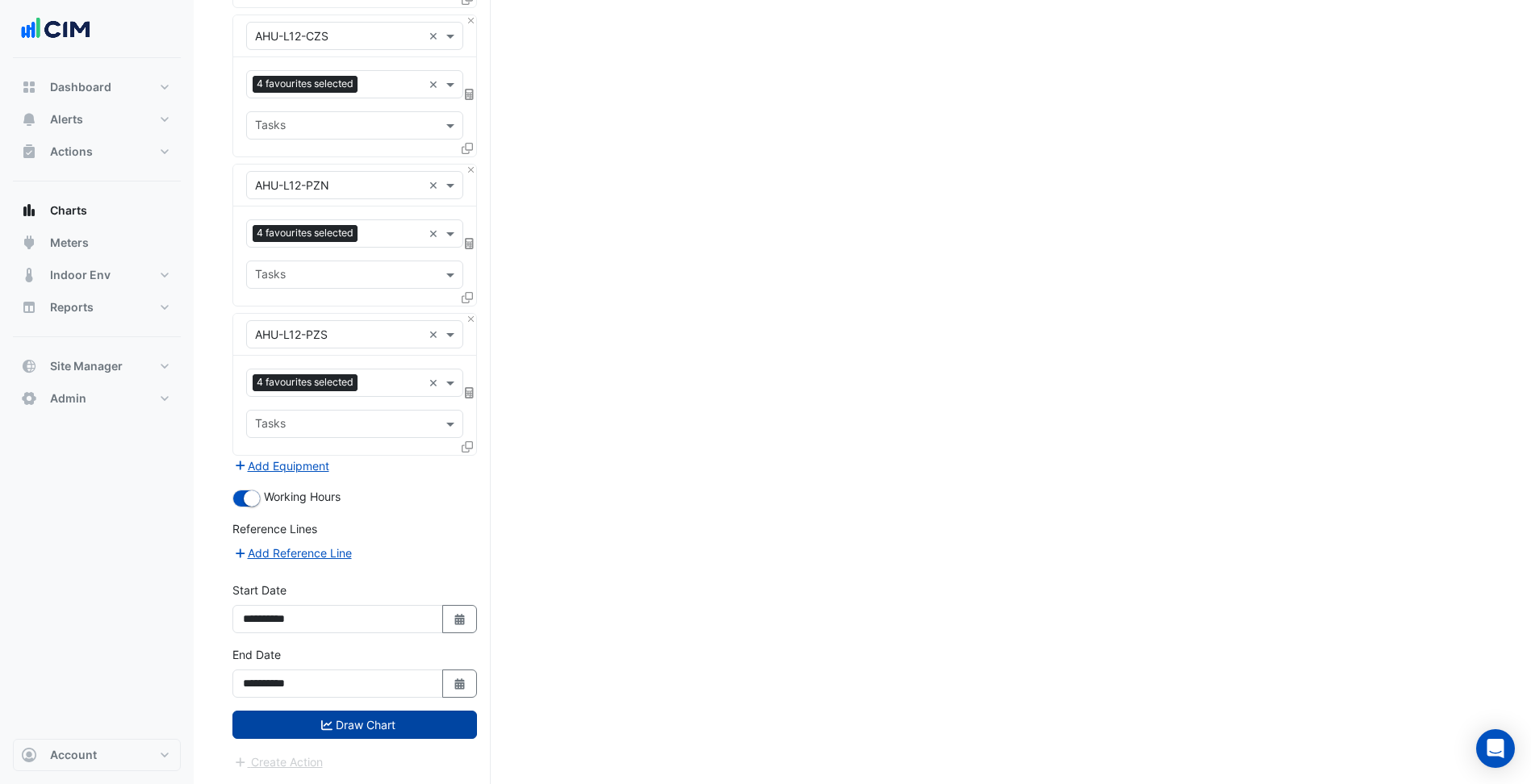 click on "Draw Chart" at bounding box center [354, 724] 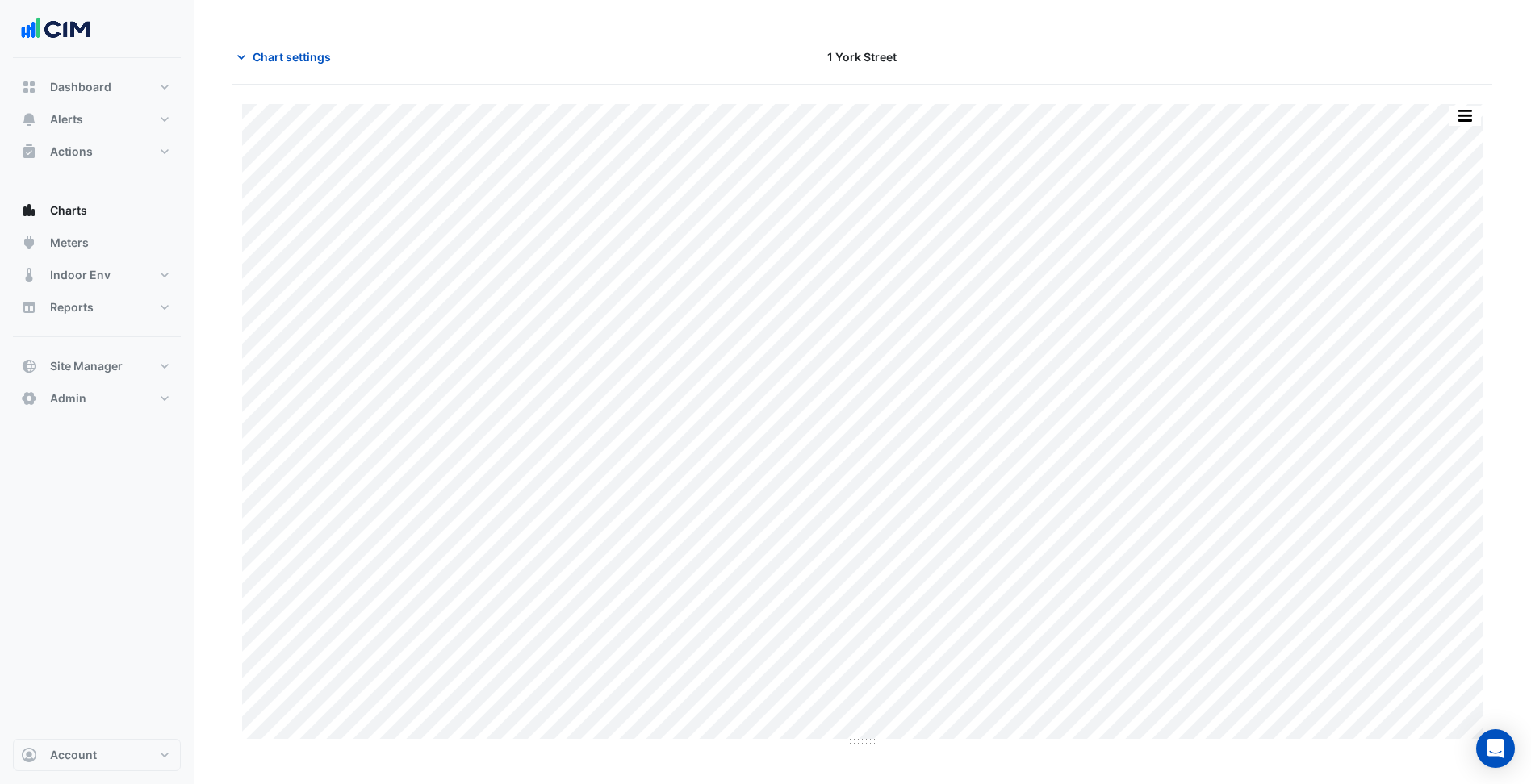 scroll, scrollTop: 0, scrollLeft: 0, axis: both 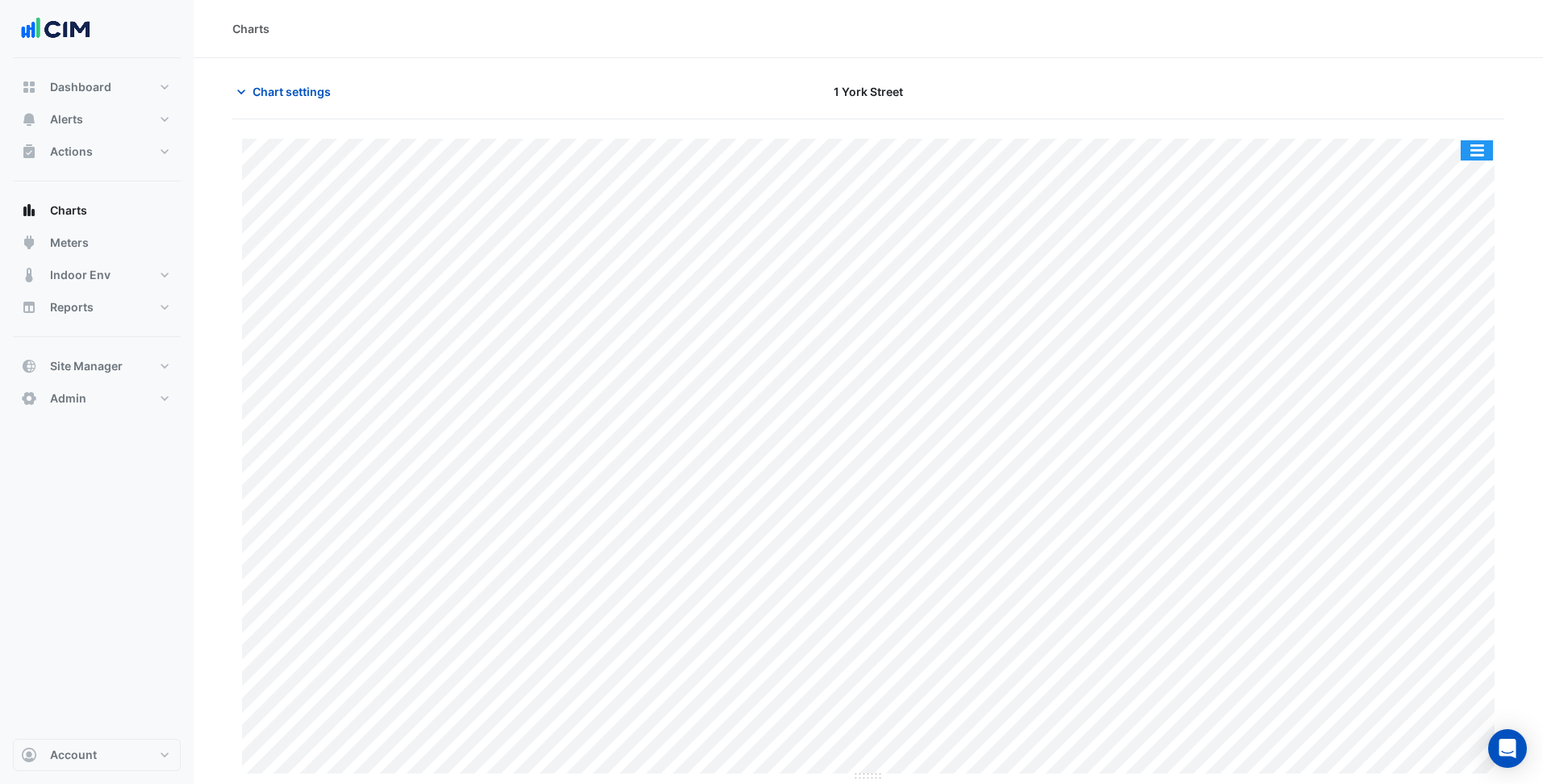 drag, startPoint x: 1491, startPoint y: 147, endPoint x: 1463, endPoint y: 164, distance: 32.756679 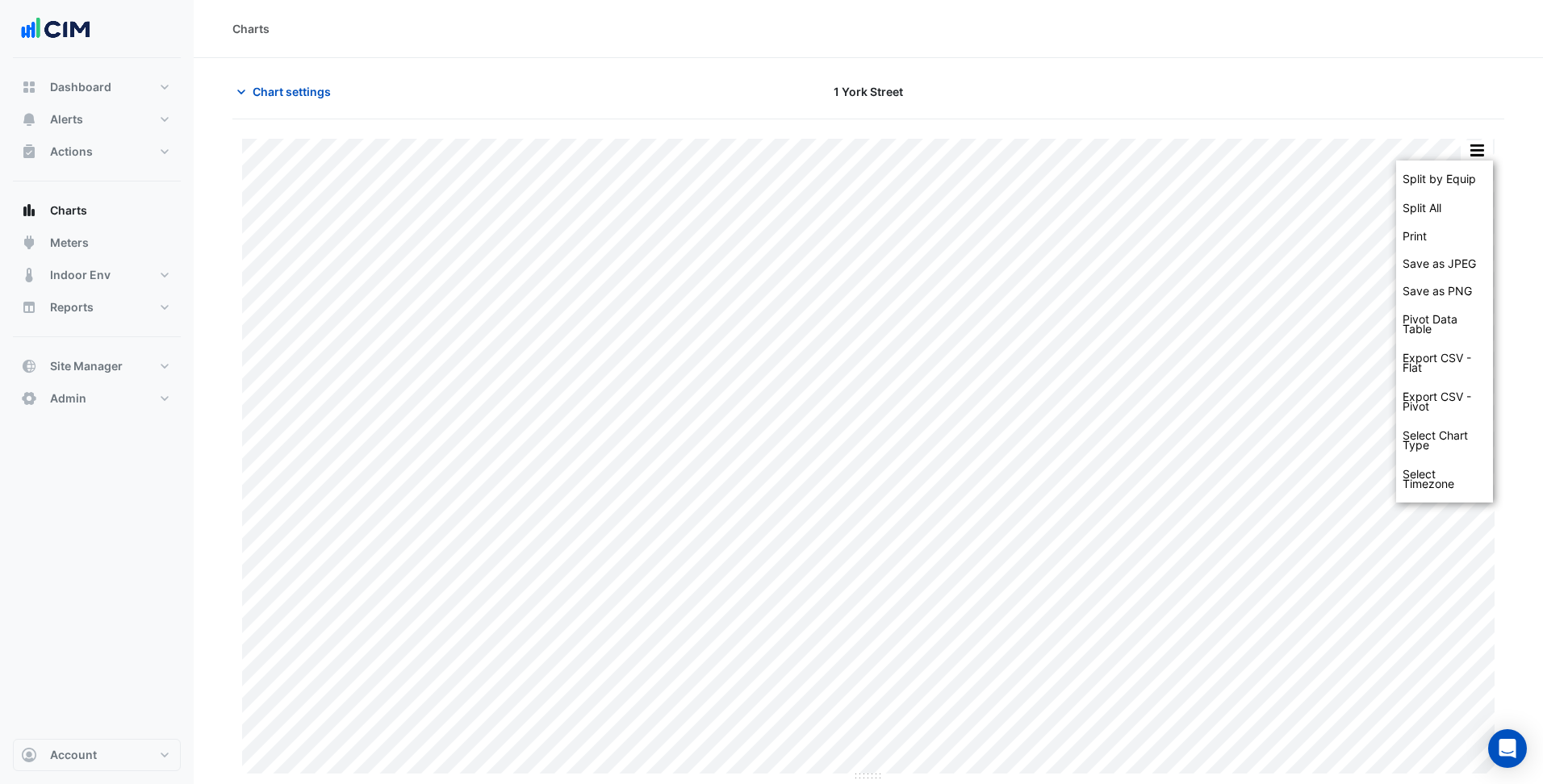 click on "Split by Equip Split All Print Save as JPEG Save as PNG Pivot Data Table Export CSV - Flat Export CSV - Pivot Select Chart Type Select Timezone" 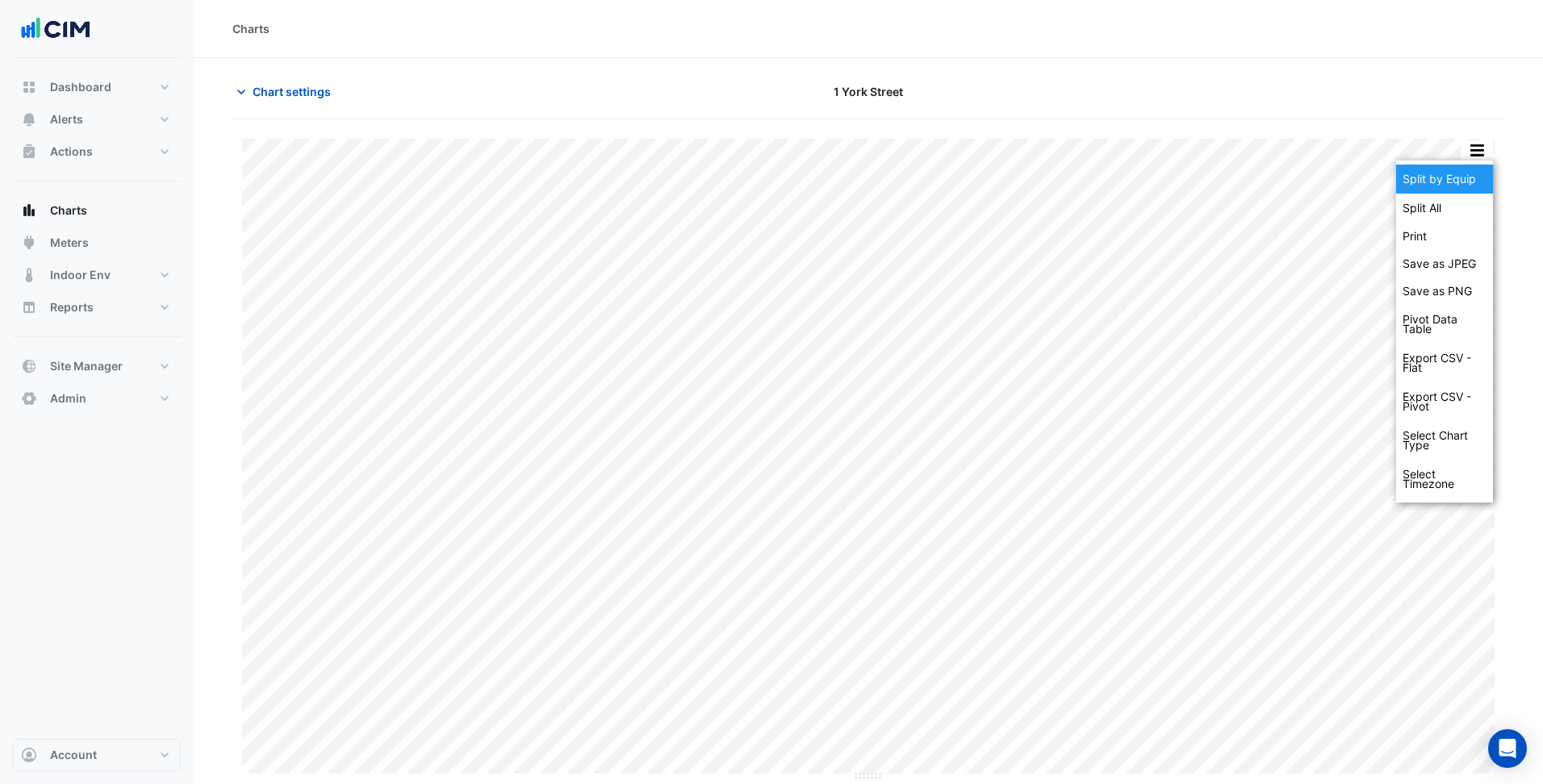 drag, startPoint x: 1461, startPoint y: 174, endPoint x: 1443, endPoint y: 23, distance: 152.06906 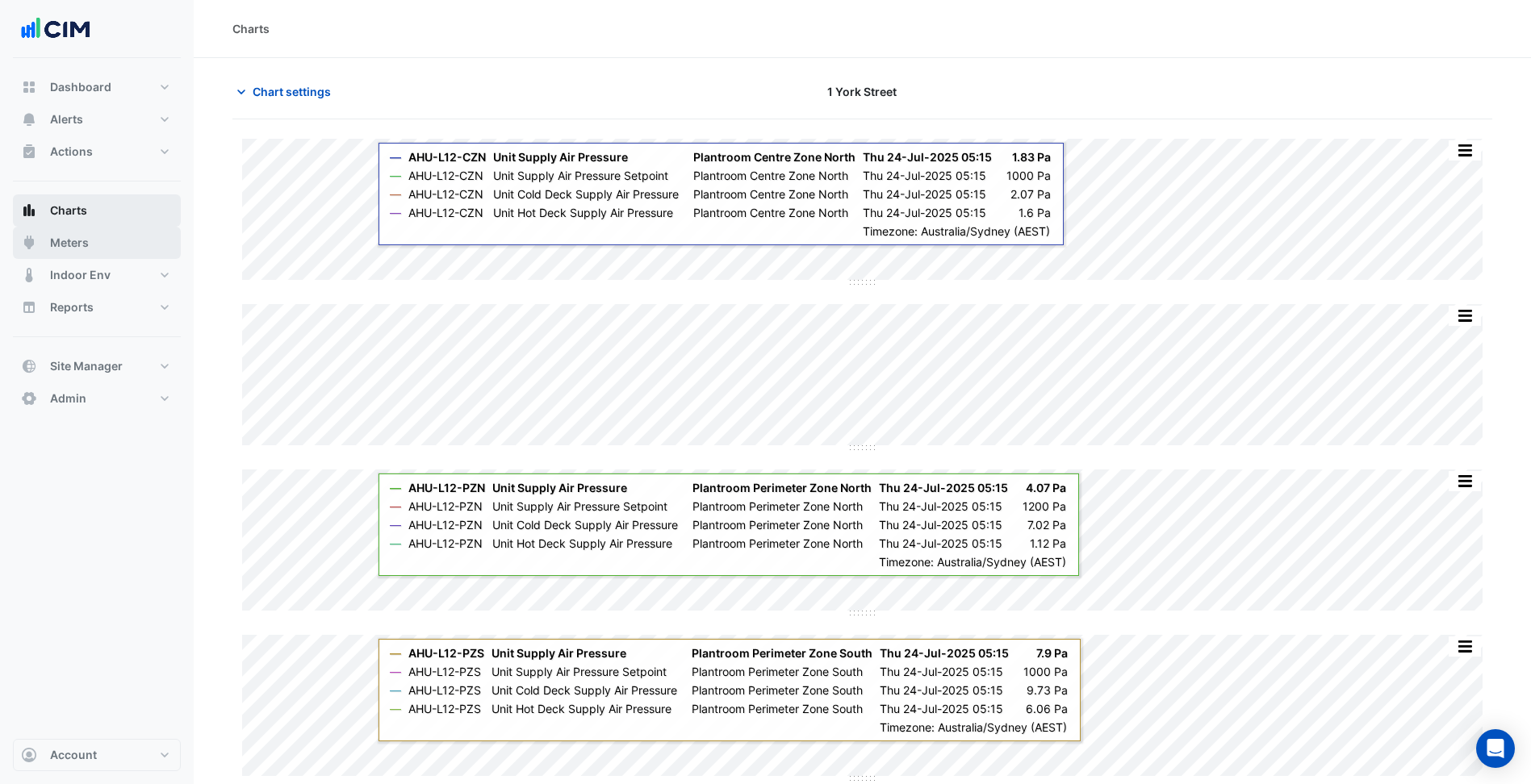 drag, startPoint x: 116, startPoint y: 240, endPoint x: 161, endPoint y: 197, distance: 62.24147 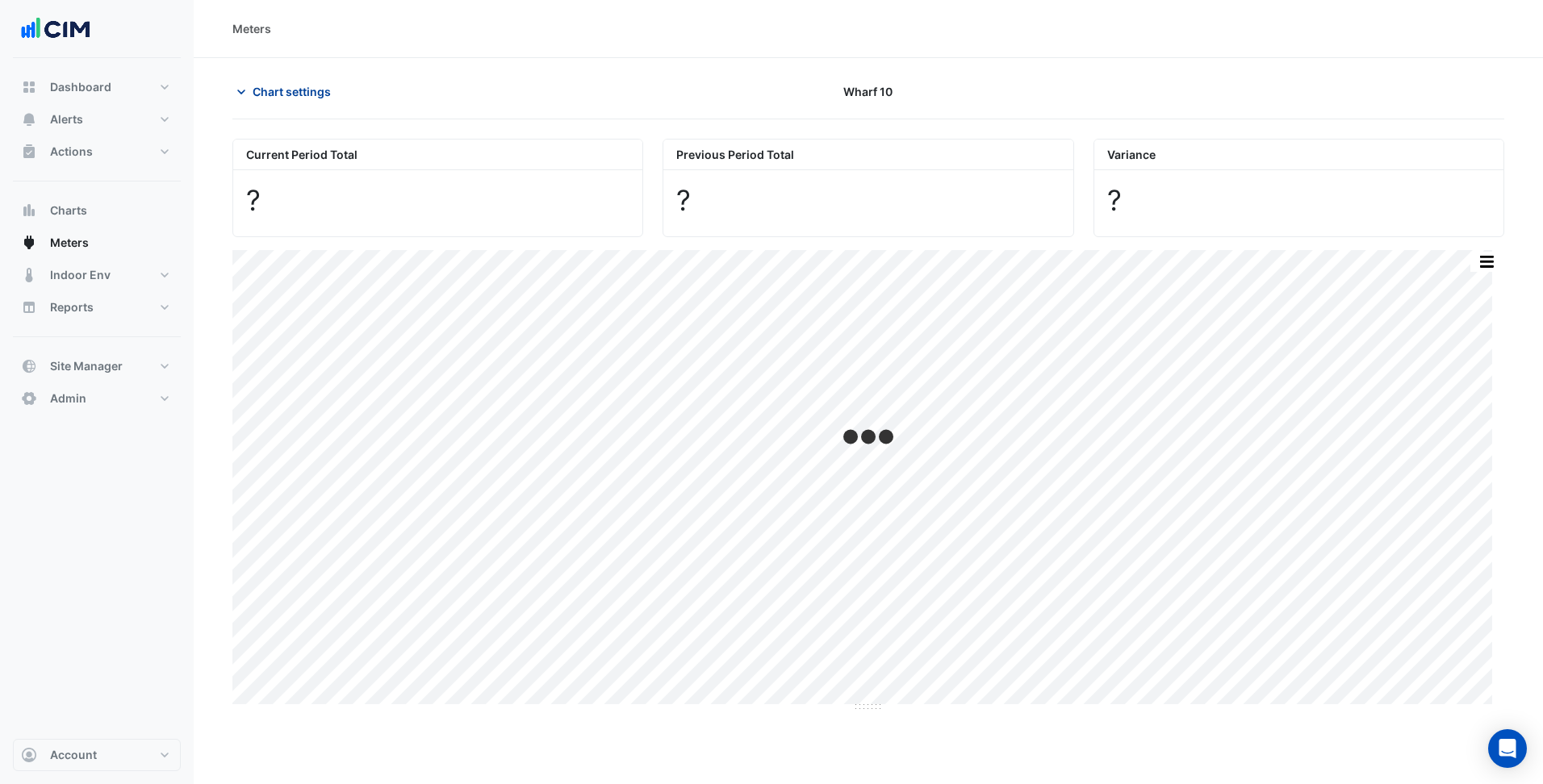 click on "Chart settings" 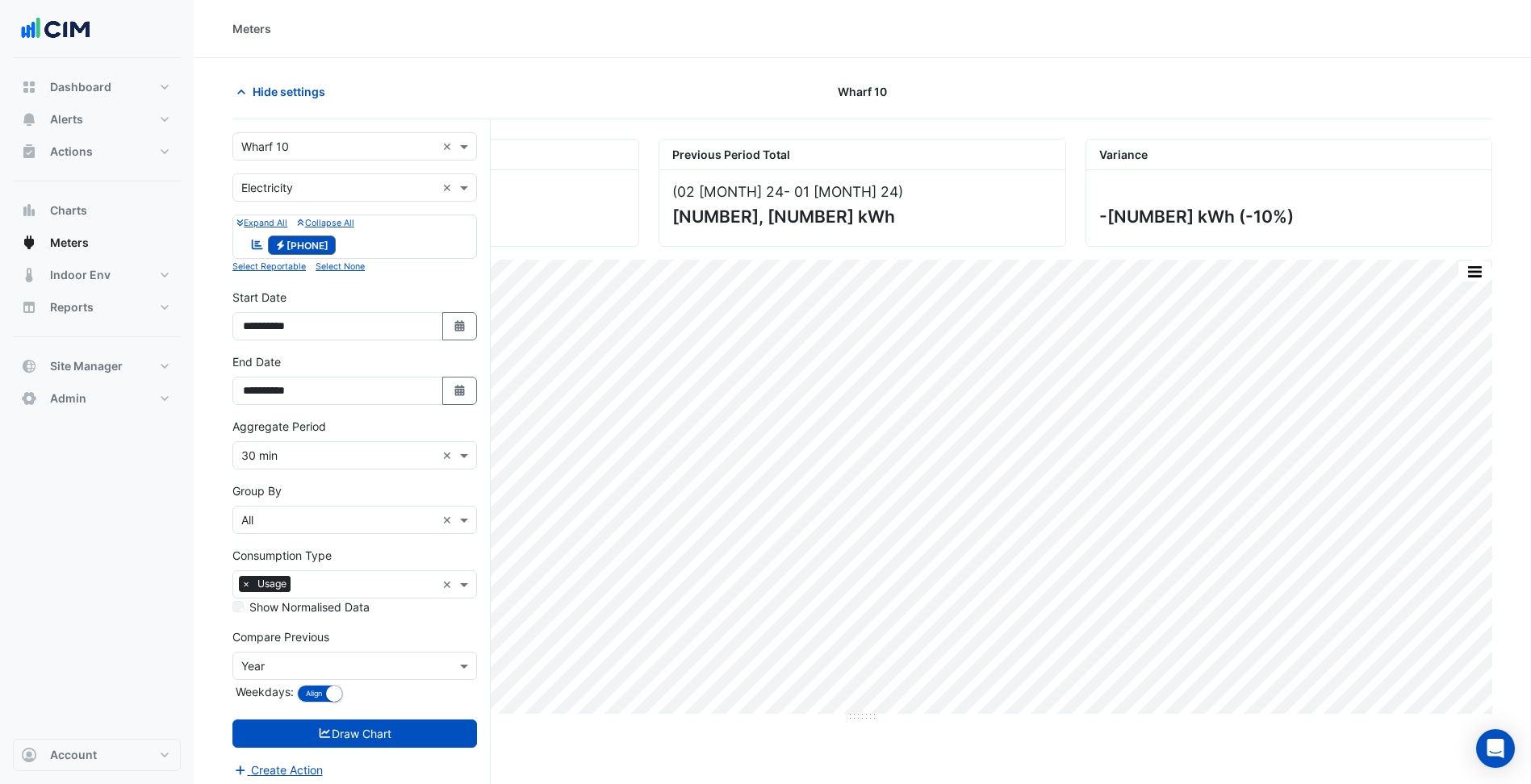 click at bounding box center [338, 147] 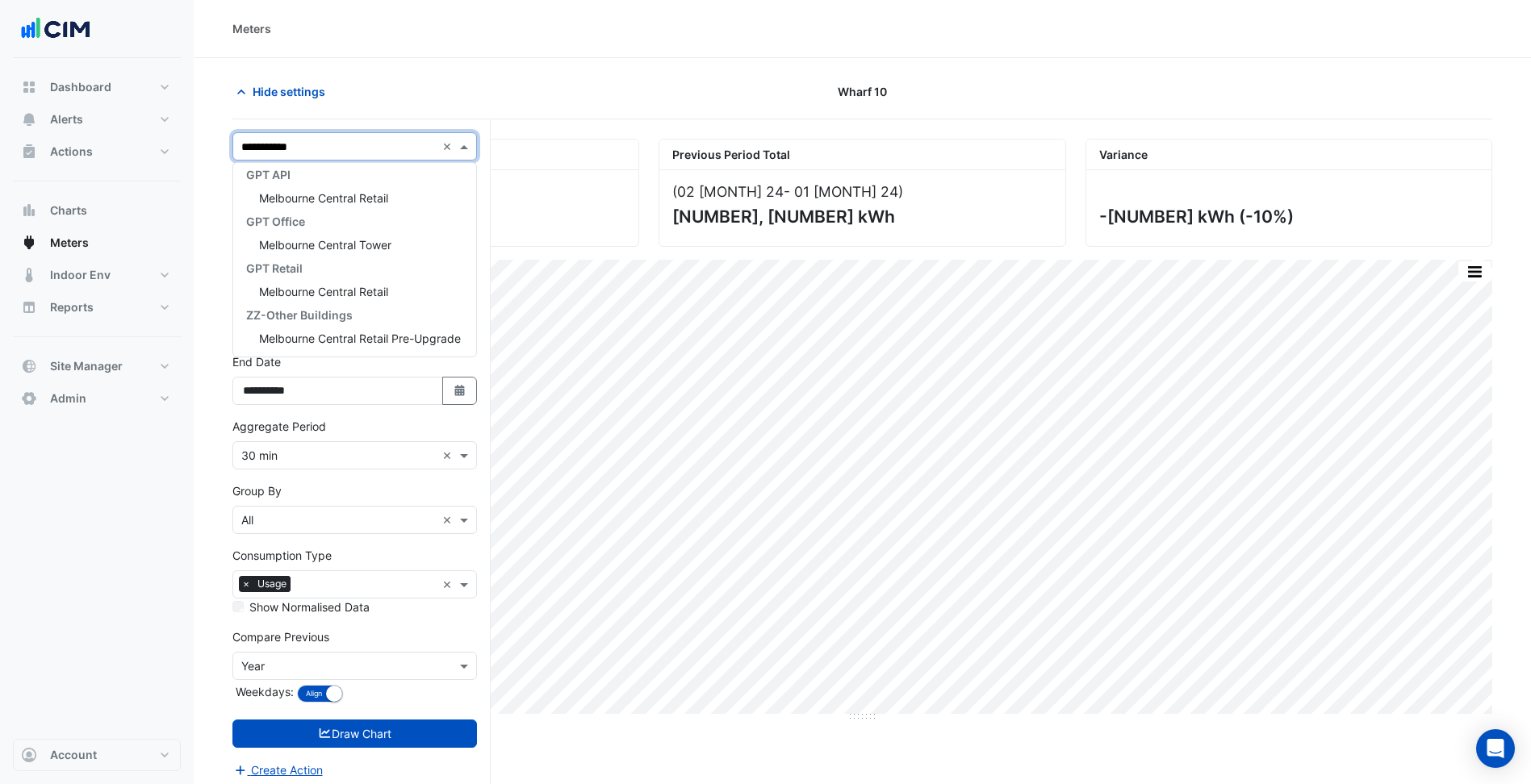 scroll, scrollTop: 0, scrollLeft: 0, axis: both 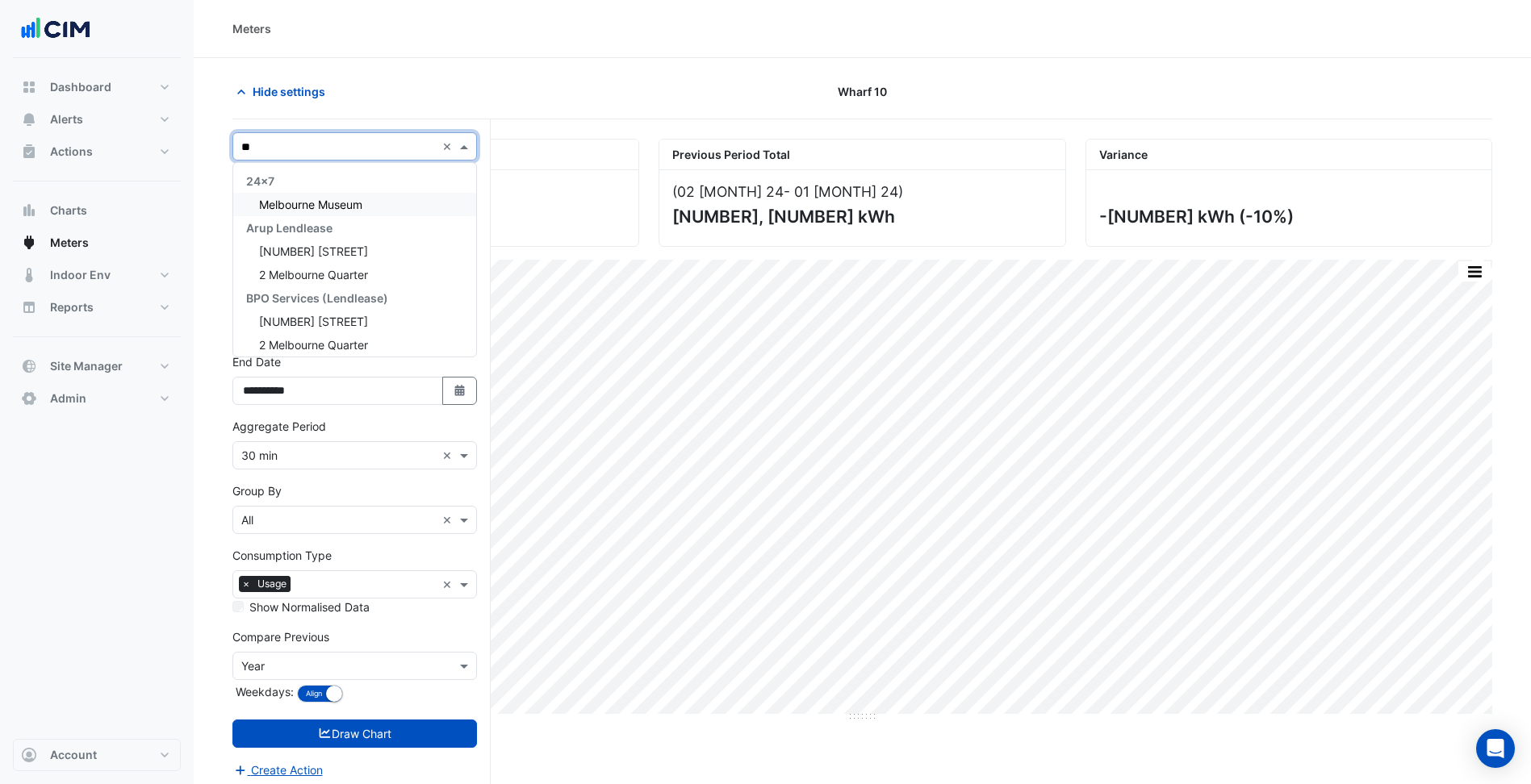 type on "*" 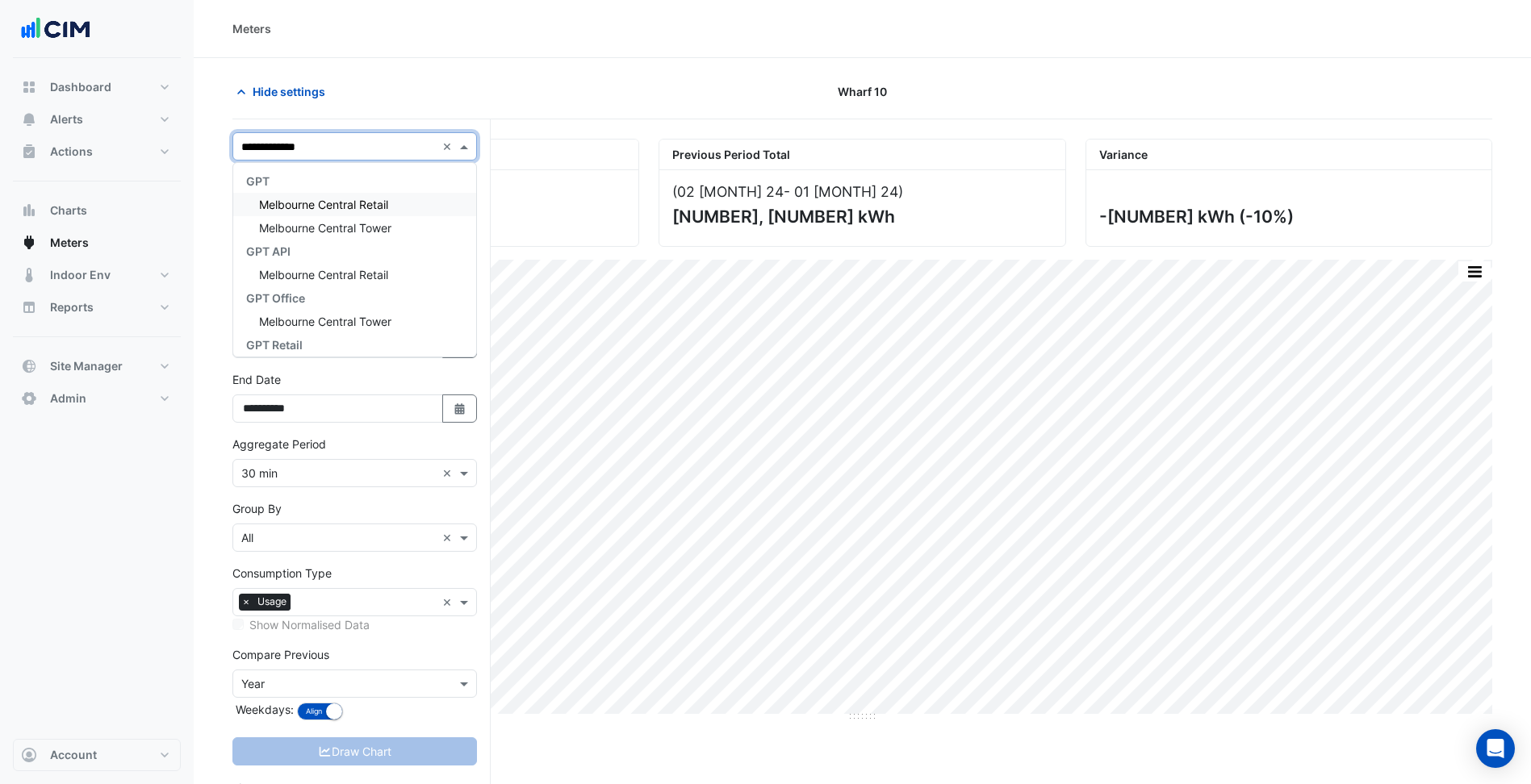 type on "**********" 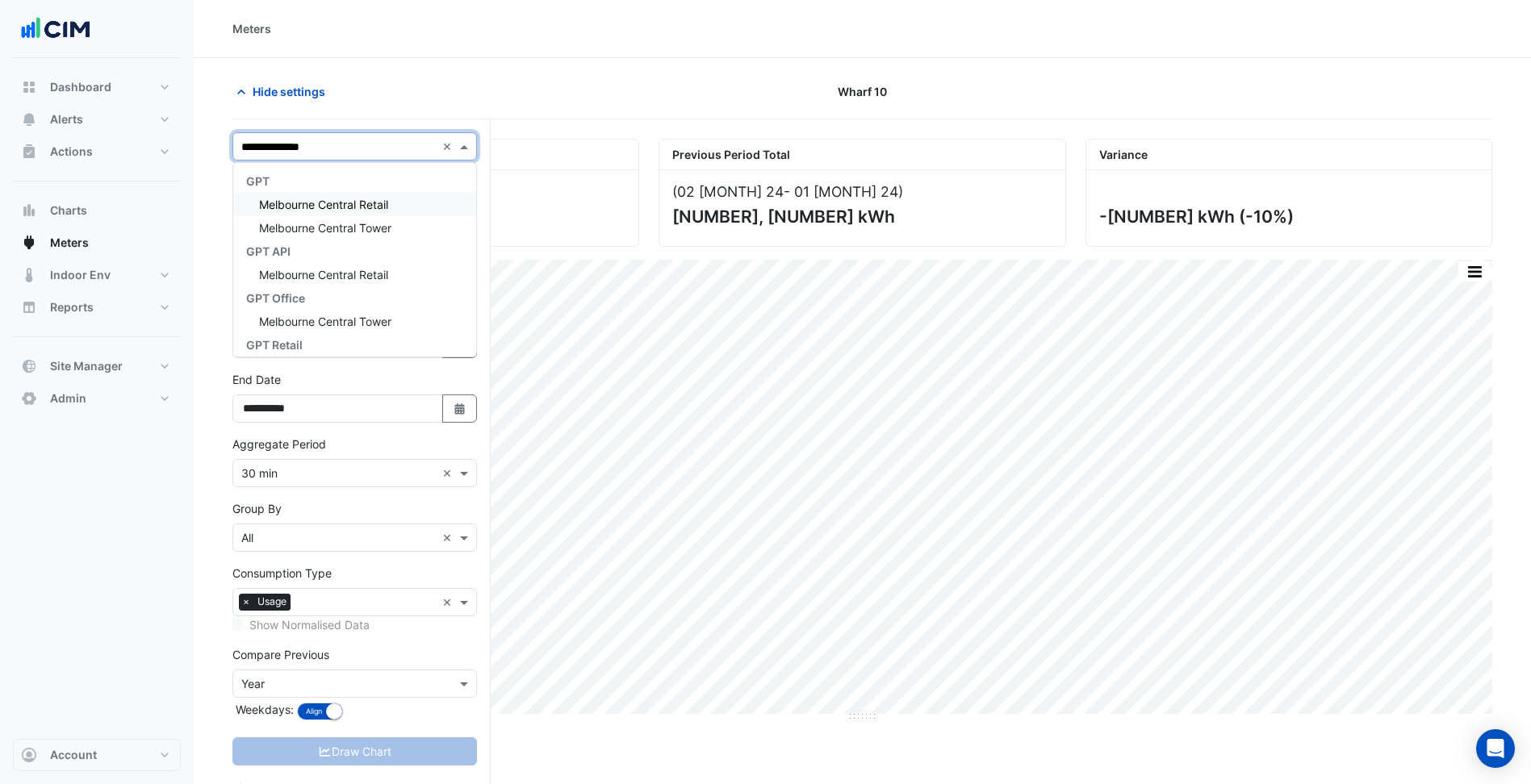 type 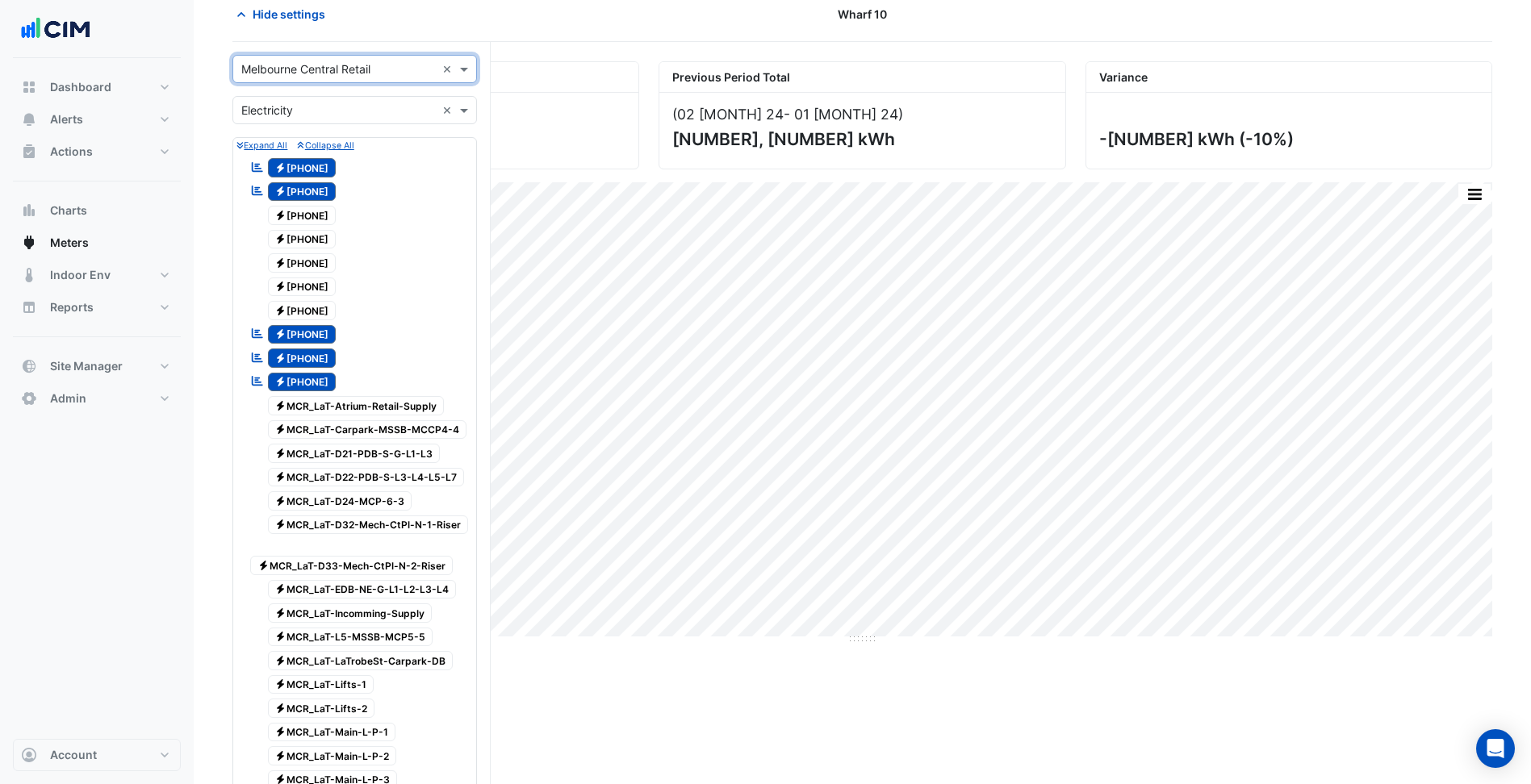 scroll, scrollTop: 0, scrollLeft: 0, axis: both 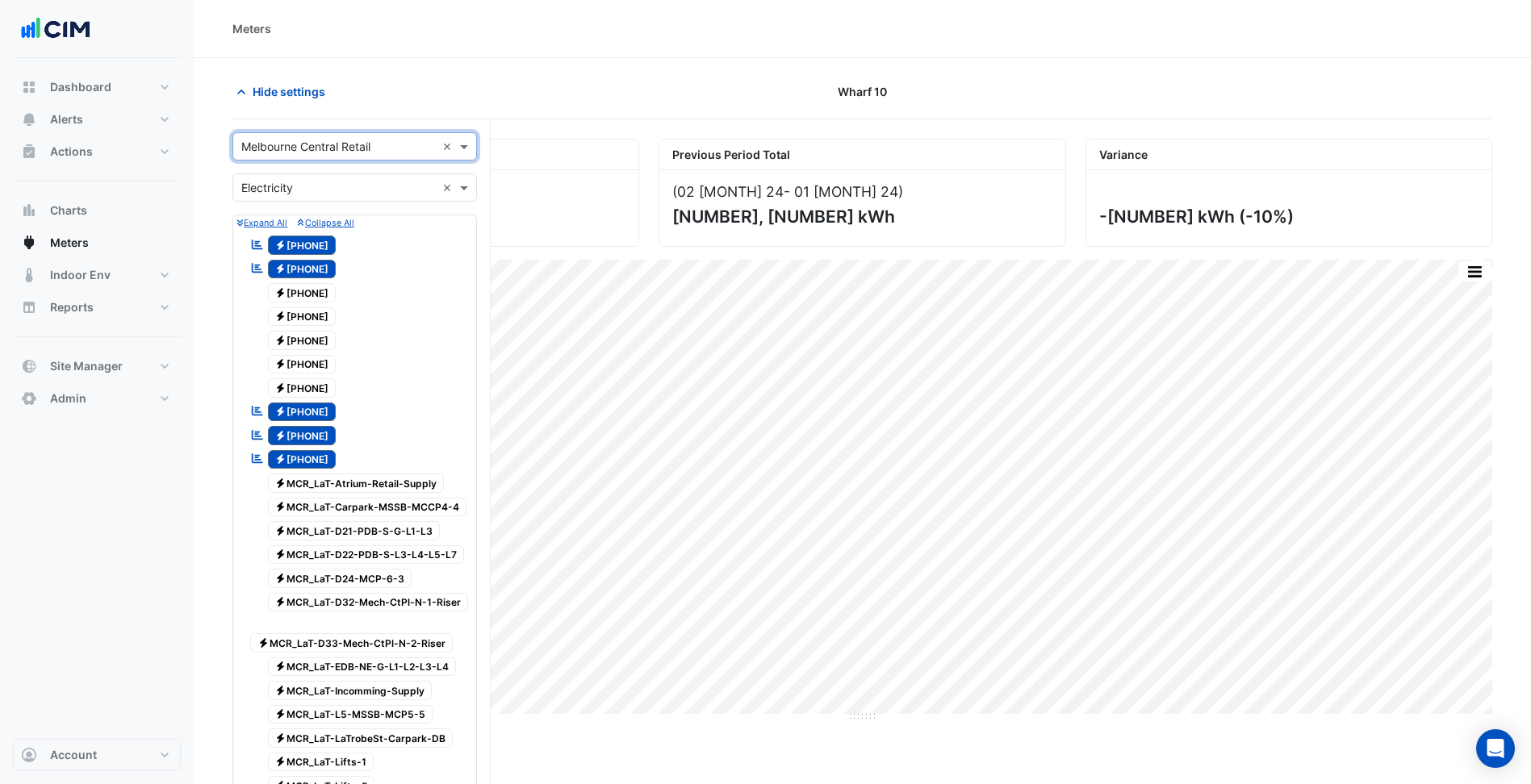 click at bounding box center (338, 188) 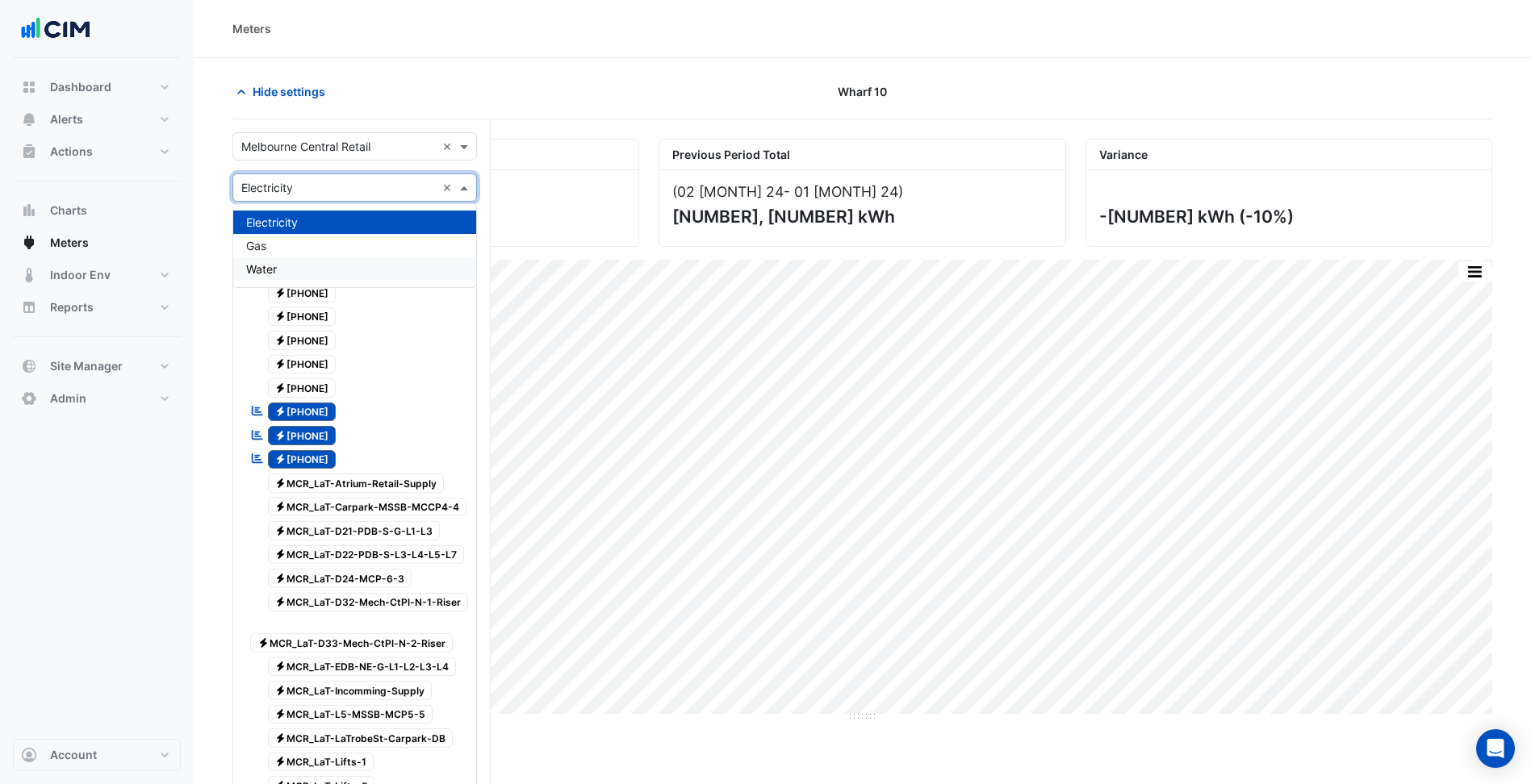 click on "Water" at bounding box center [354, 269] 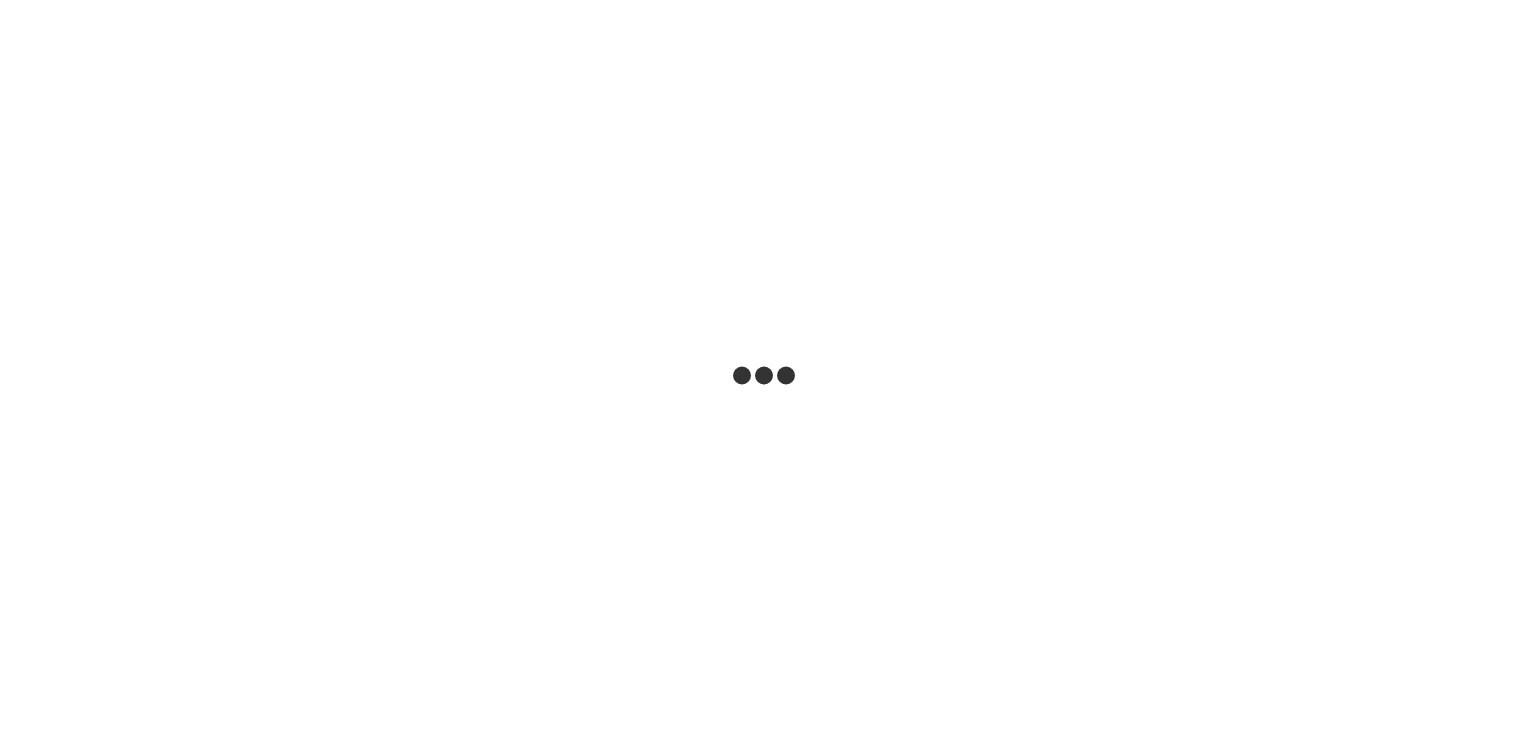scroll, scrollTop: 0, scrollLeft: 0, axis: both 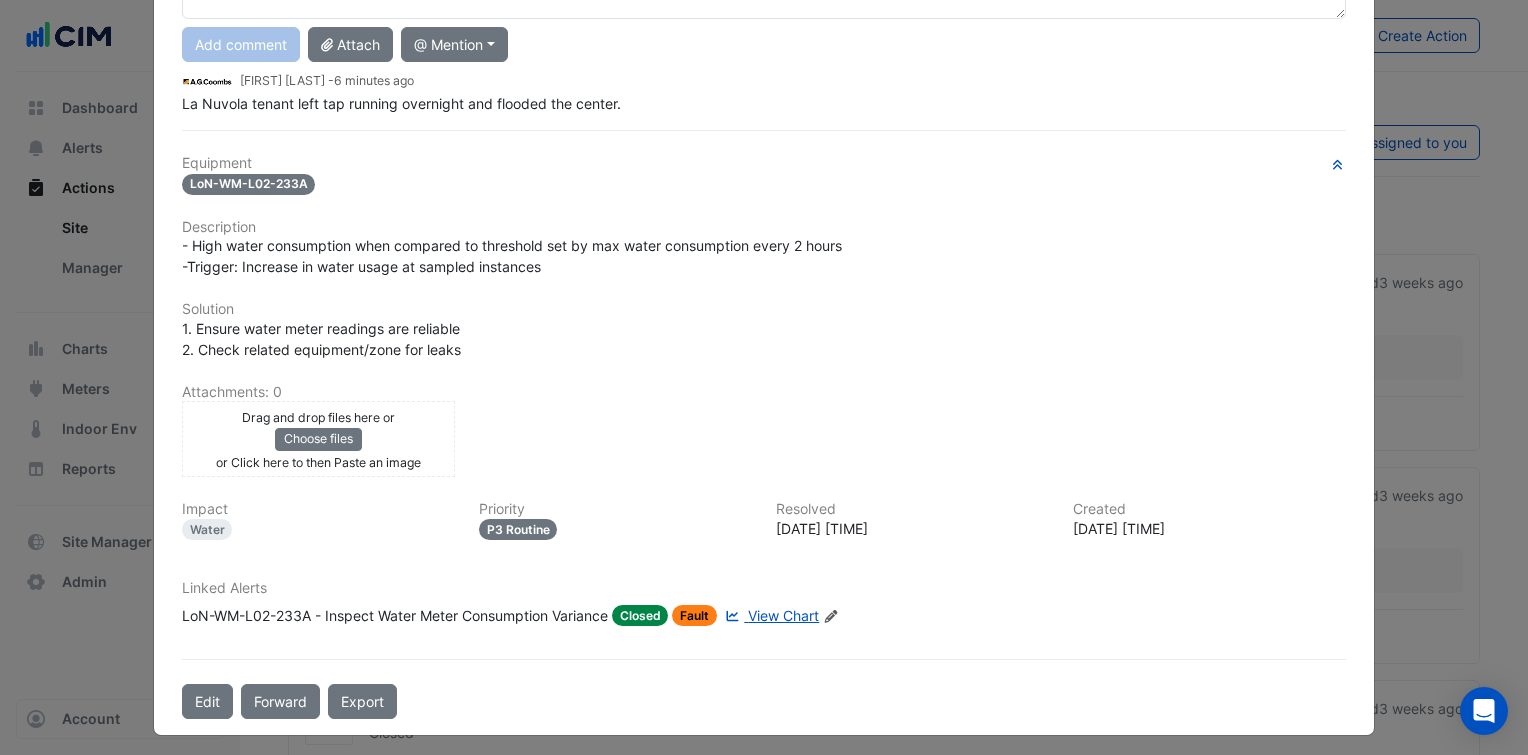 click on "View Chart" 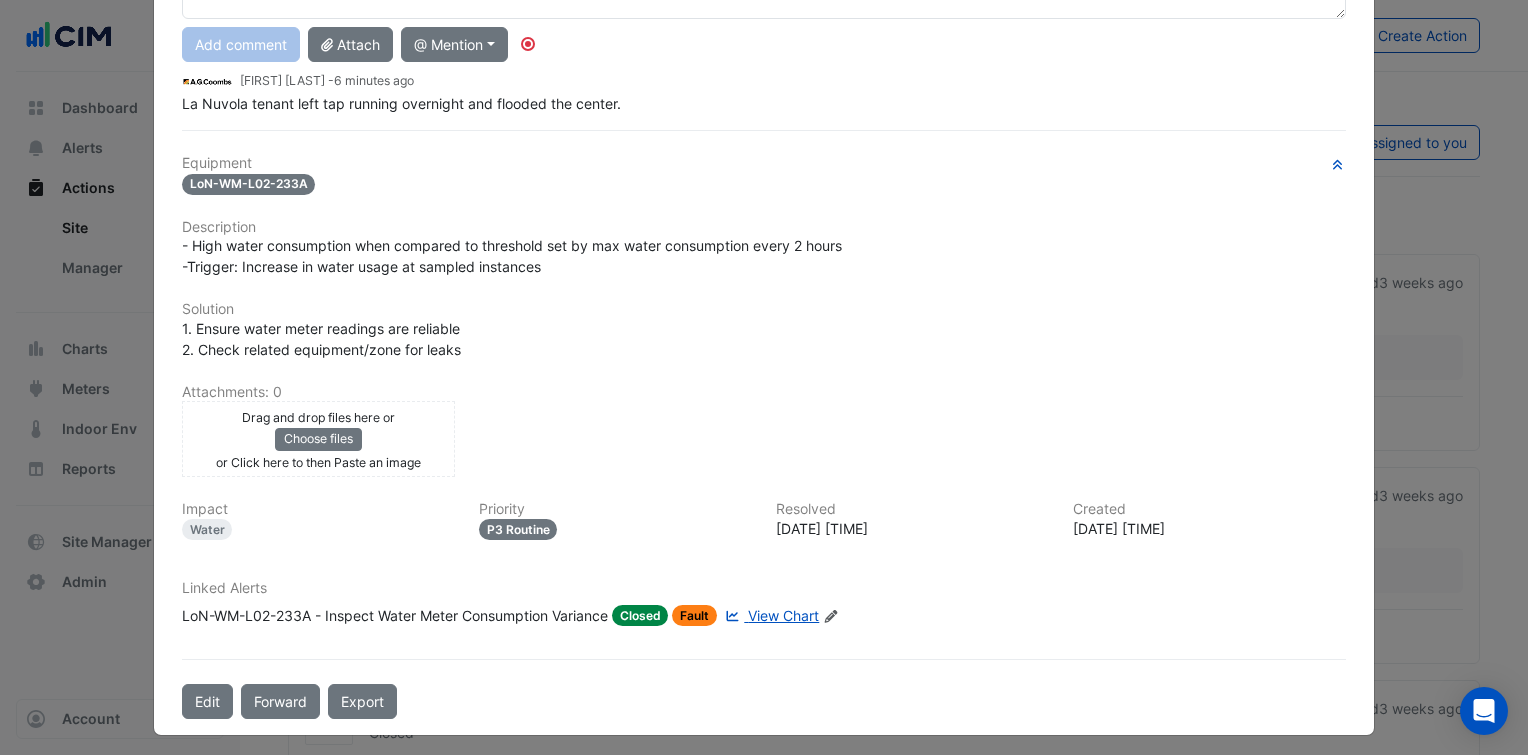 scroll, scrollTop: 167, scrollLeft: 0, axis: vertical 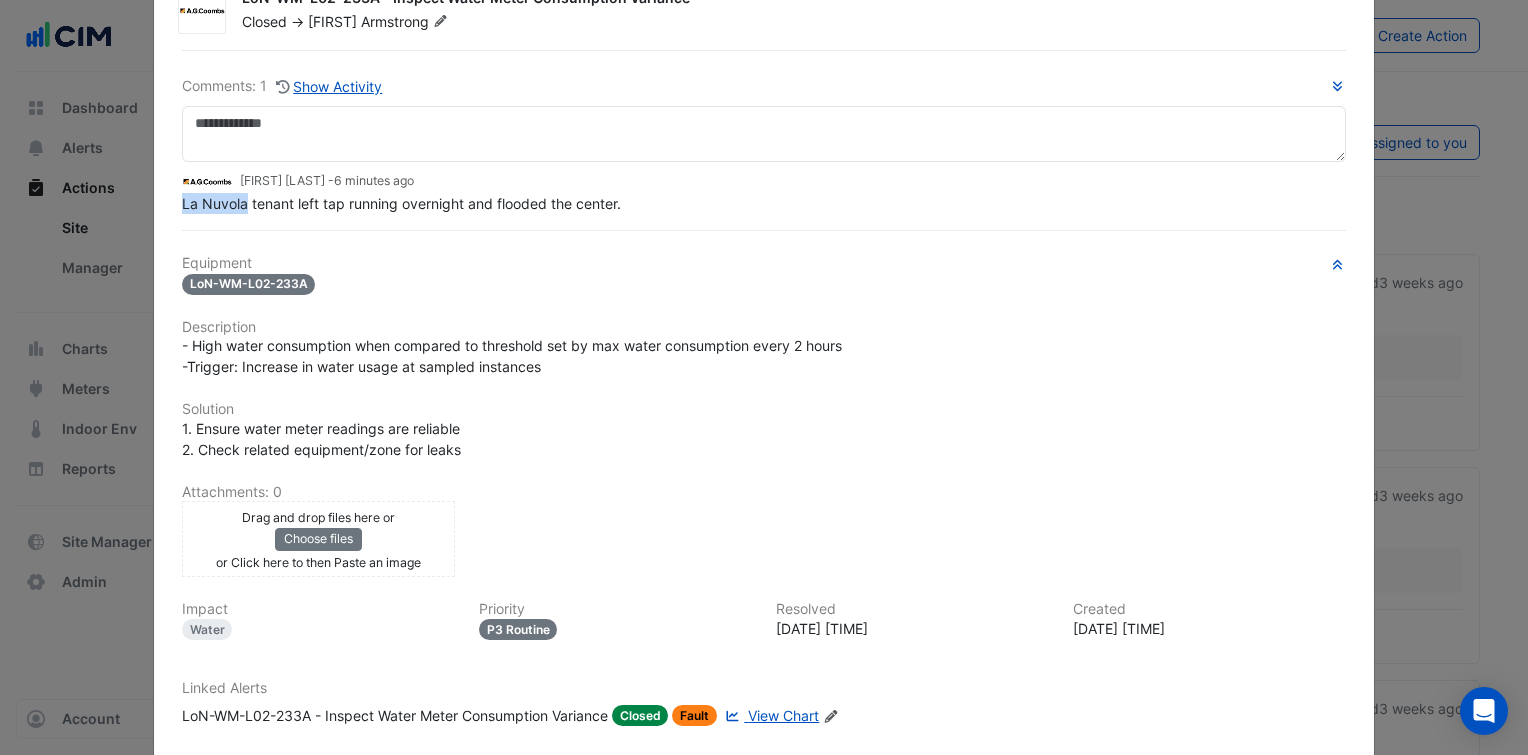 drag, startPoint x: 178, startPoint y: 201, endPoint x: 236, endPoint y: 196, distance: 58.21512 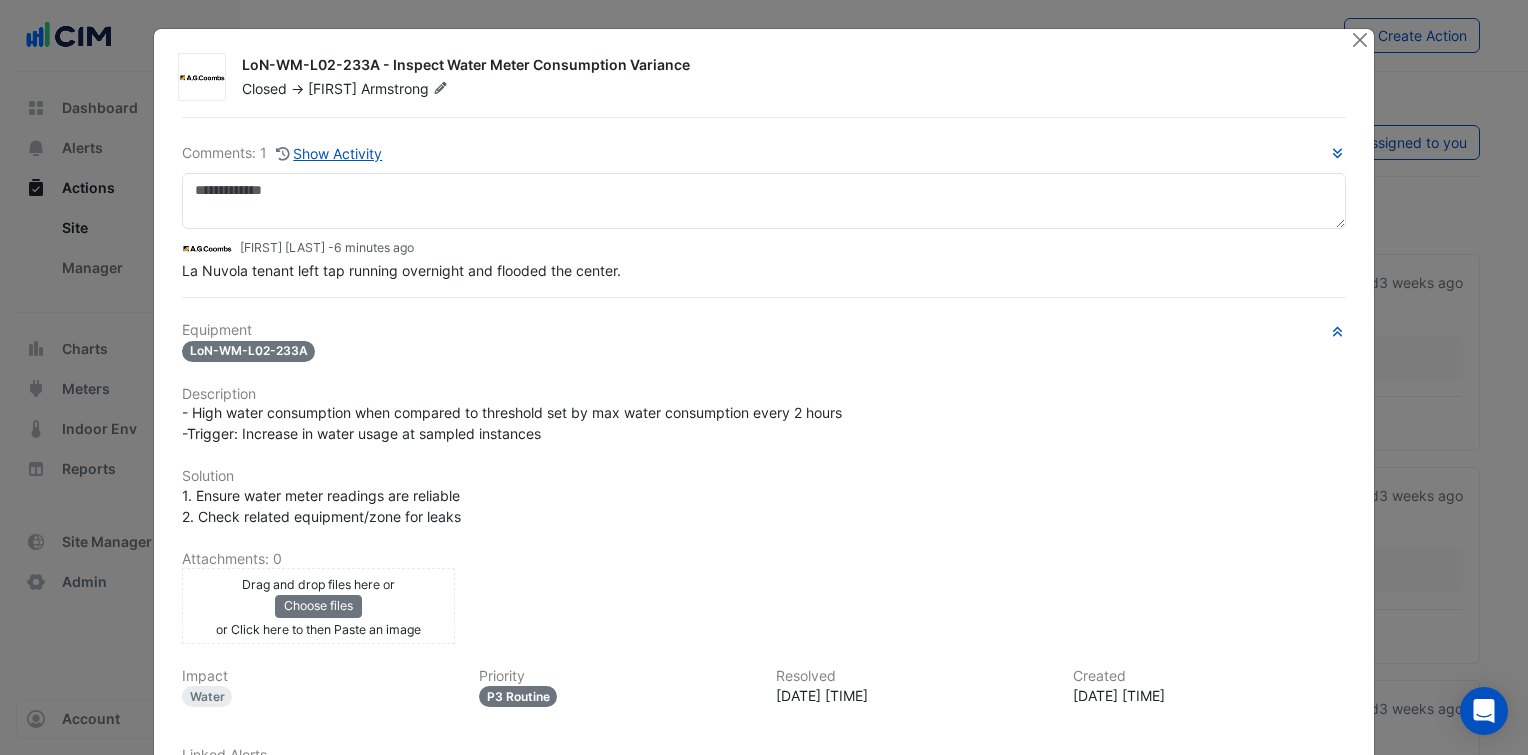 click on "Description" 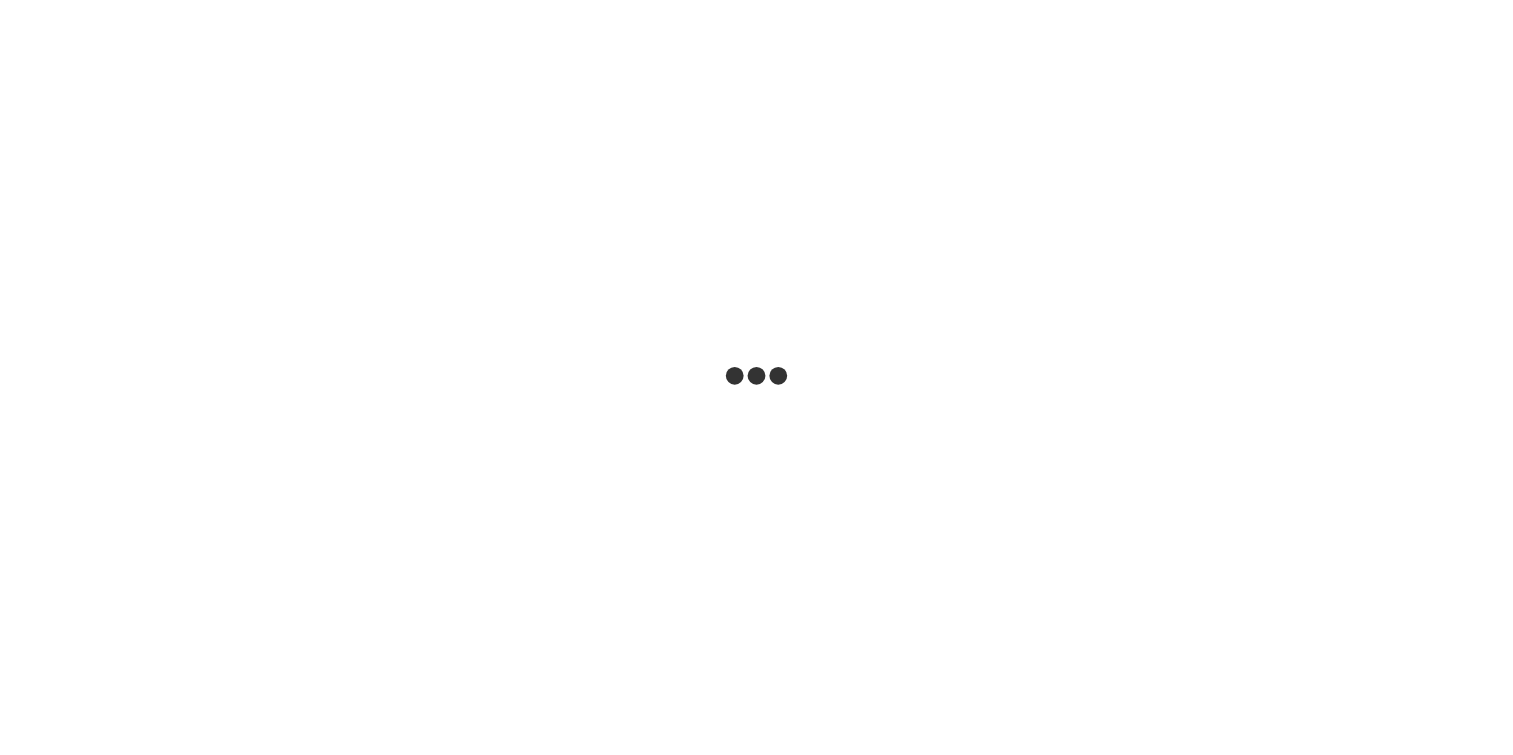 scroll, scrollTop: 0, scrollLeft: 0, axis: both 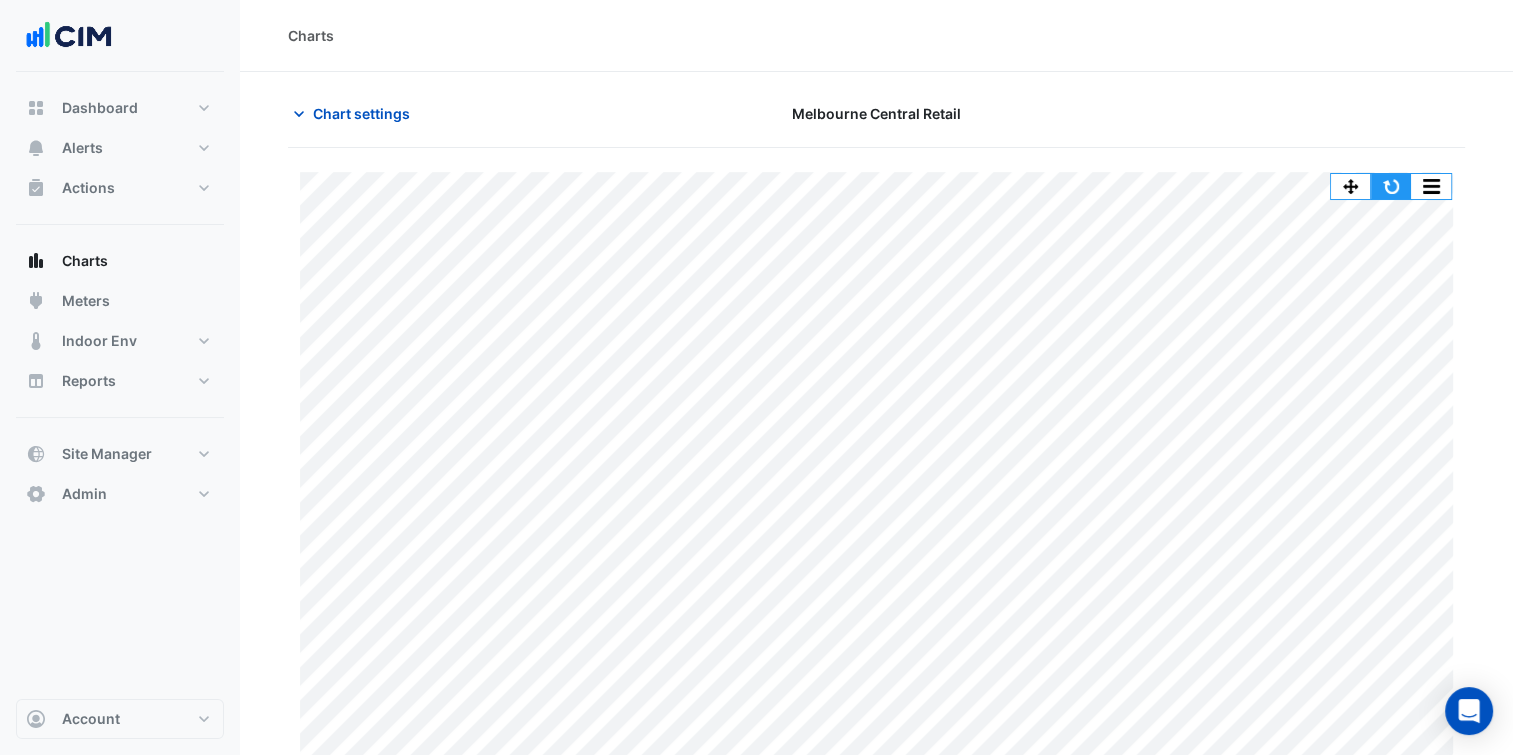 click 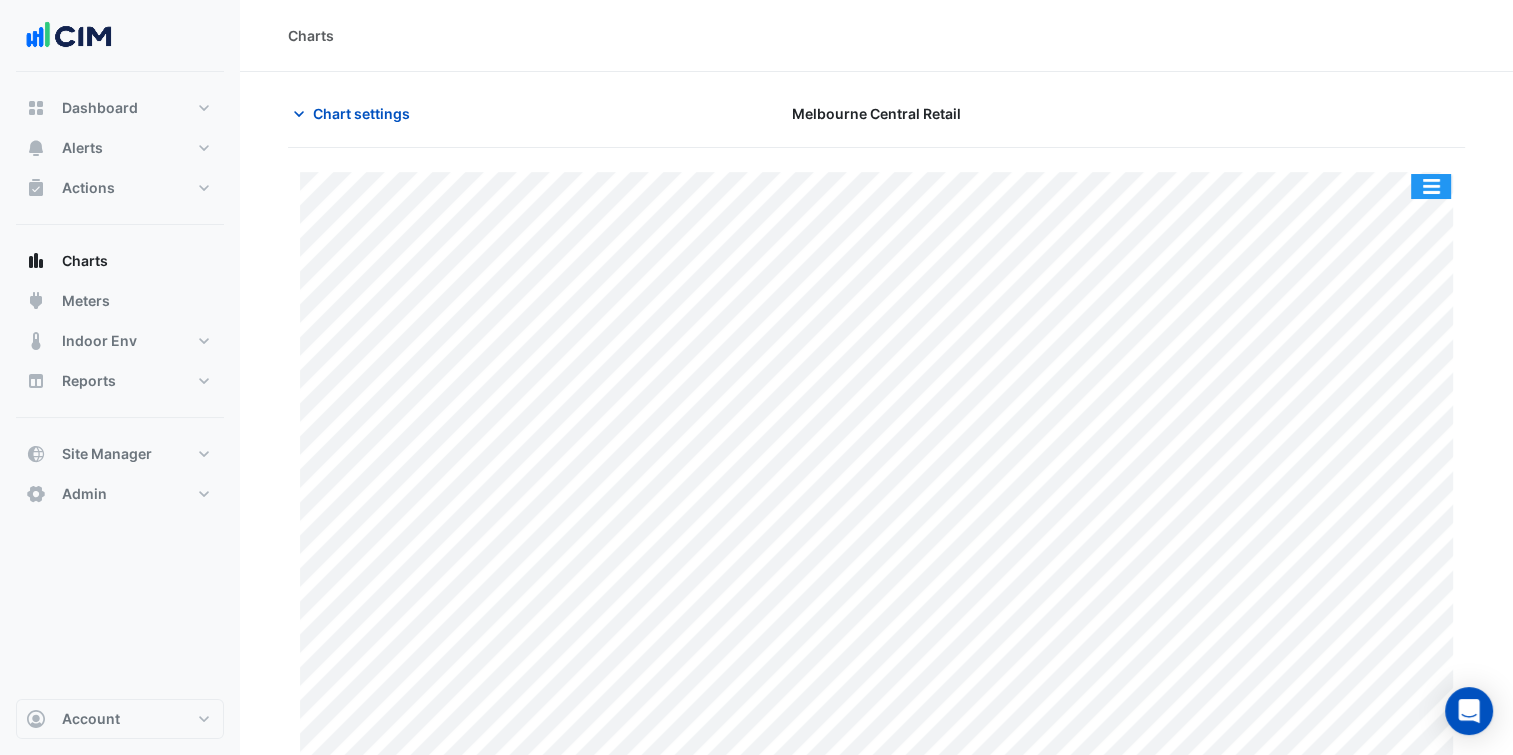 click 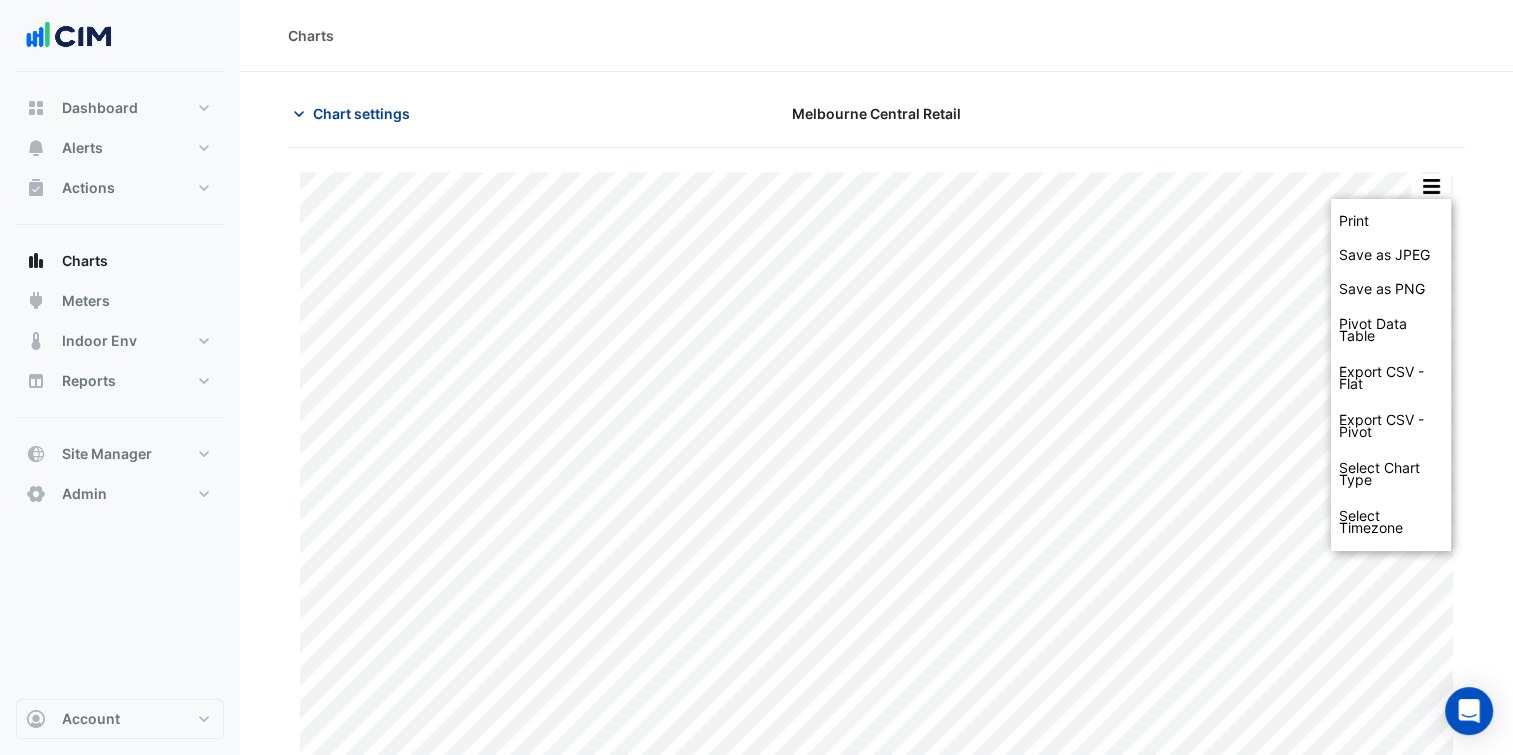 click on "Chart settings" 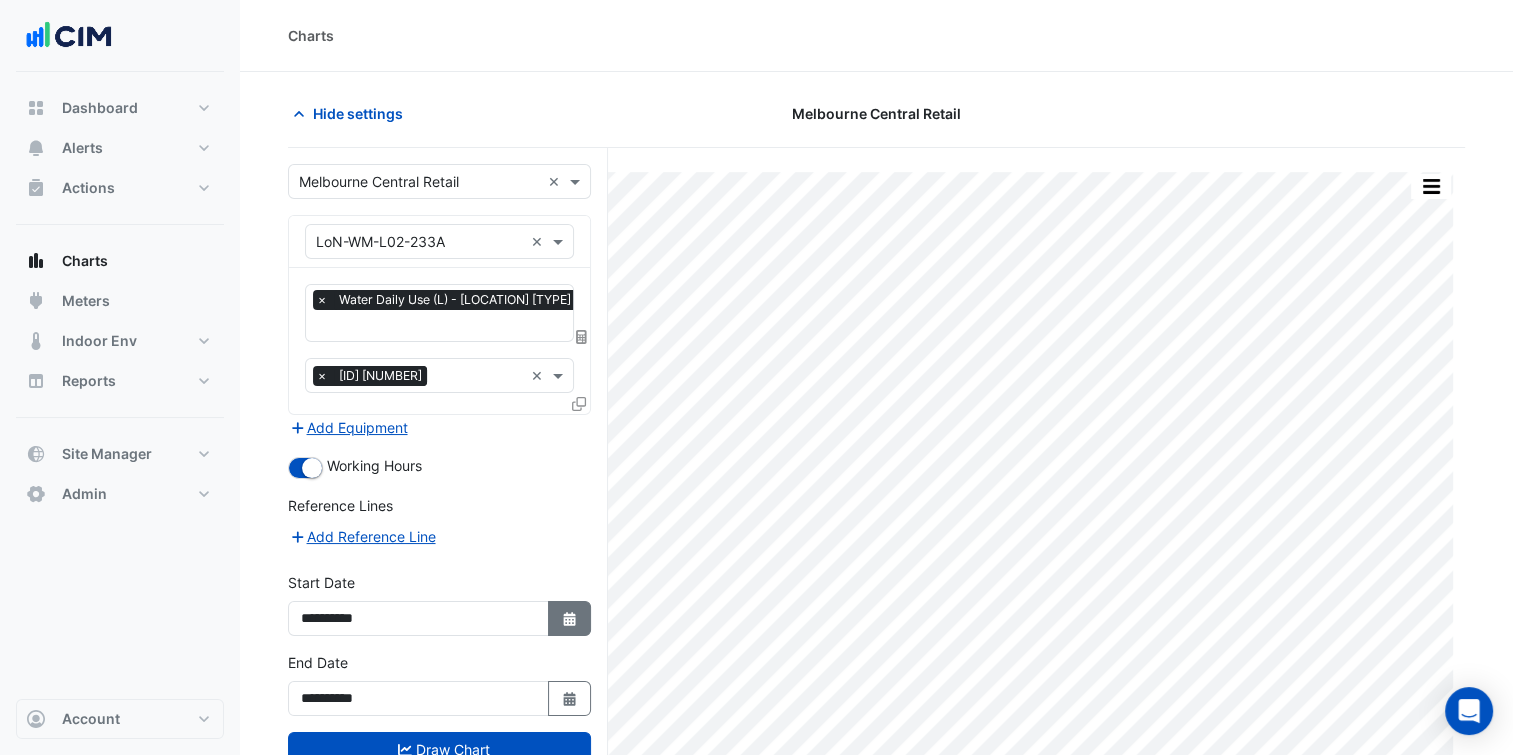 click on "Select Date" 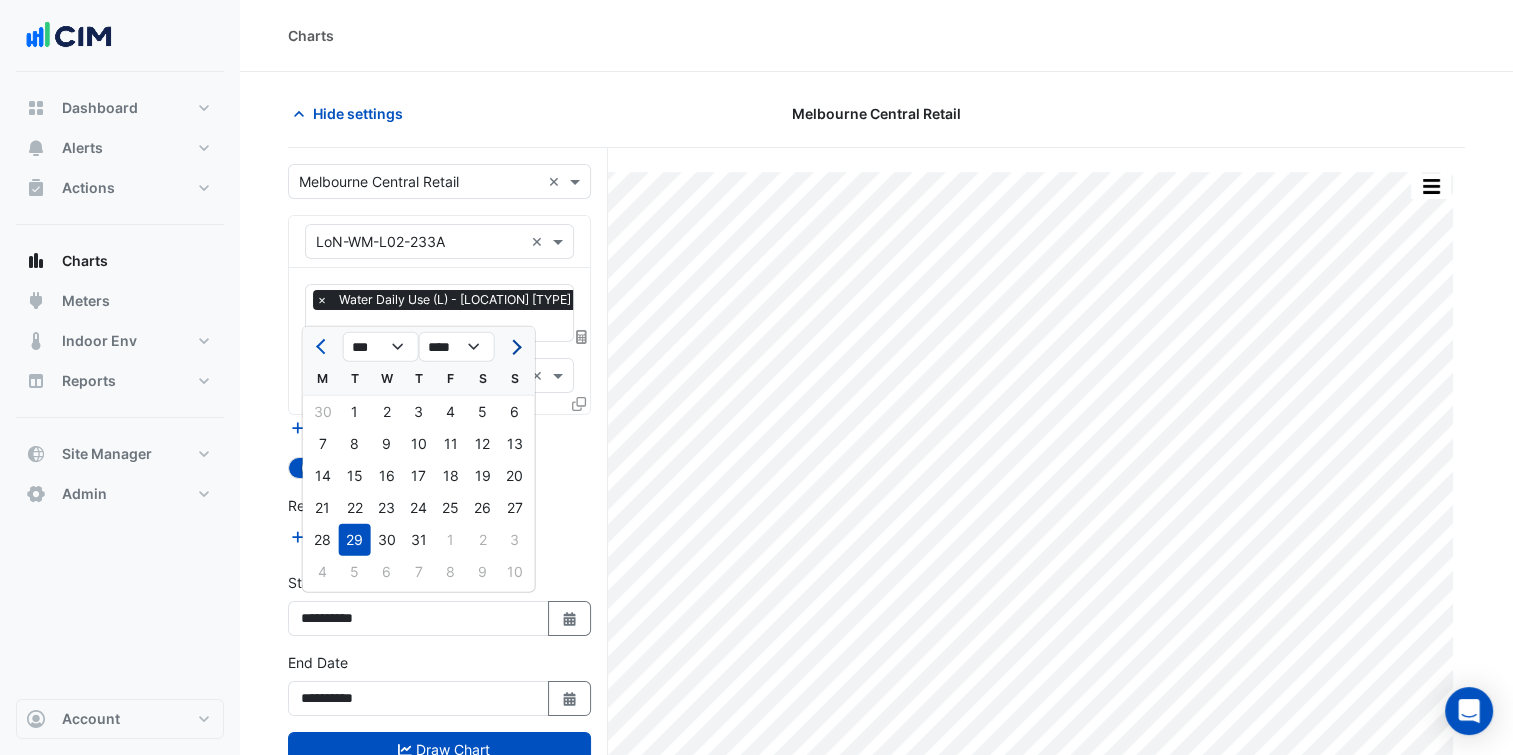 click 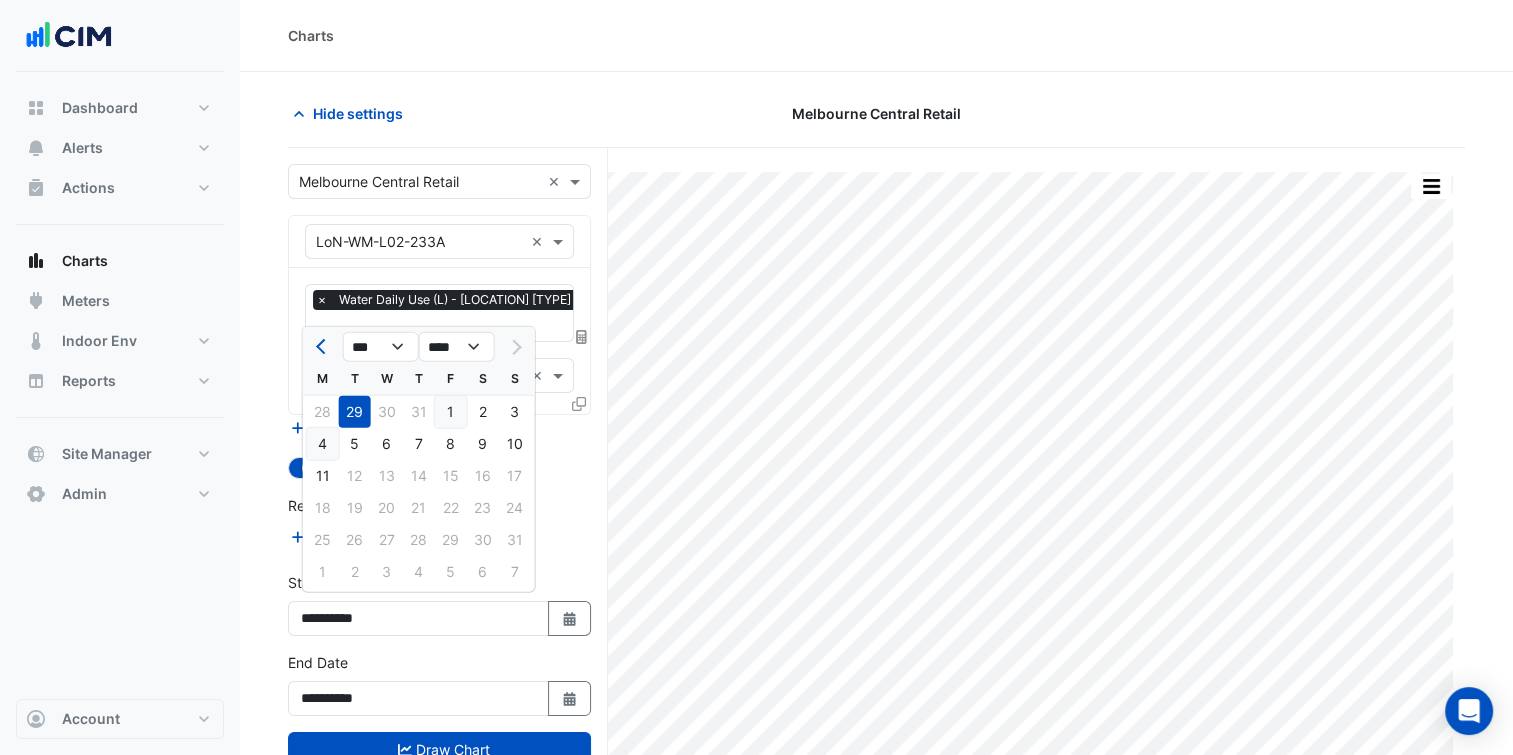 click on "4" 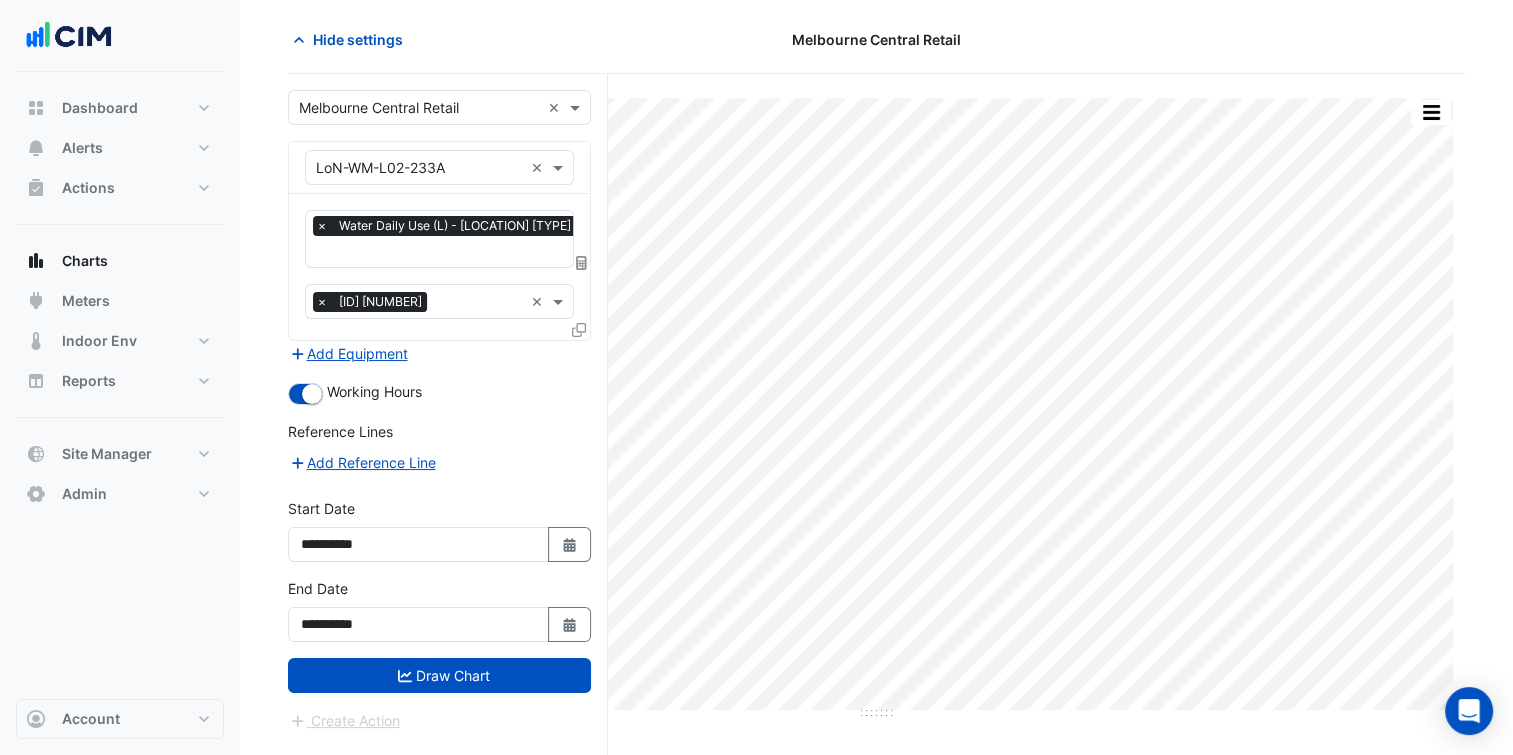 scroll, scrollTop: 75, scrollLeft: 0, axis: vertical 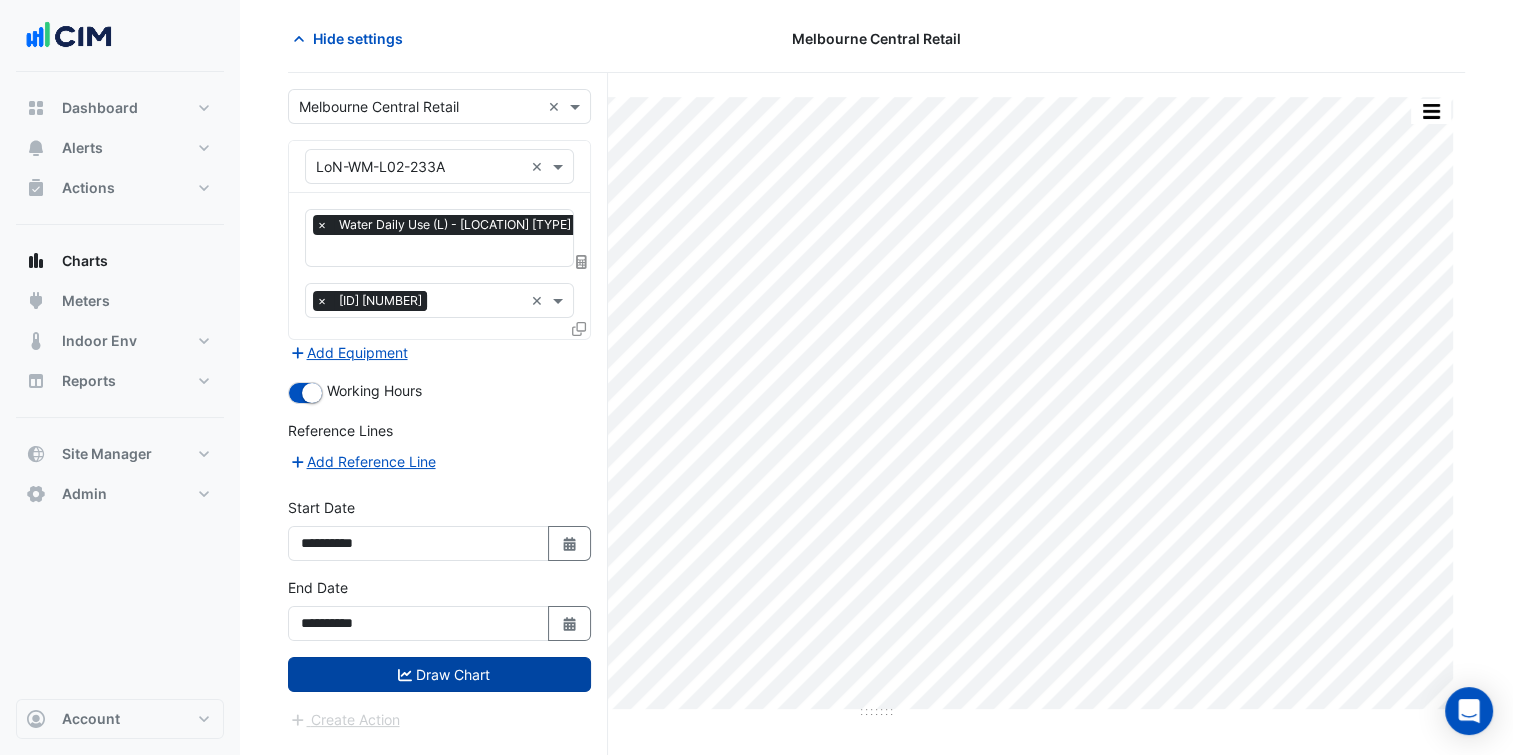click on "Draw Chart" at bounding box center [439, 674] 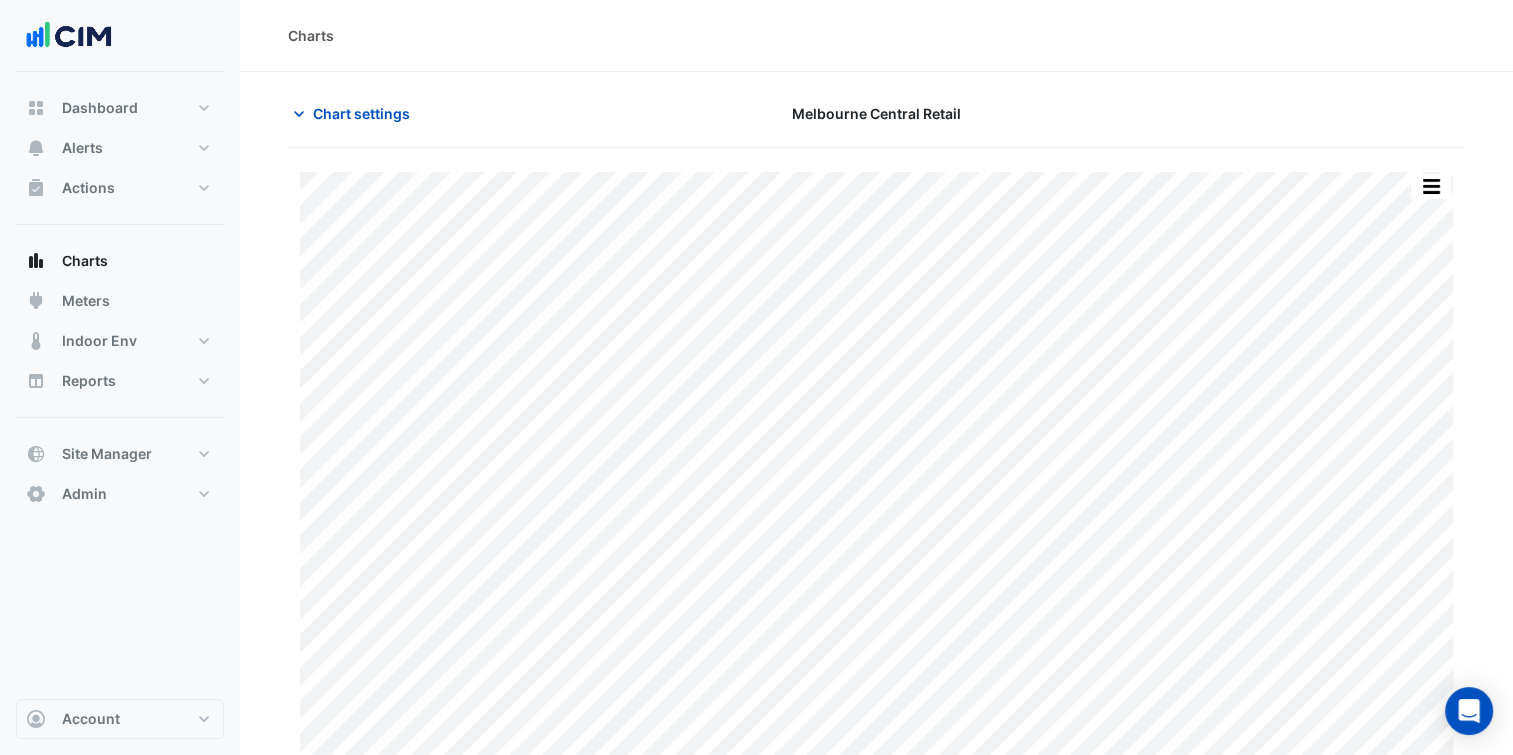 scroll, scrollTop: 0, scrollLeft: 0, axis: both 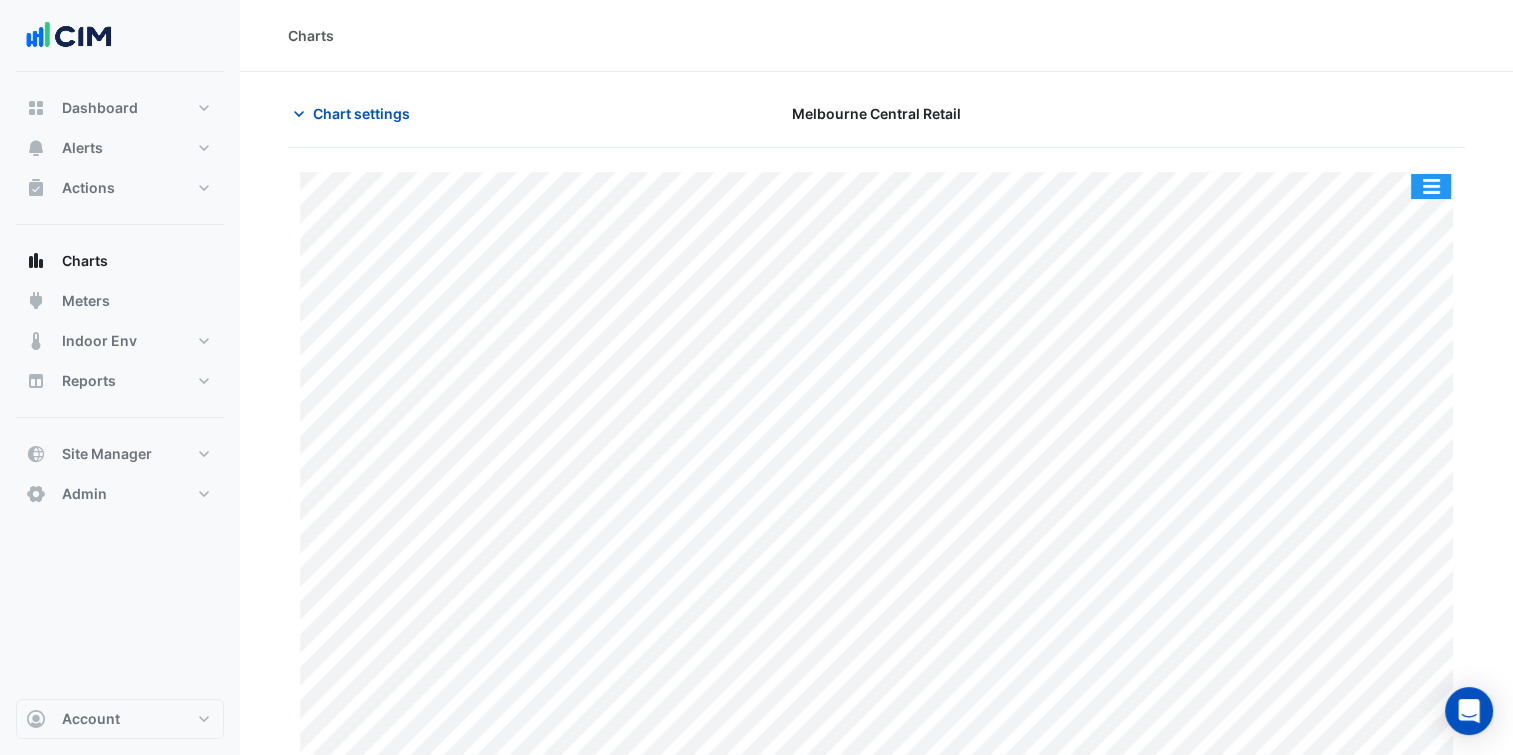 click 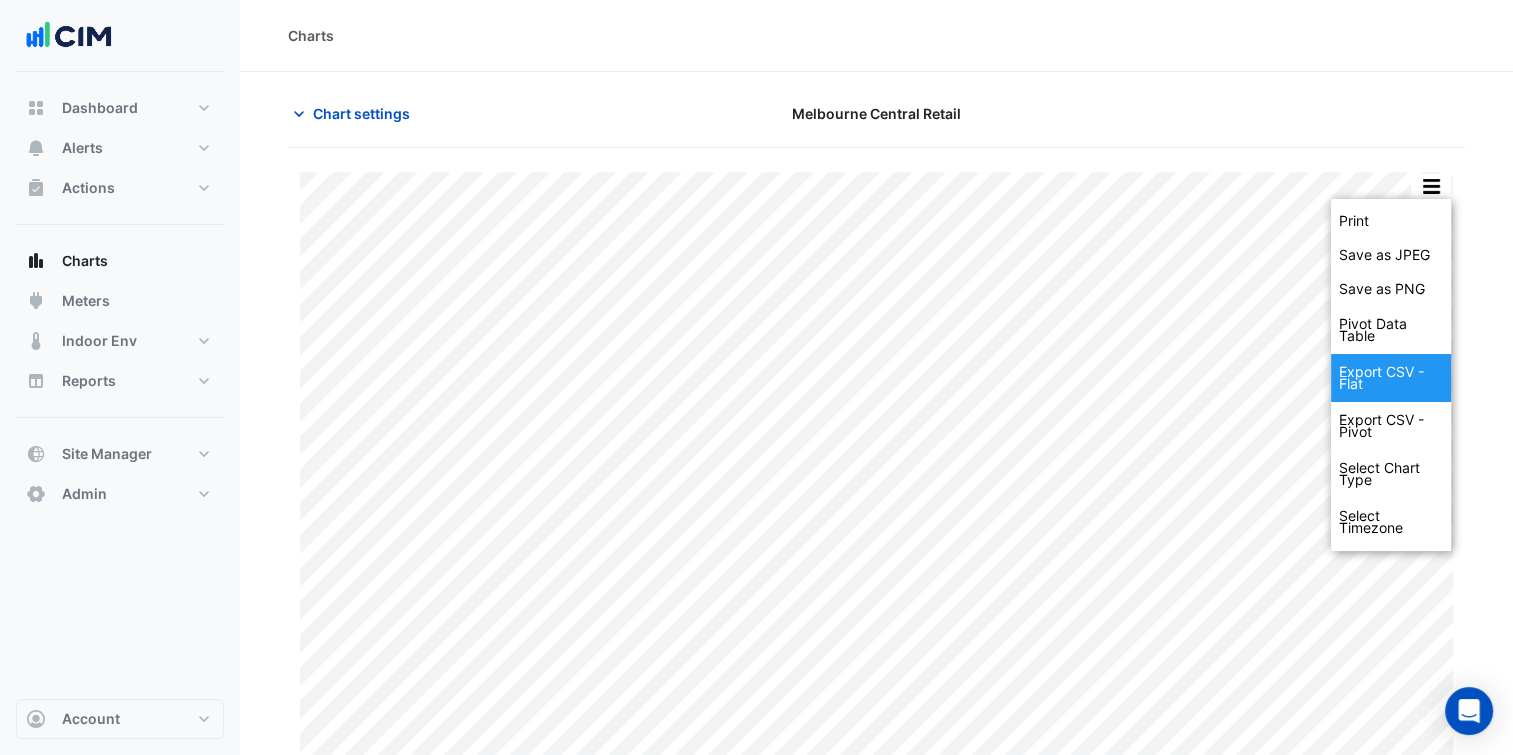click on "Export CSV - Flat" 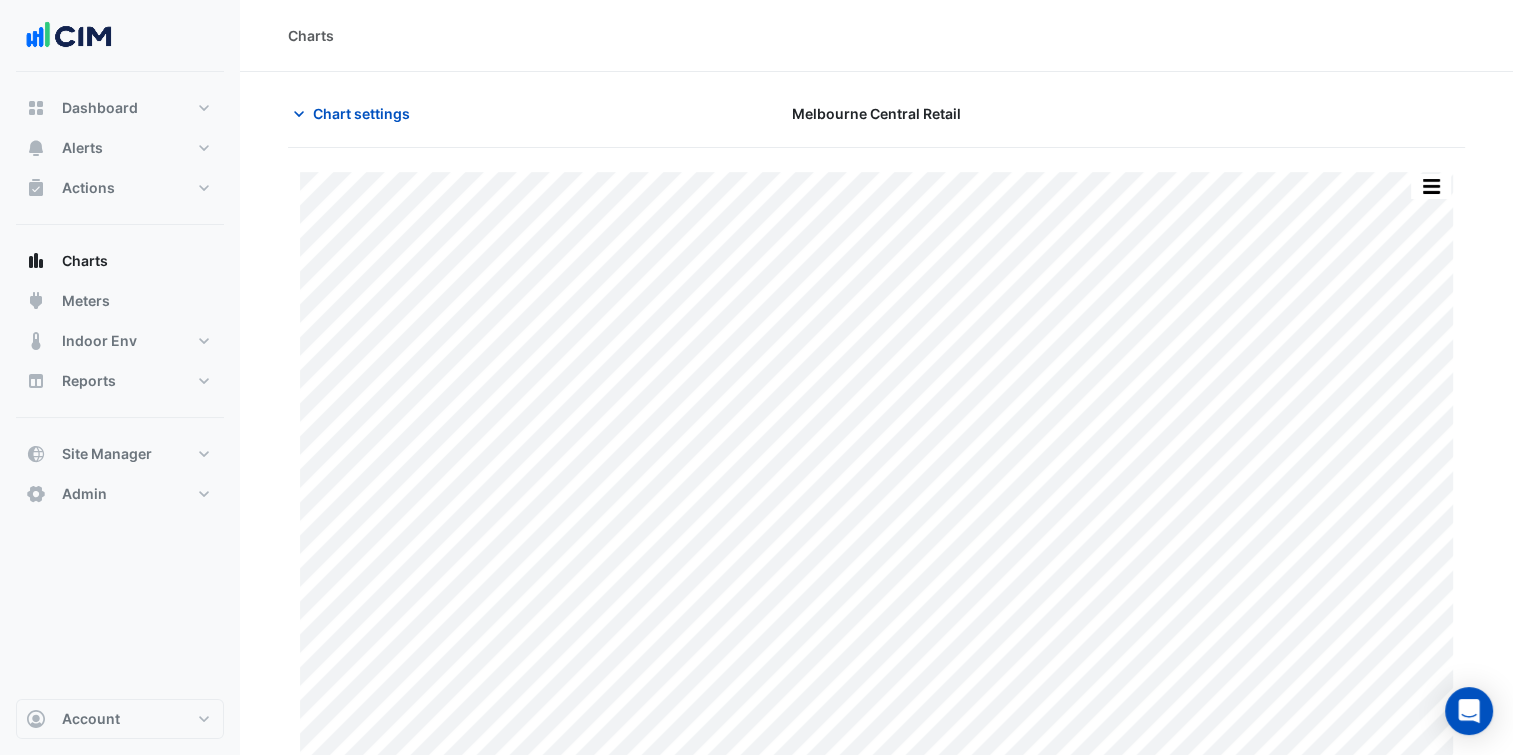 click on "Chart settings
Melbourne Central Retail" 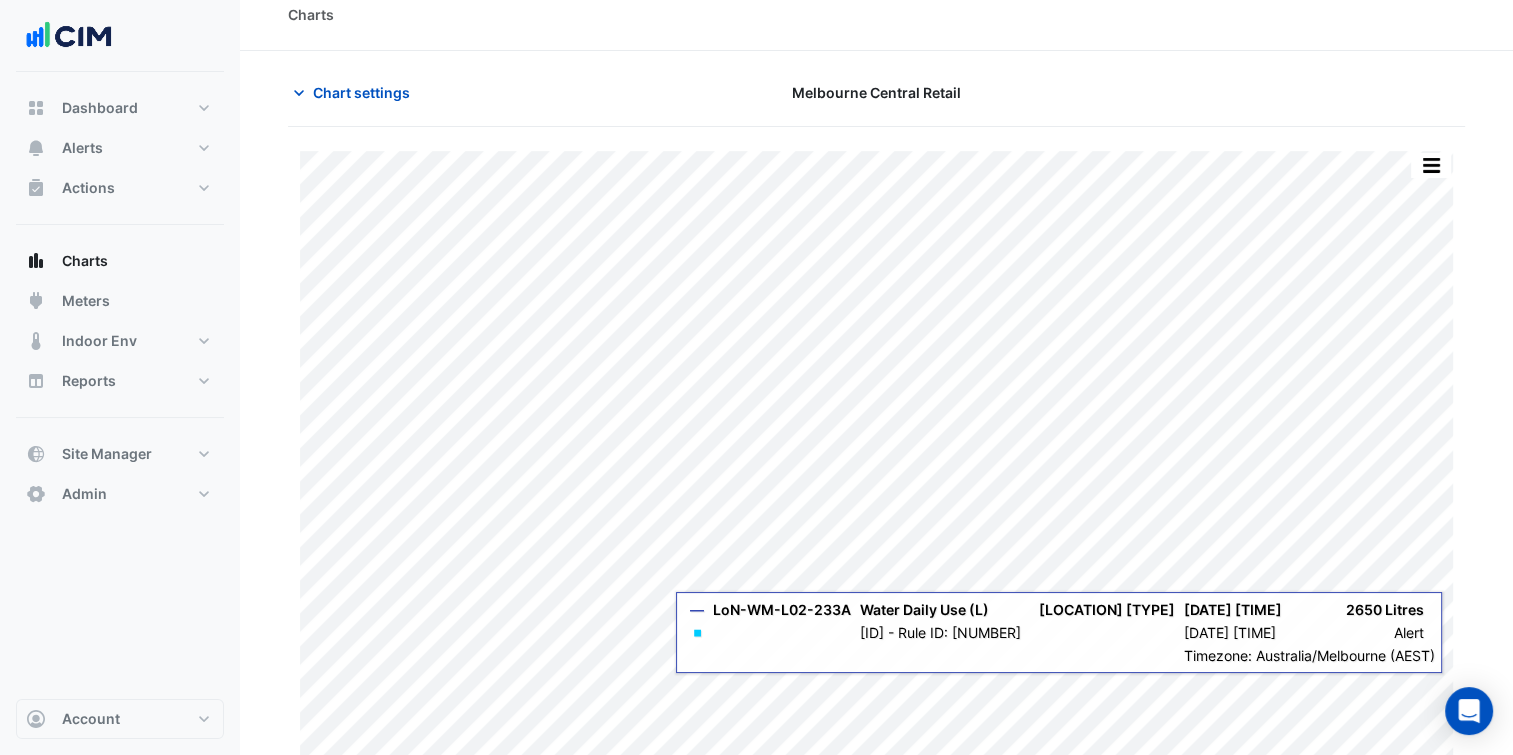 scroll, scrollTop: 37, scrollLeft: 0, axis: vertical 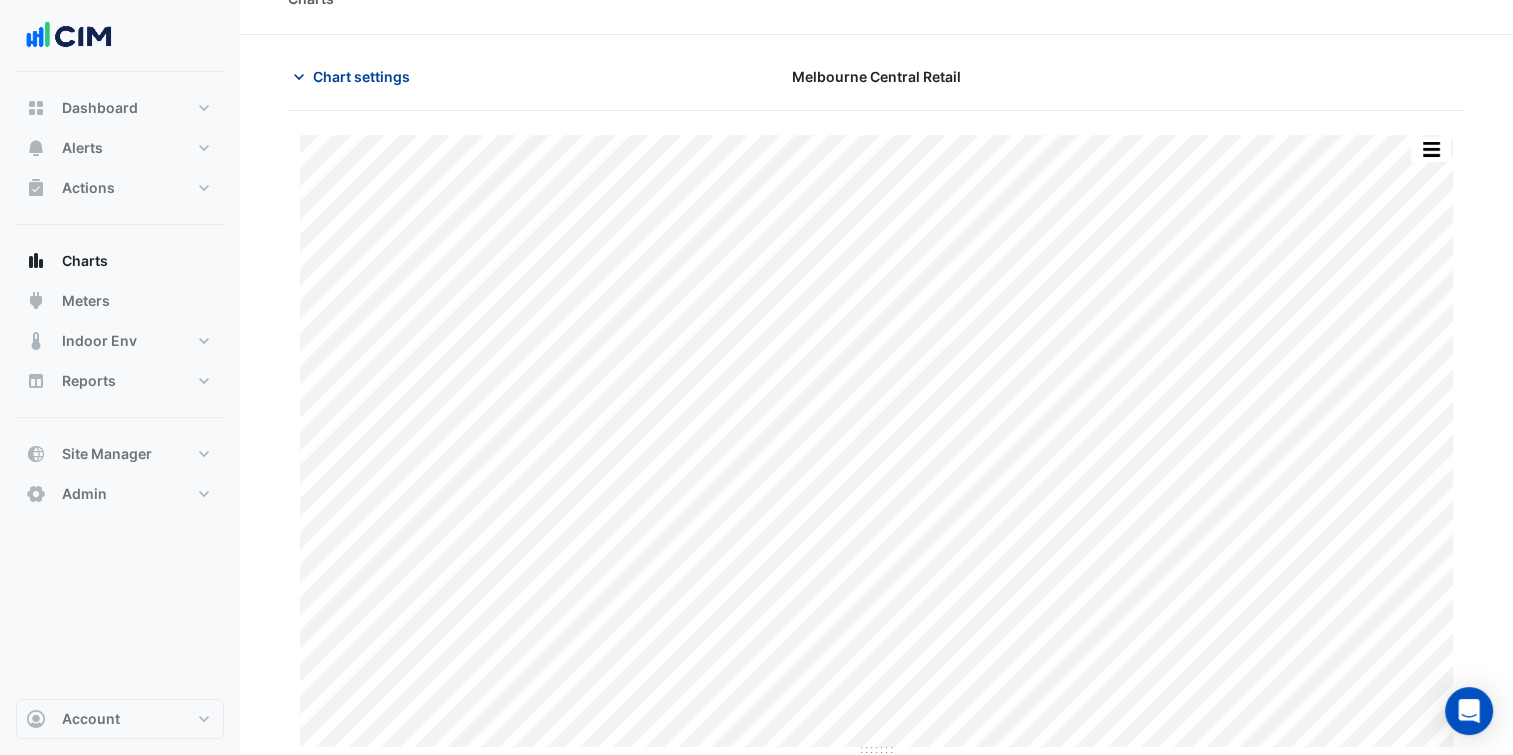 click on "Chart settings" 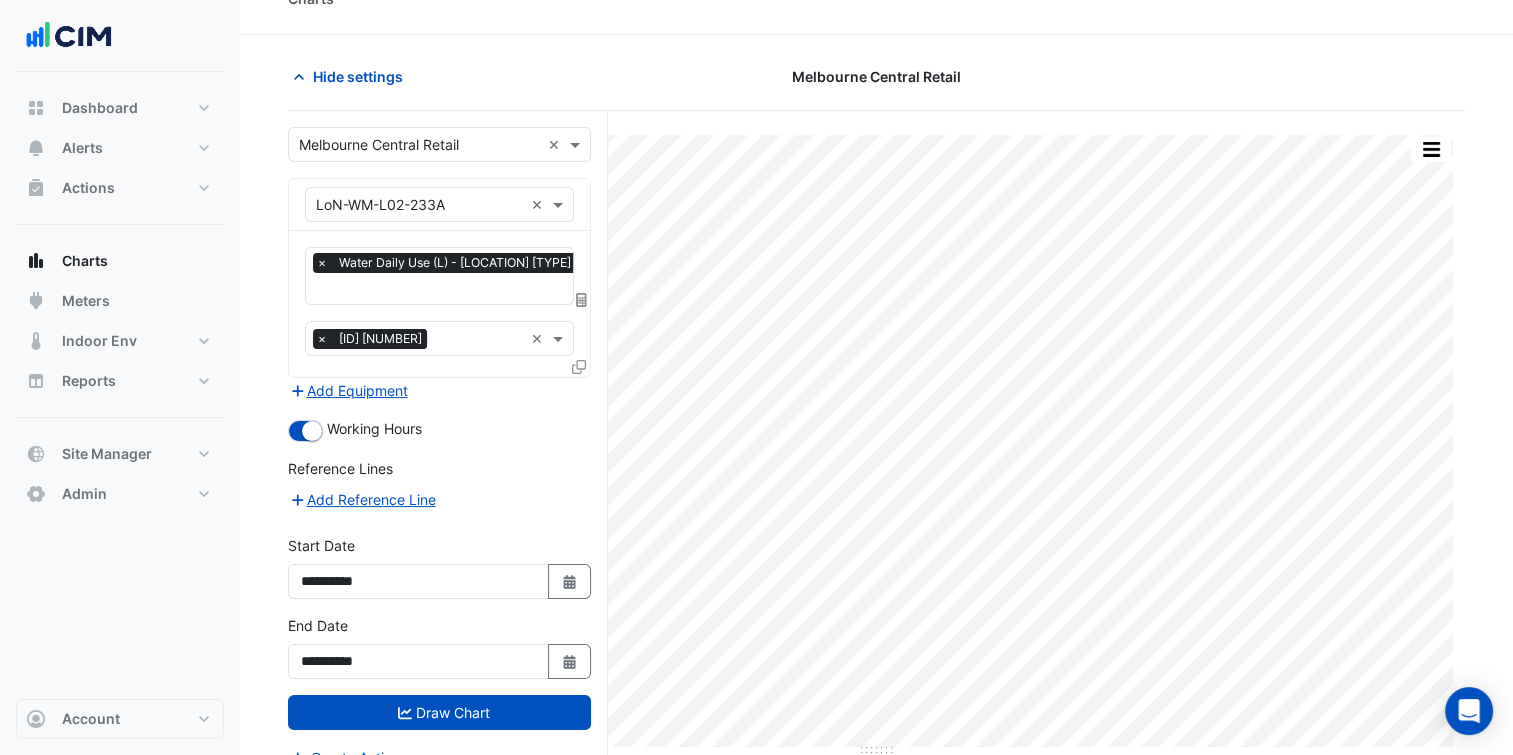 click 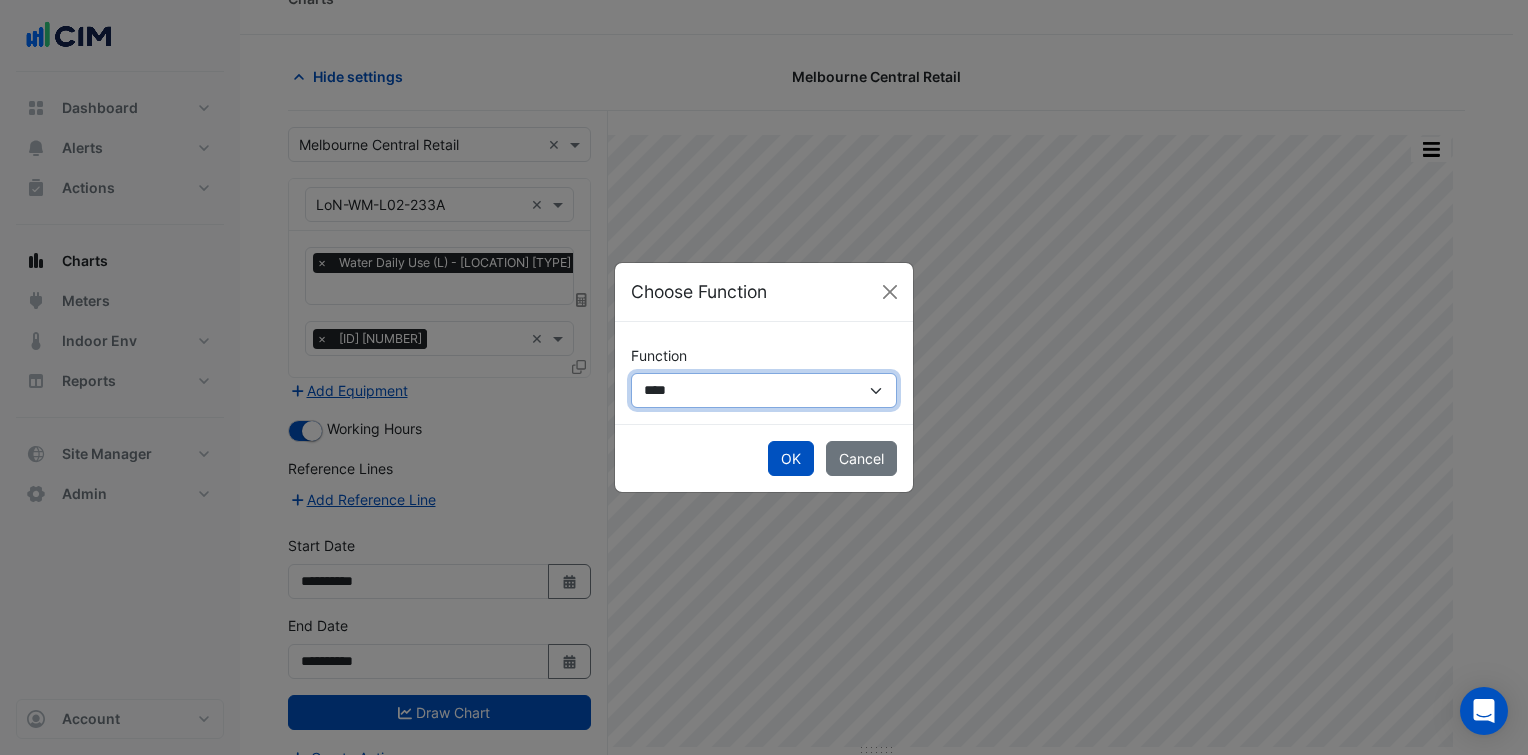 drag, startPoint x: 801, startPoint y: 387, endPoint x: 764, endPoint y: 404, distance: 40.718548 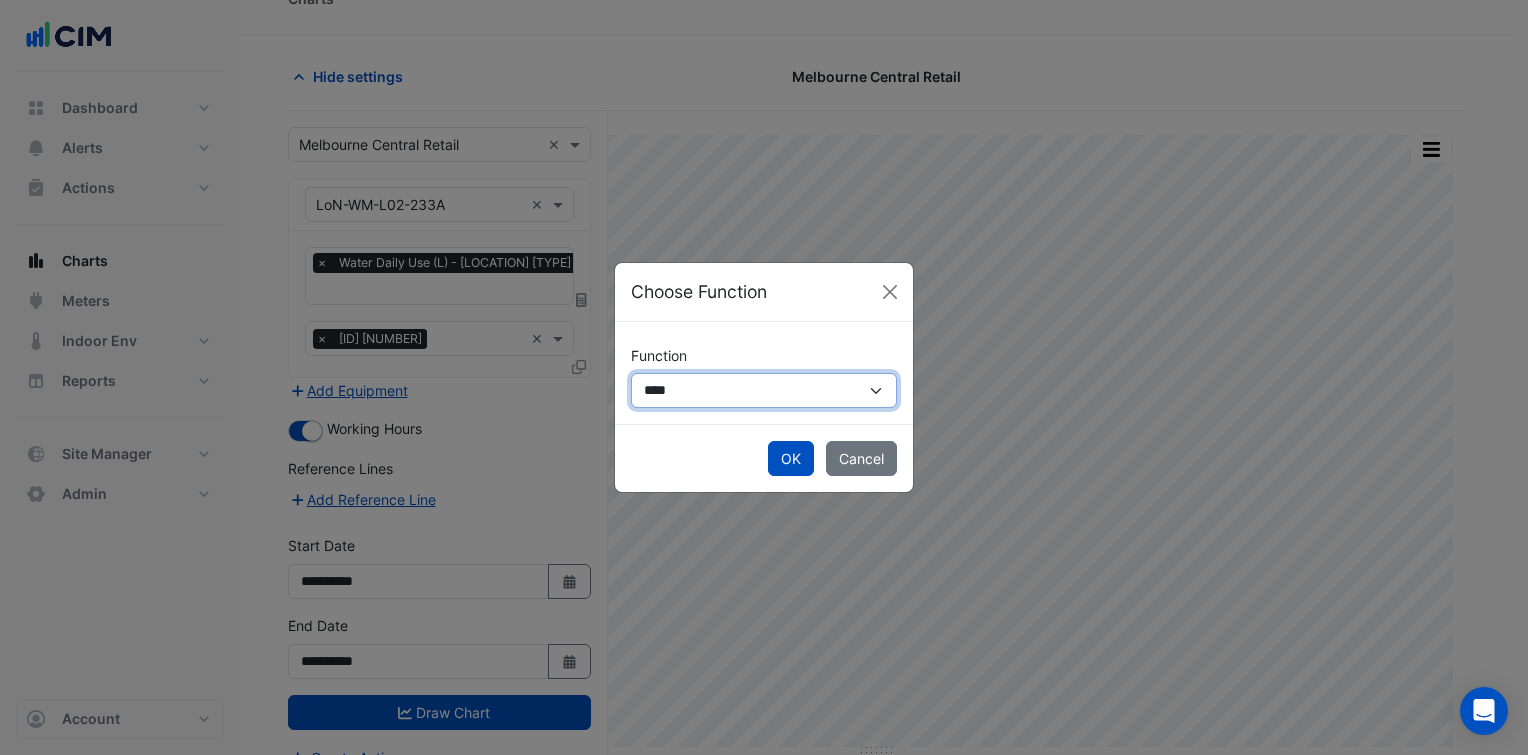 select on "******" 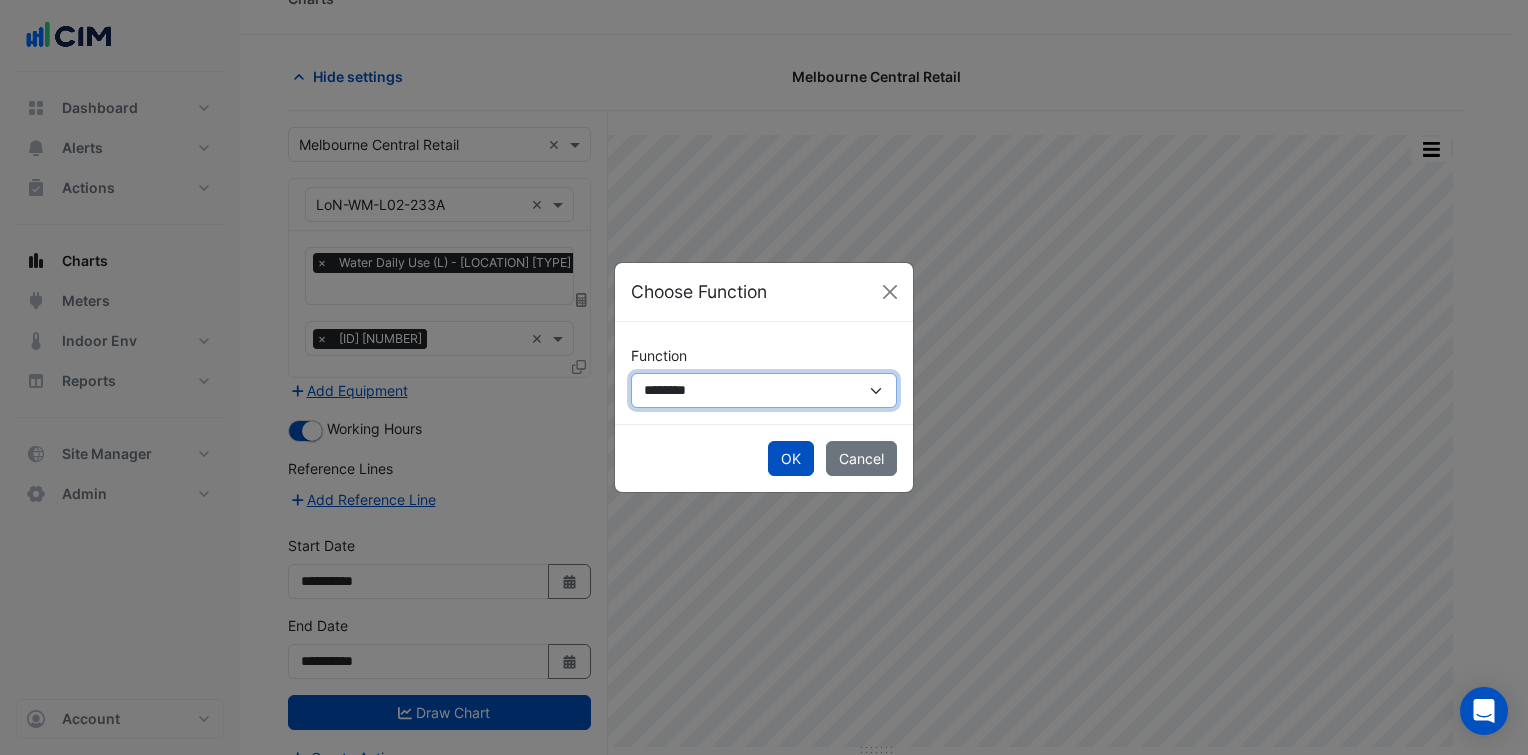 click on "**********" at bounding box center [764, 390] 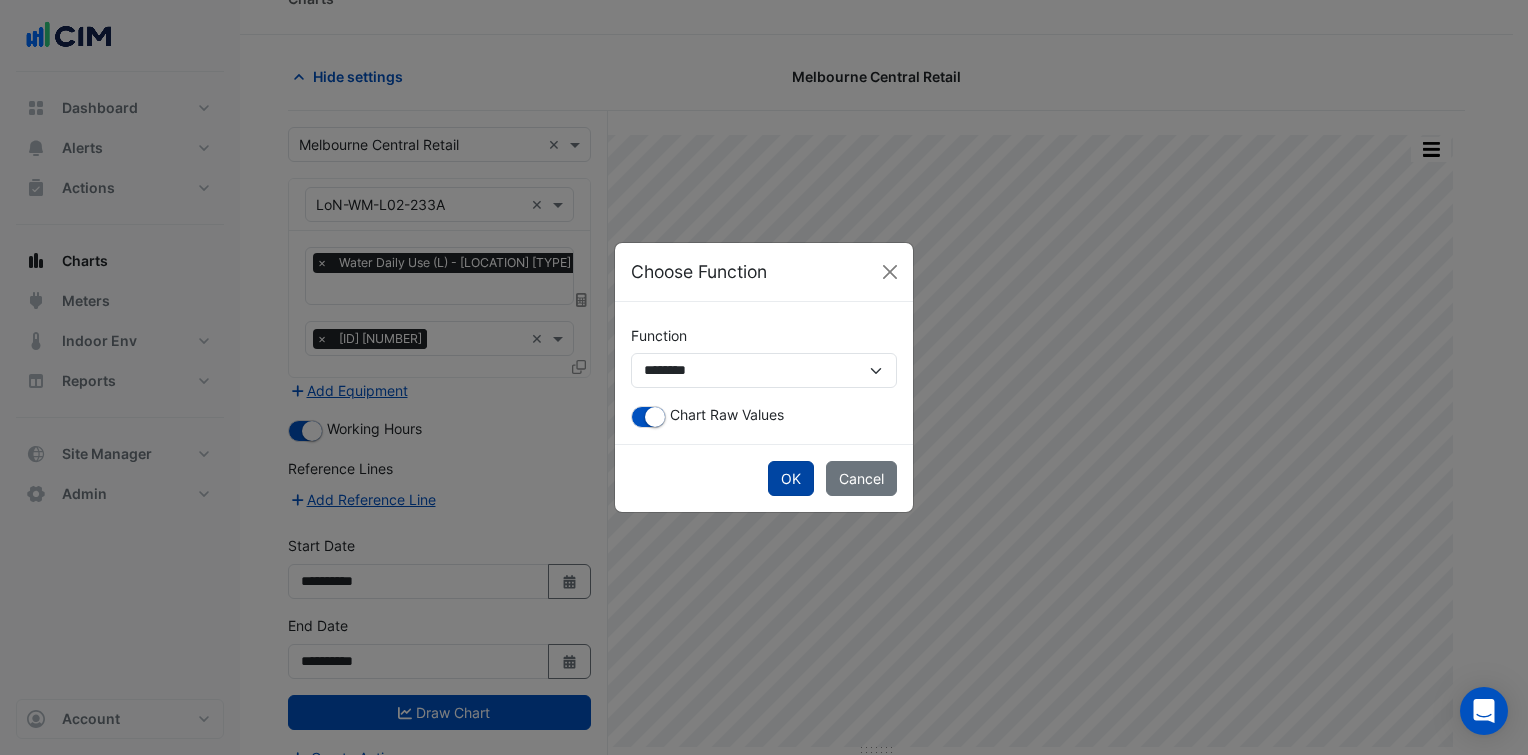 click on "OK" 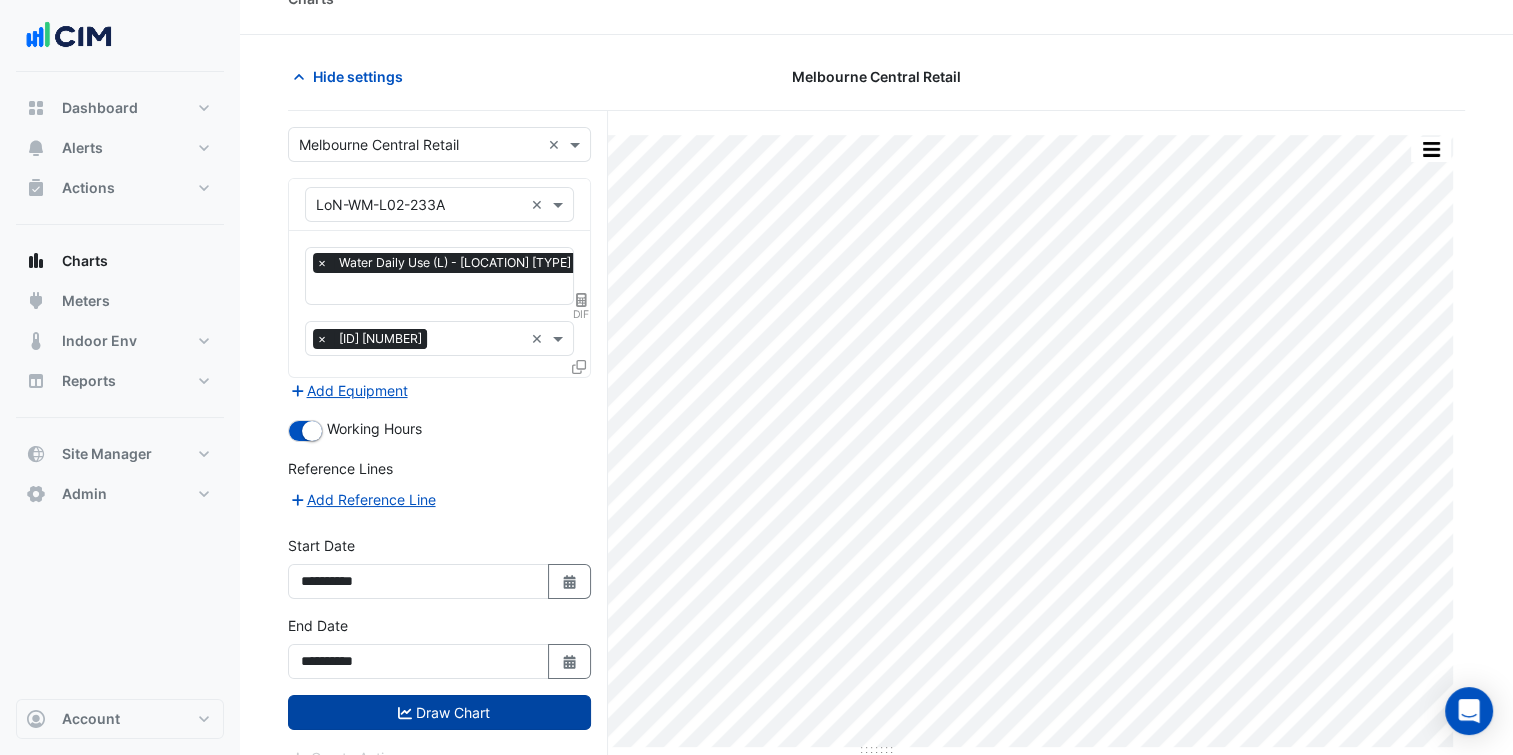 click on "Draw Chart" at bounding box center [439, 712] 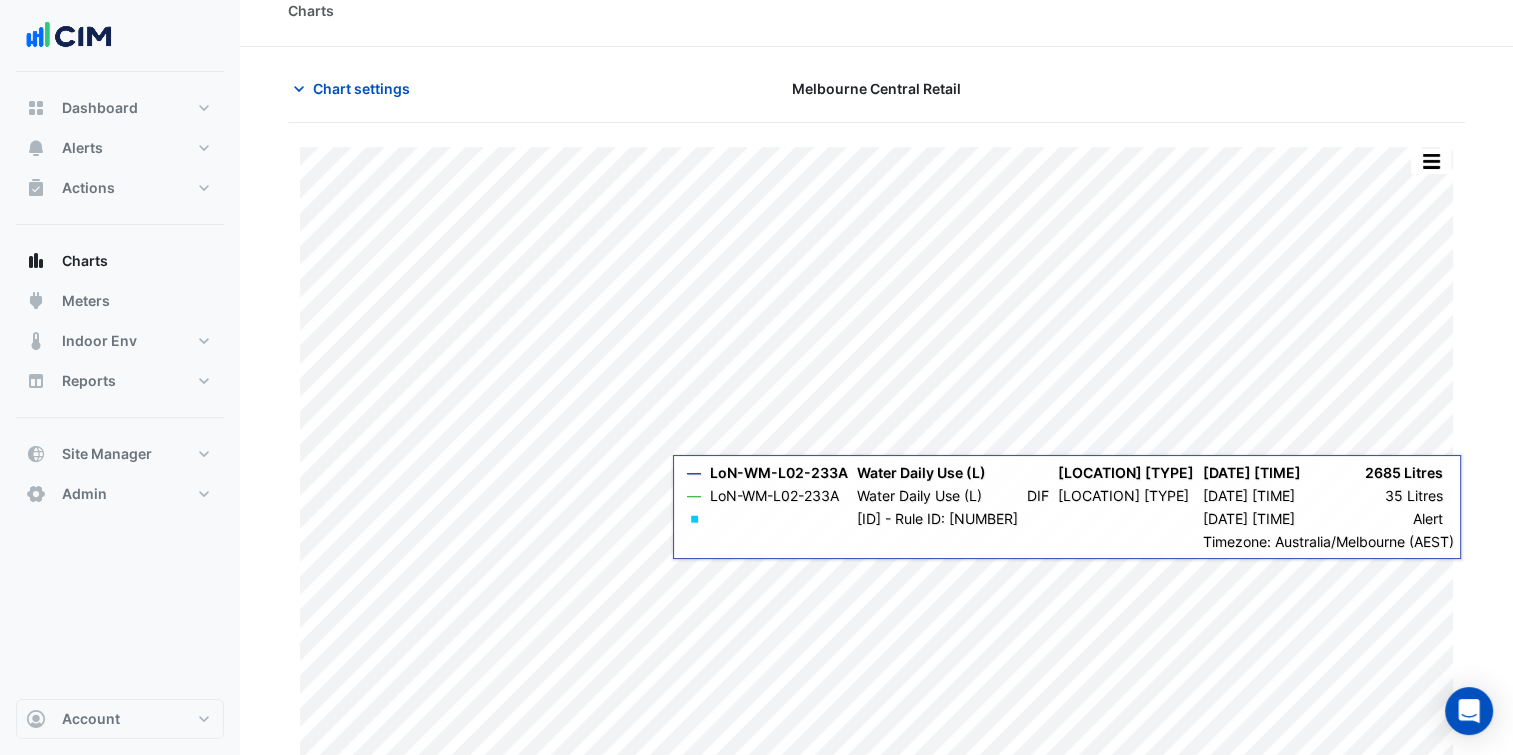 scroll, scrollTop: 37, scrollLeft: 0, axis: vertical 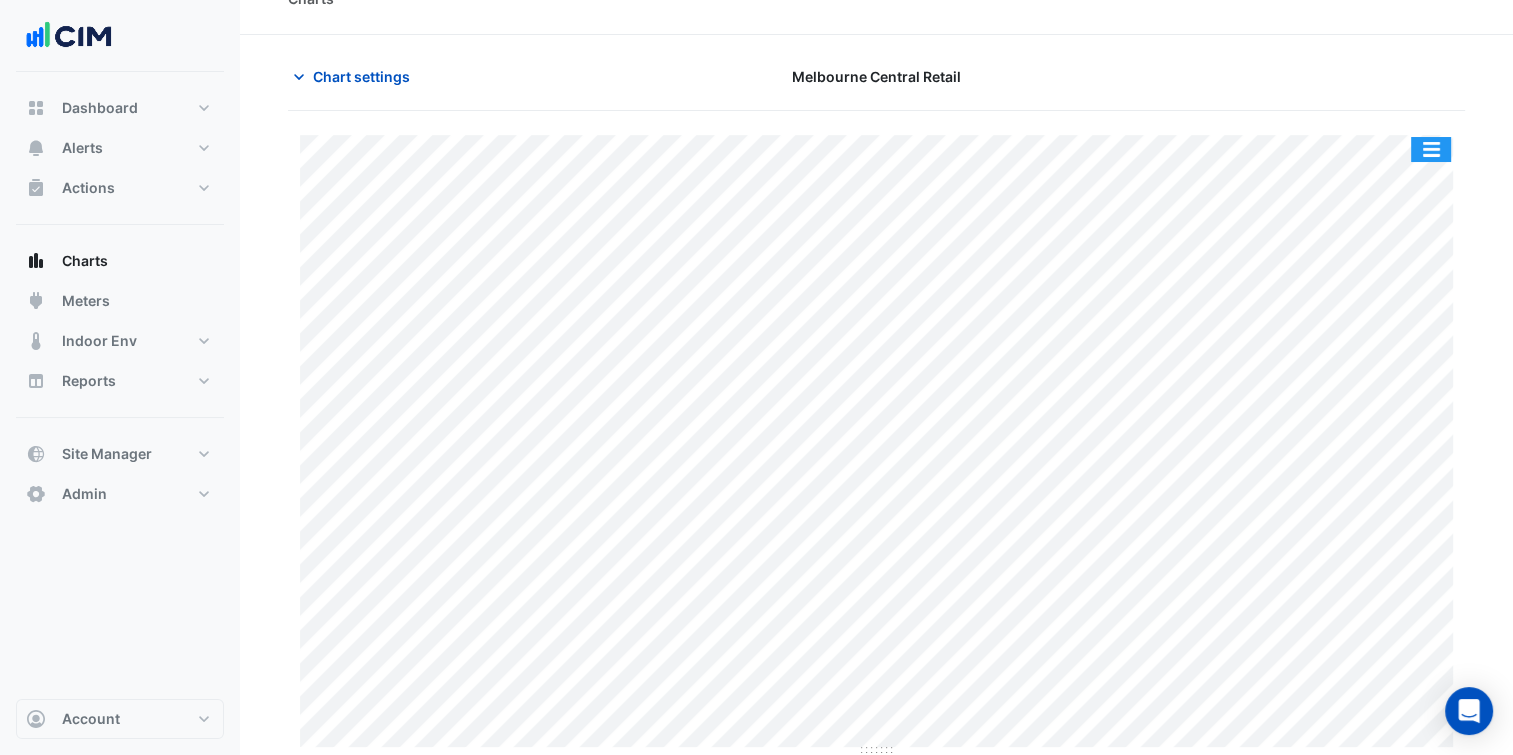 click 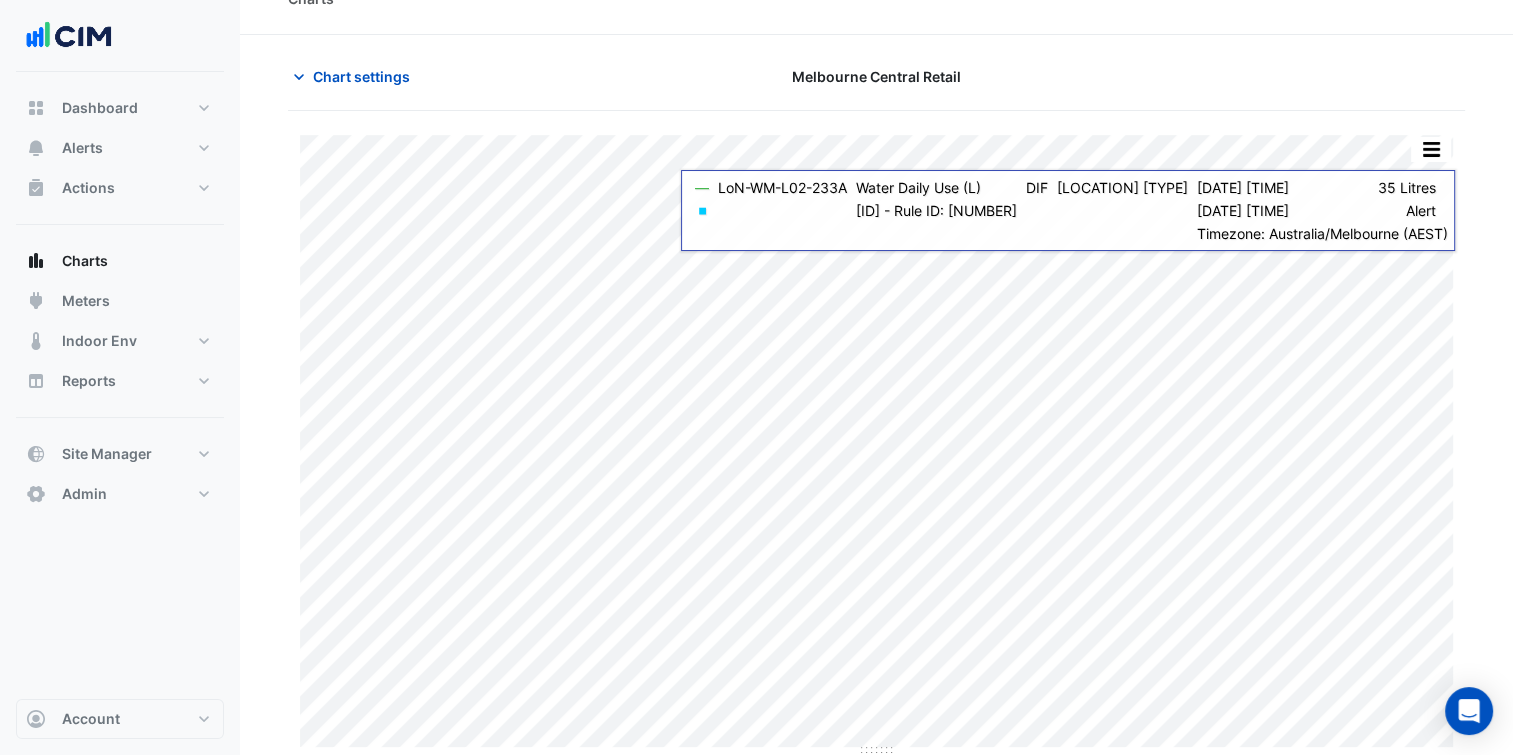 drag, startPoint x: 1200, startPoint y: 100, endPoint x: 1296, endPoint y: 132, distance: 101.19289 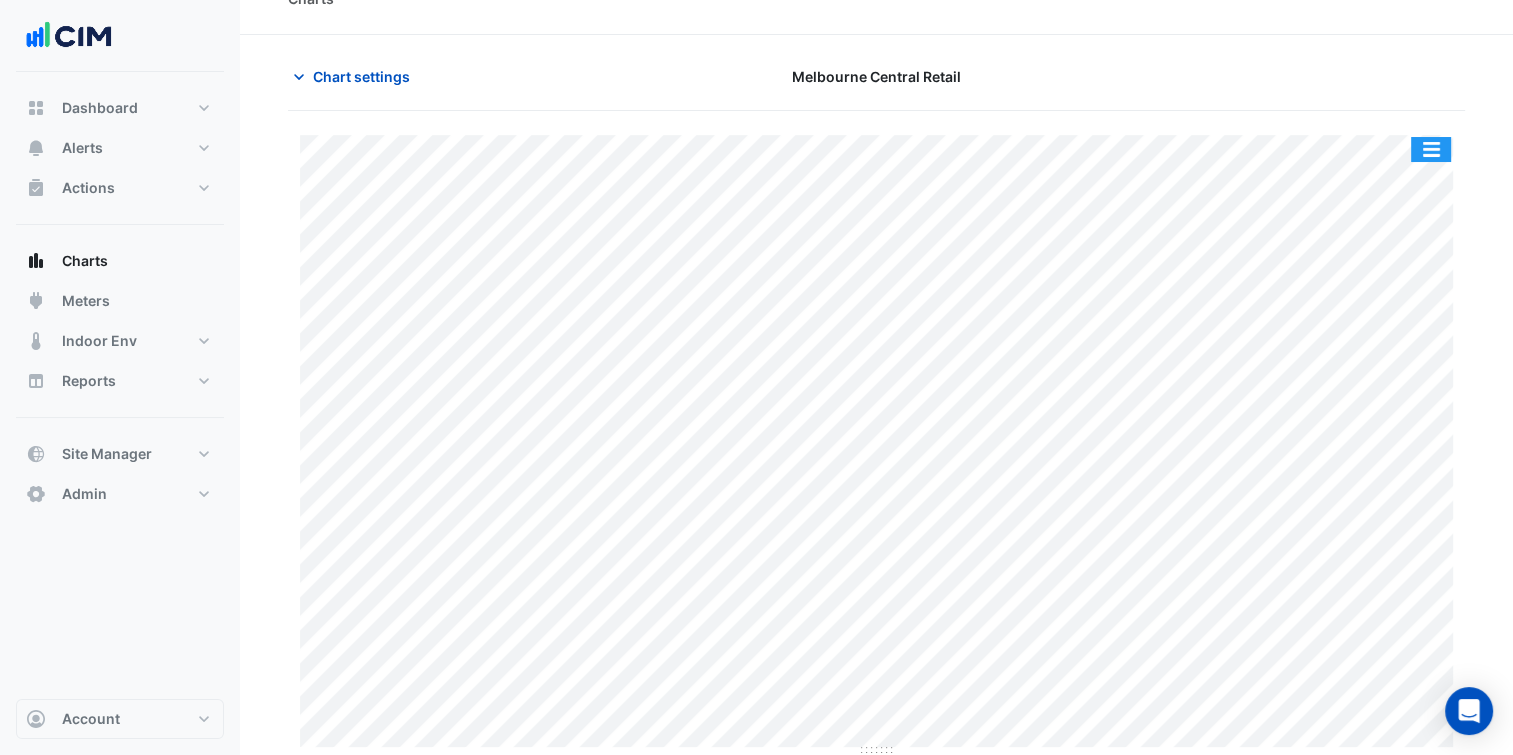 click 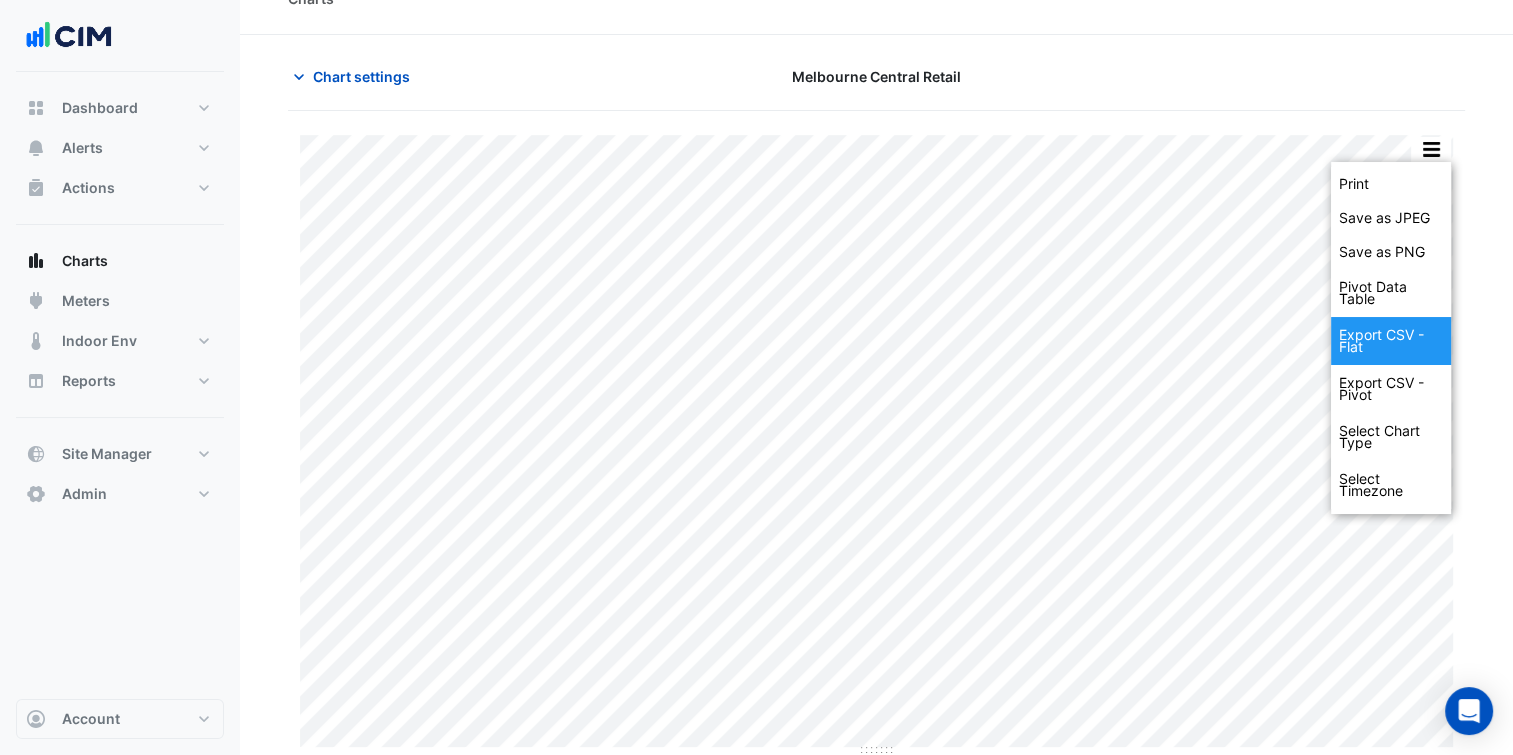 click on "Export CSV - Flat" 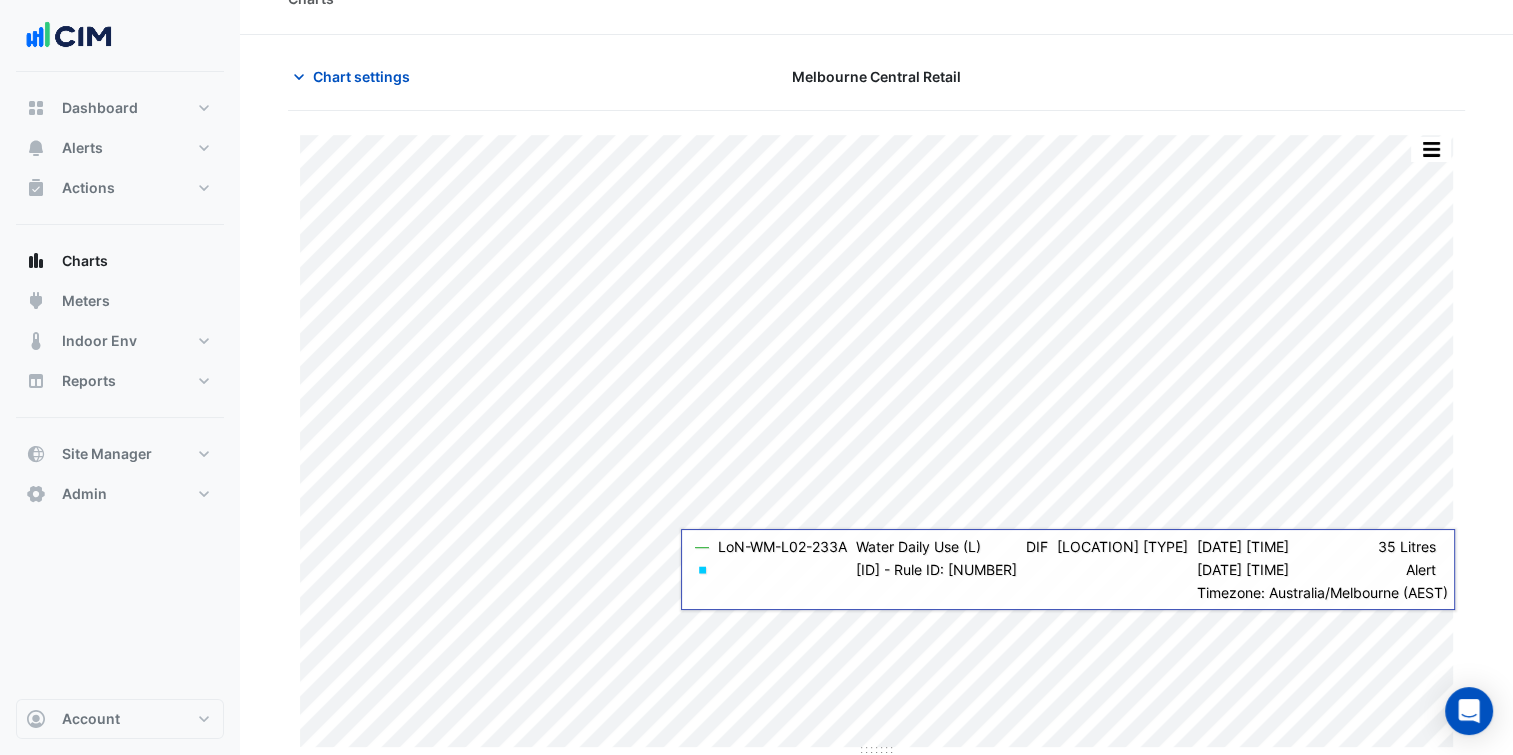 scroll, scrollTop: 0, scrollLeft: 0, axis: both 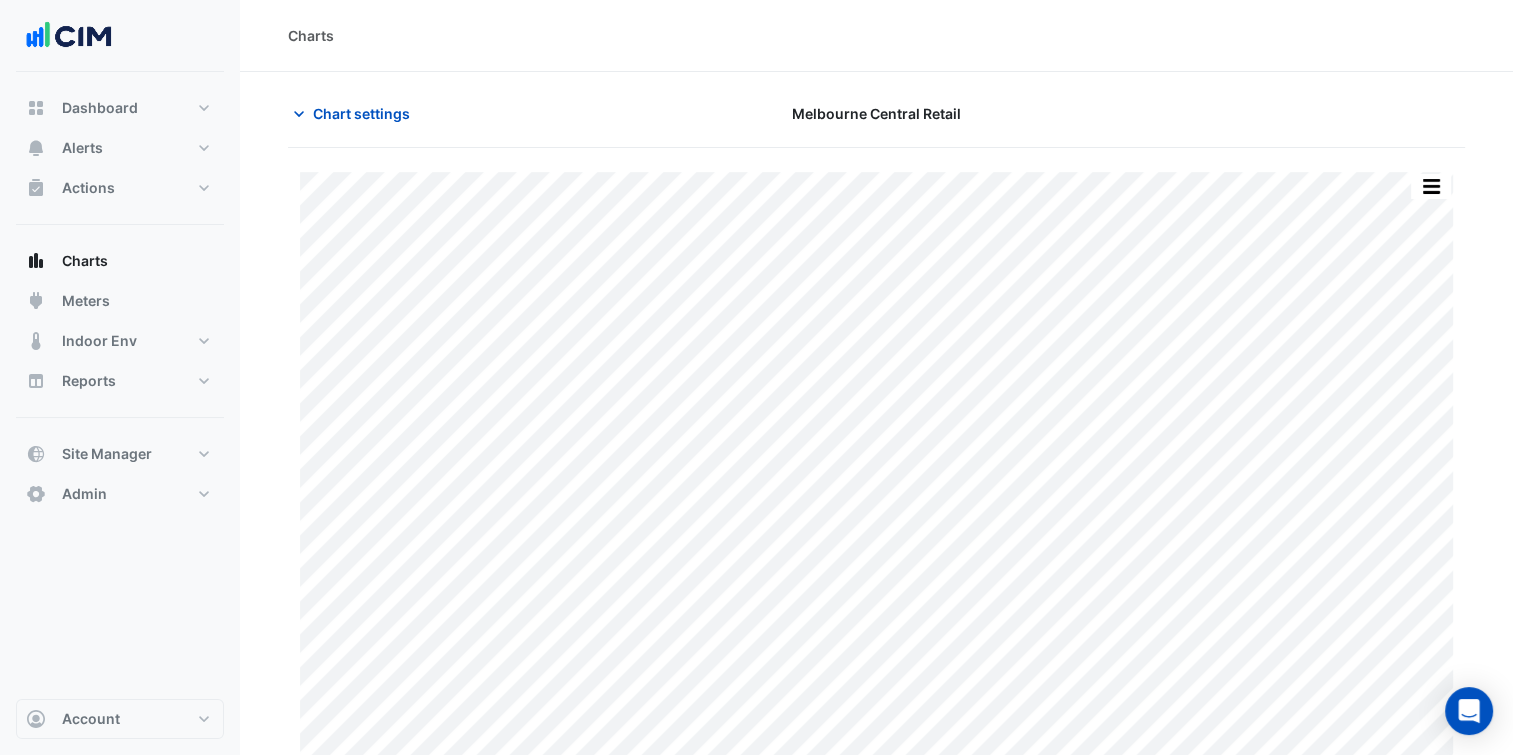 click on "Chart settings" 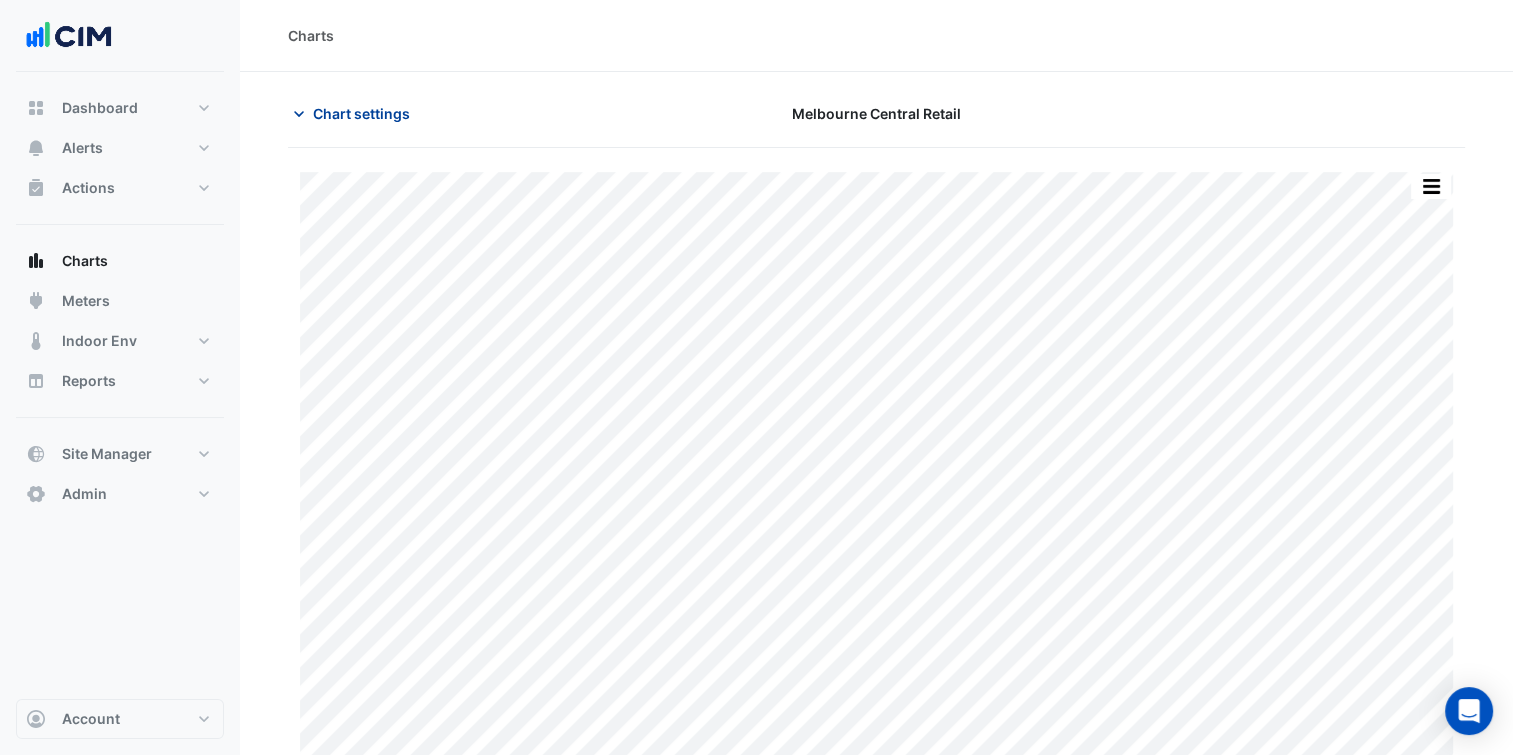 click on "Chart settings" 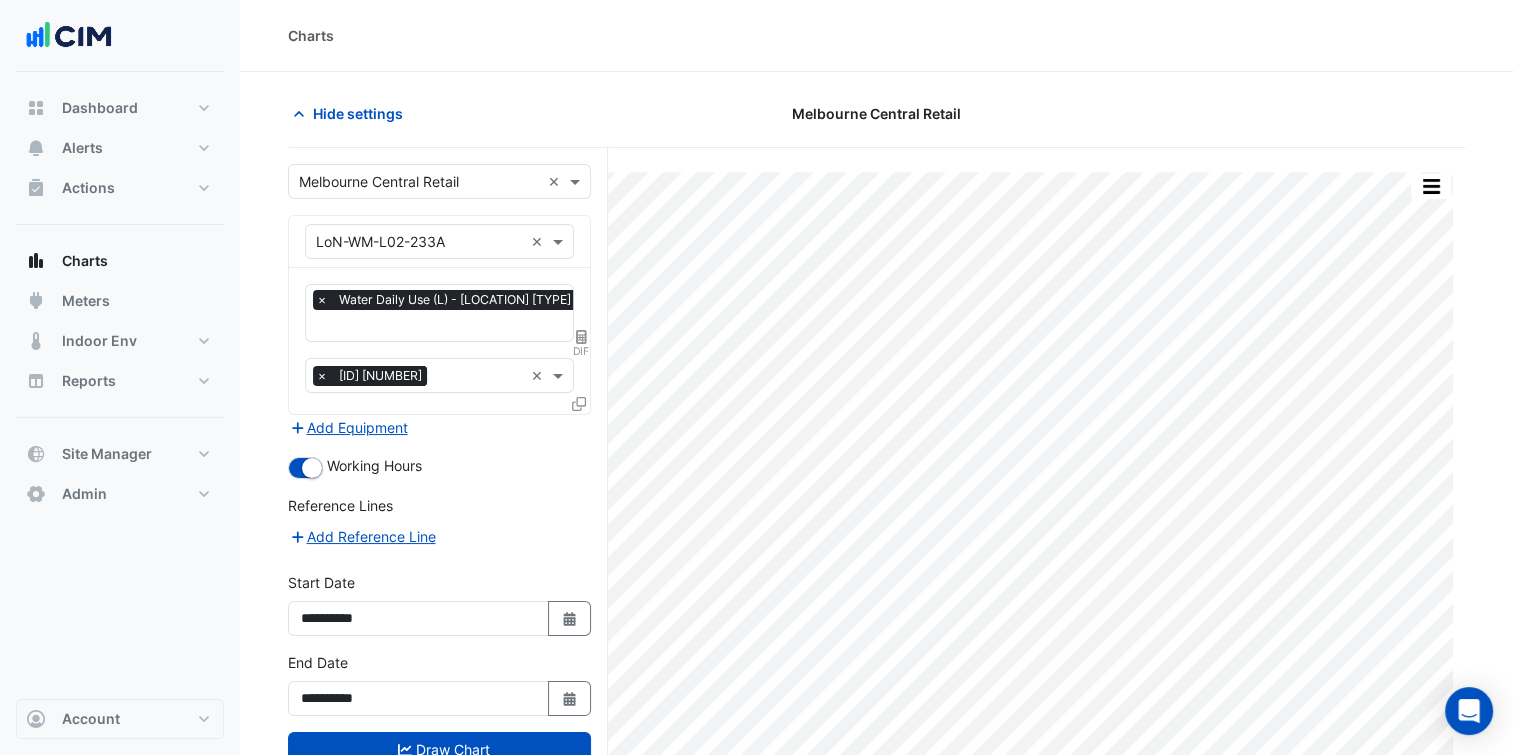 click 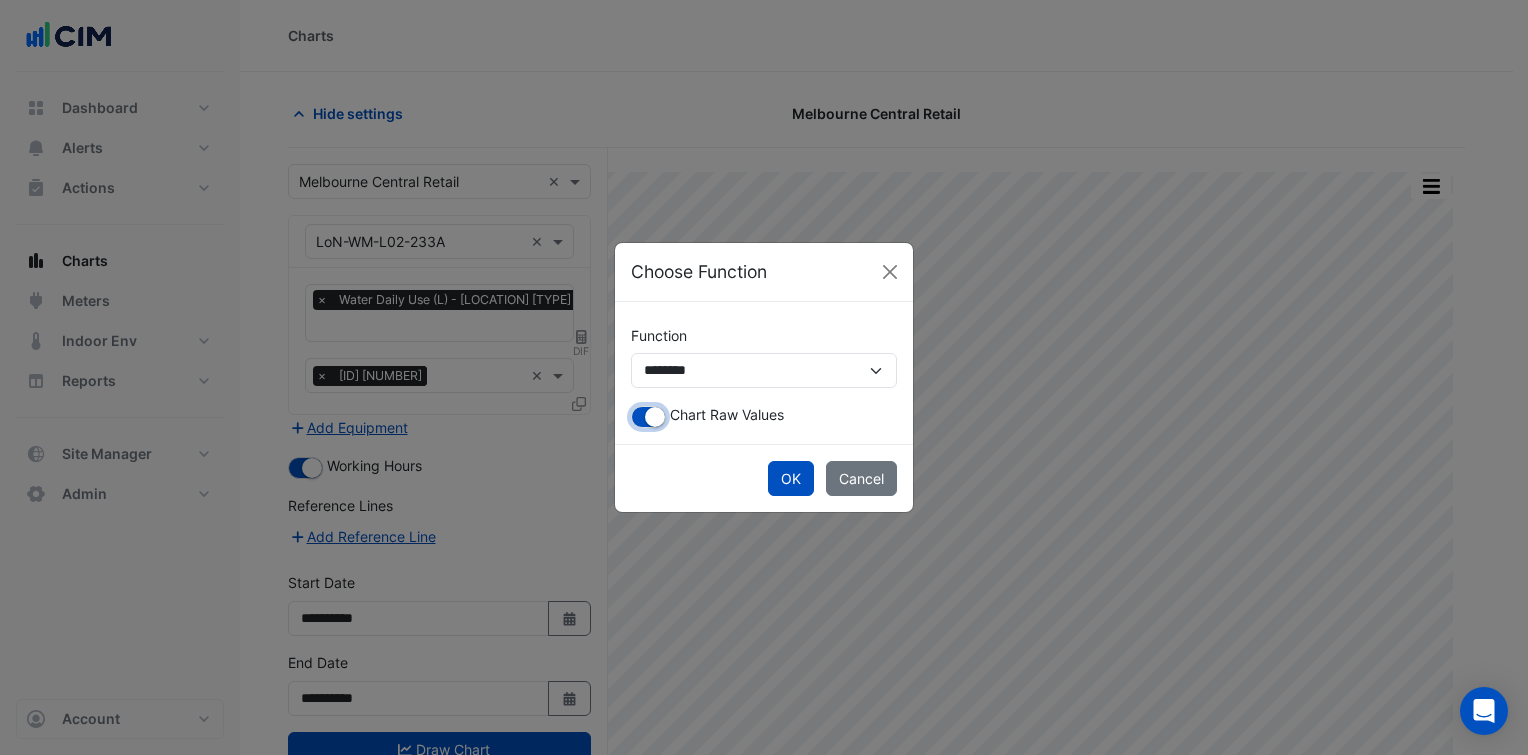 click 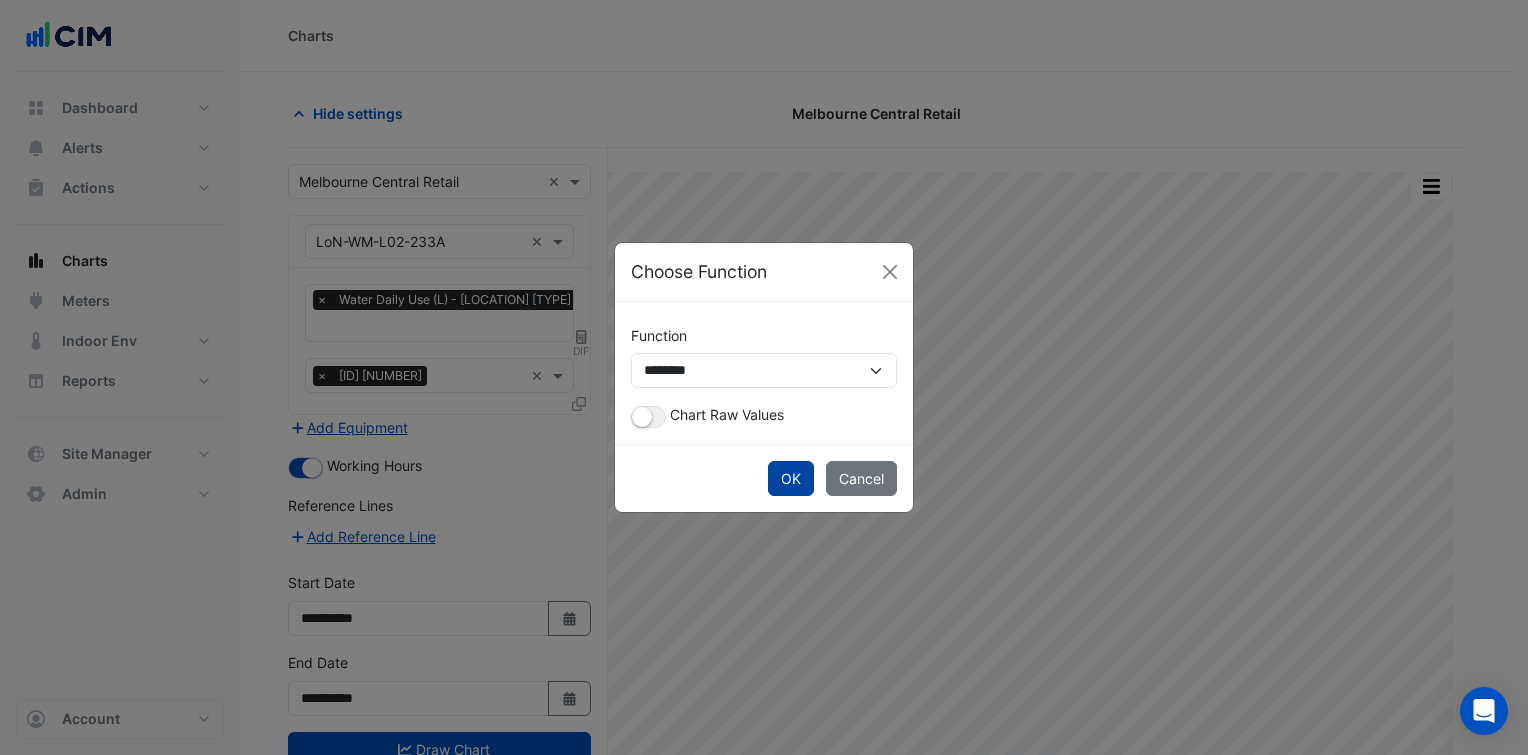 click on "OK" 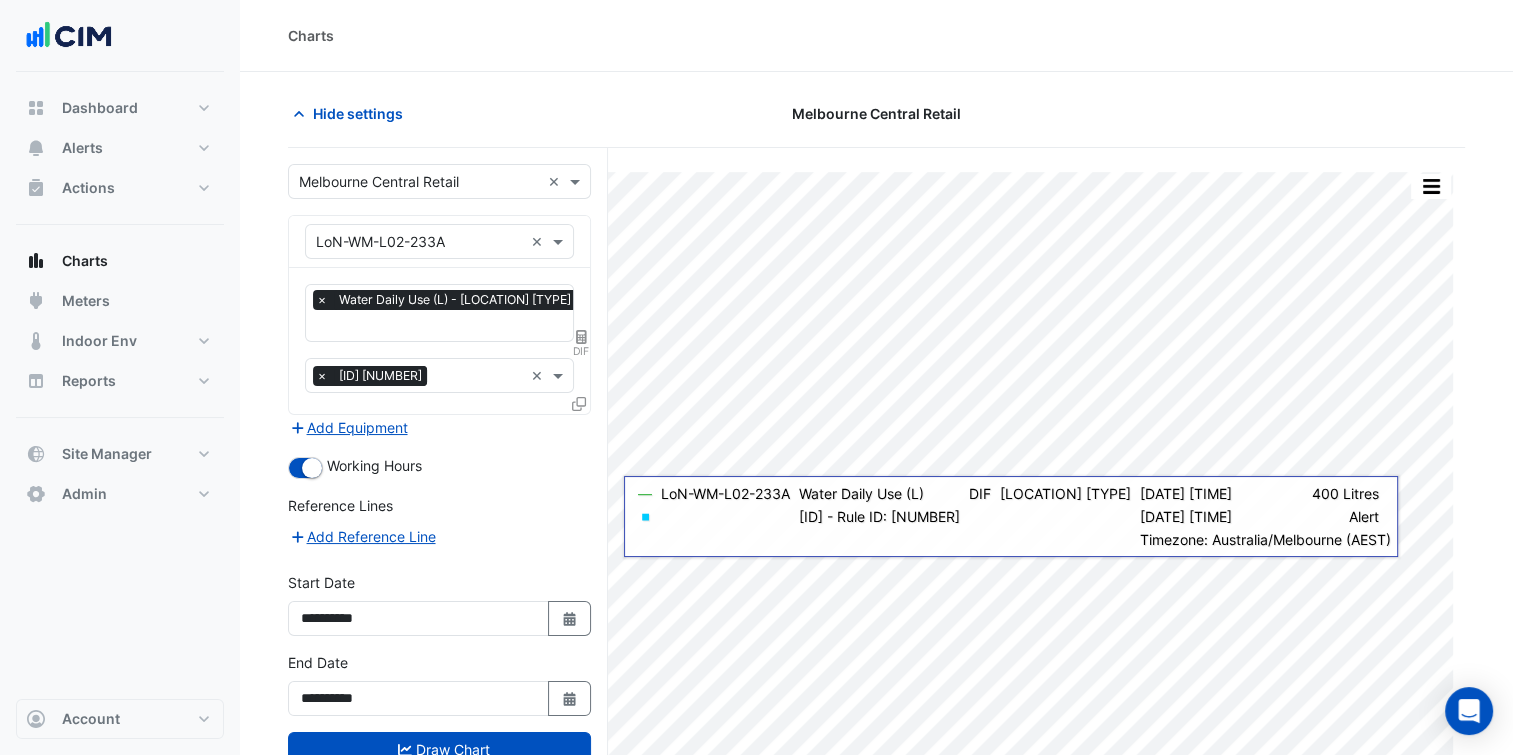 drag, startPoint x: 500, startPoint y: 746, endPoint x: 536, endPoint y: 720, distance: 44.407207 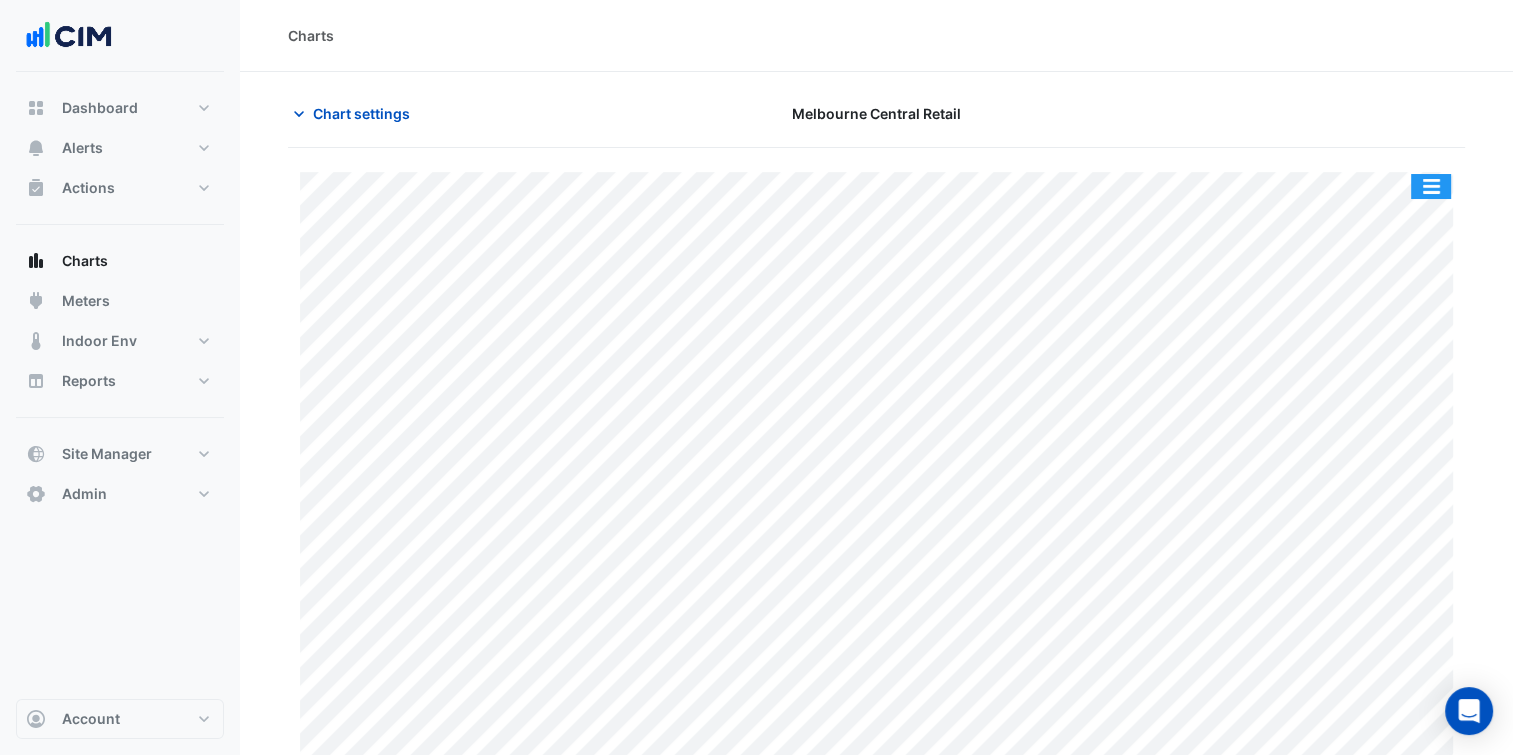 click 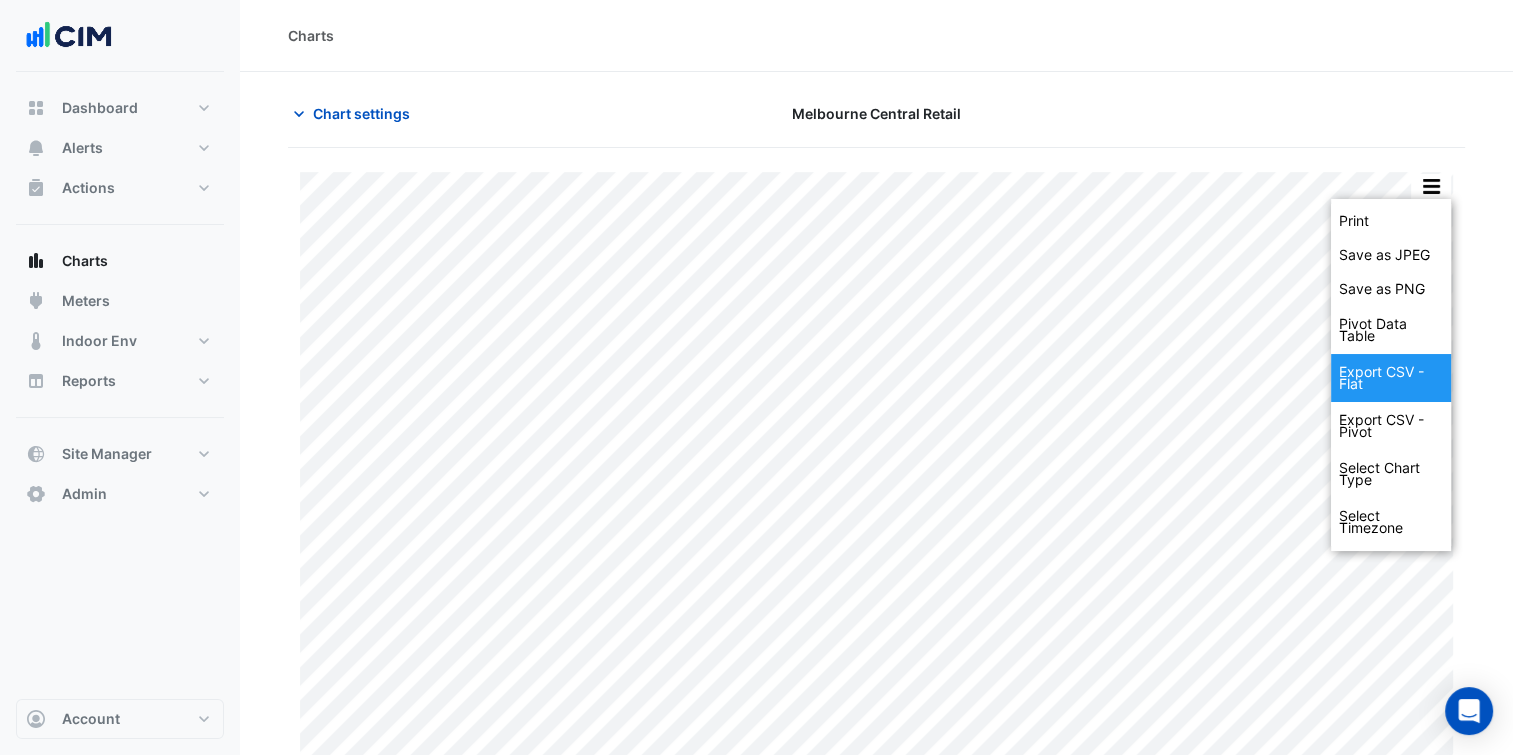 click on "Export CSV - Flat" 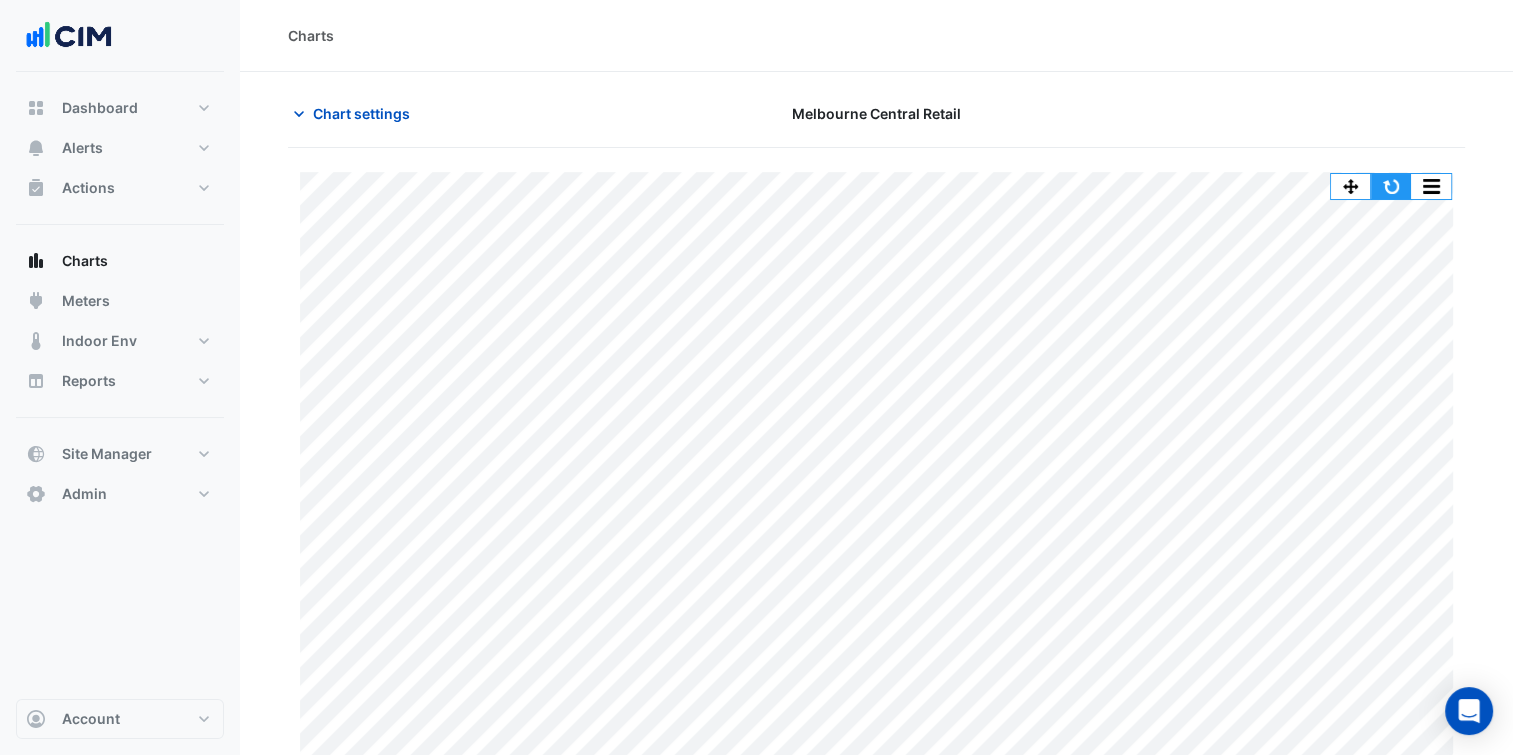 click 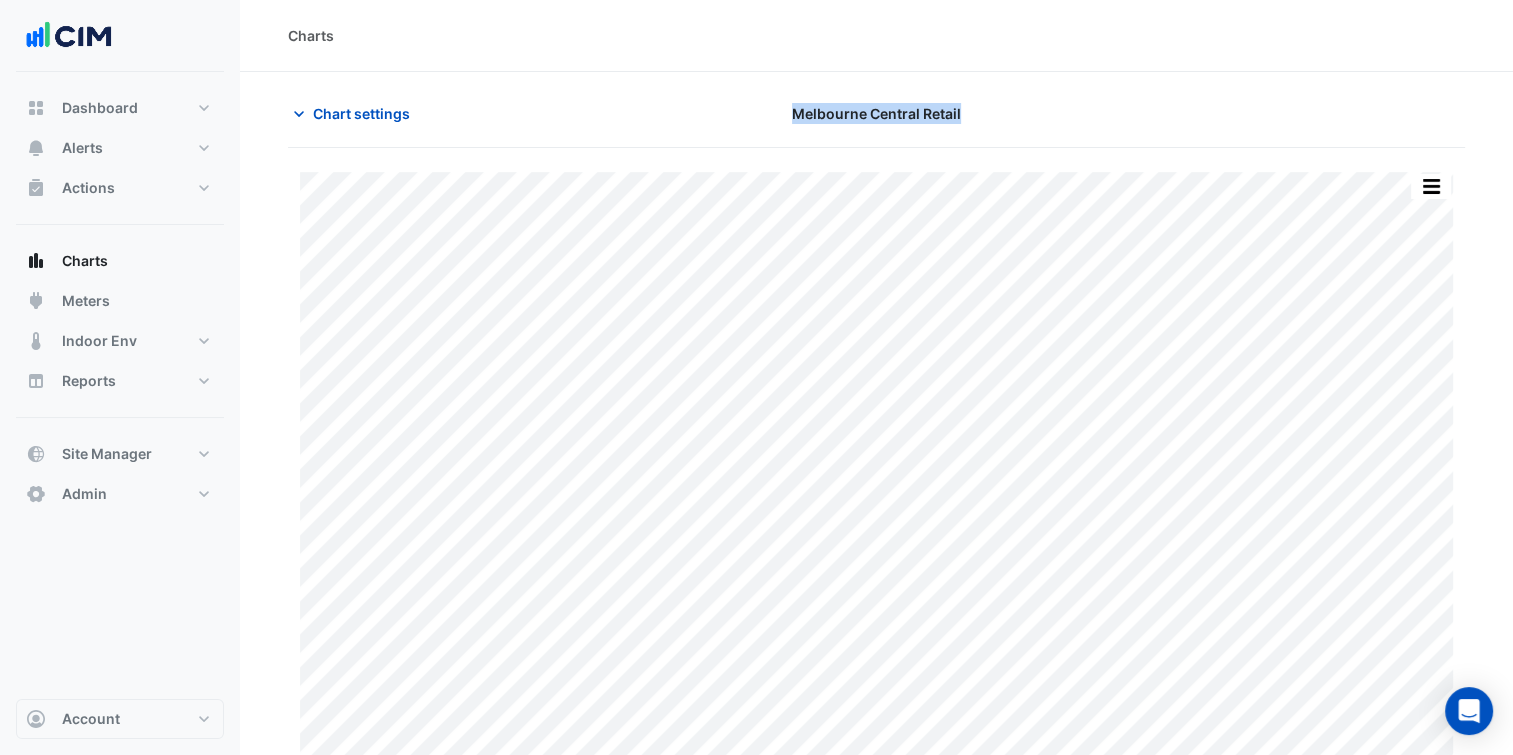 drag, startPoint x: 794, startPoint y: 107, endPoint x: 1007, endPoint y: 109, distance: 213.00938 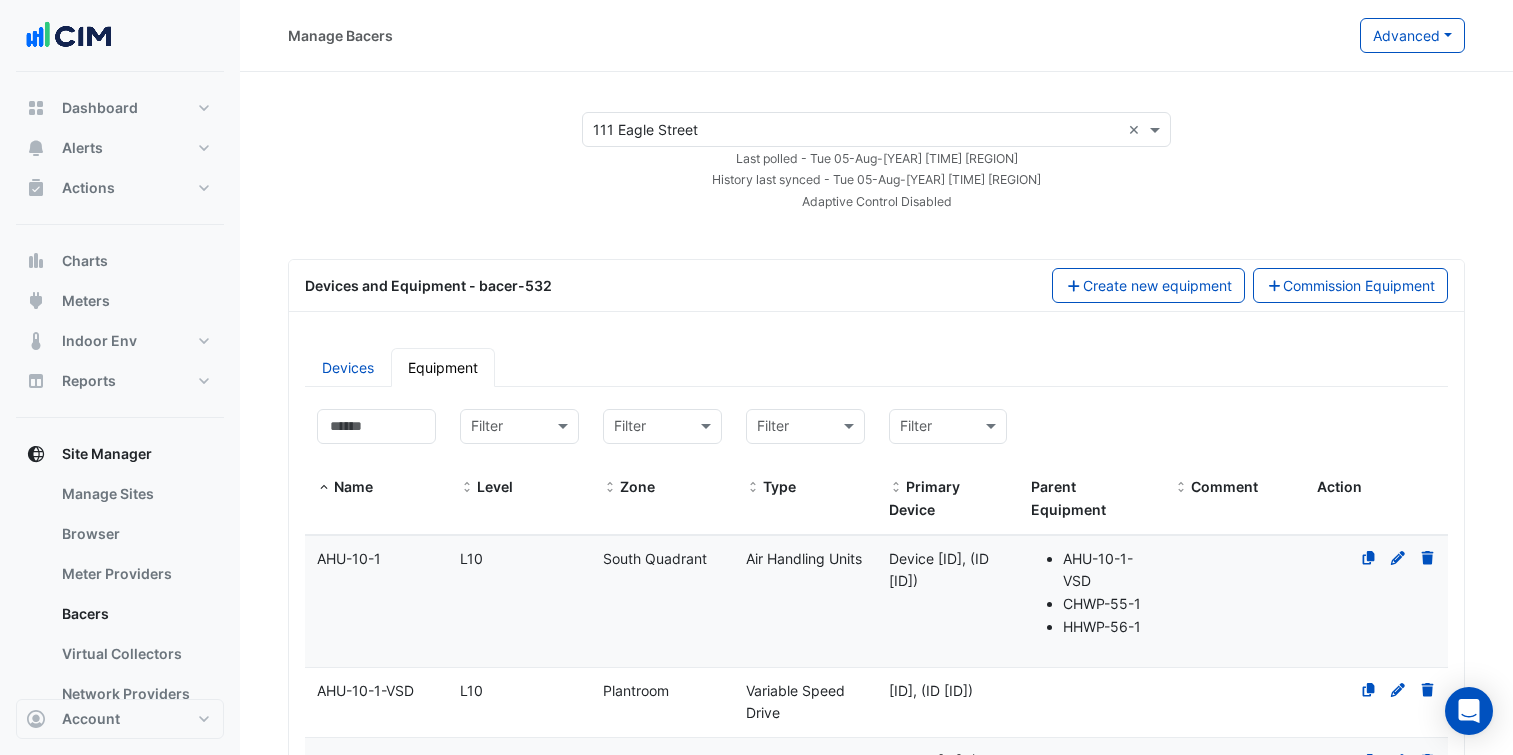 select on "***" 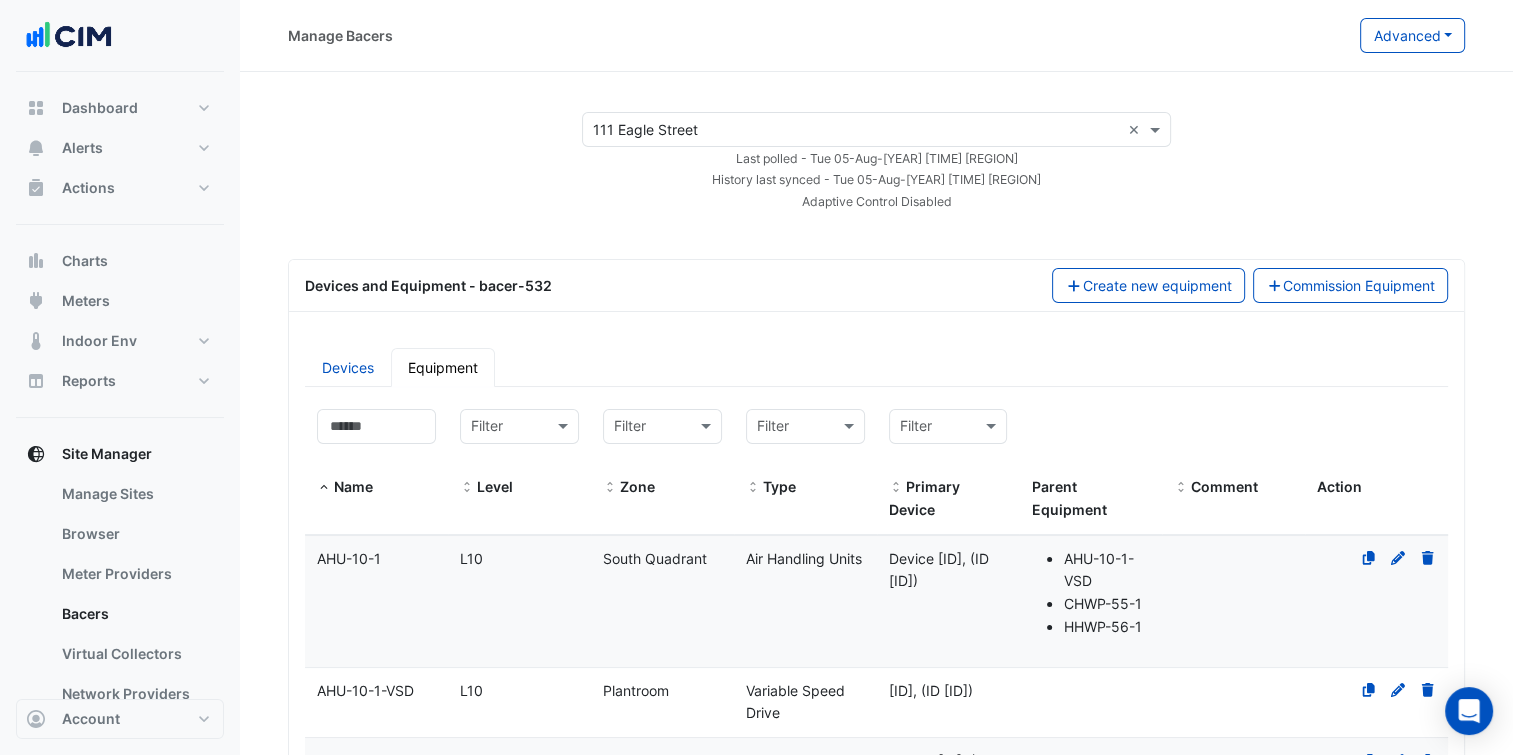 click on "Manage Bacers" 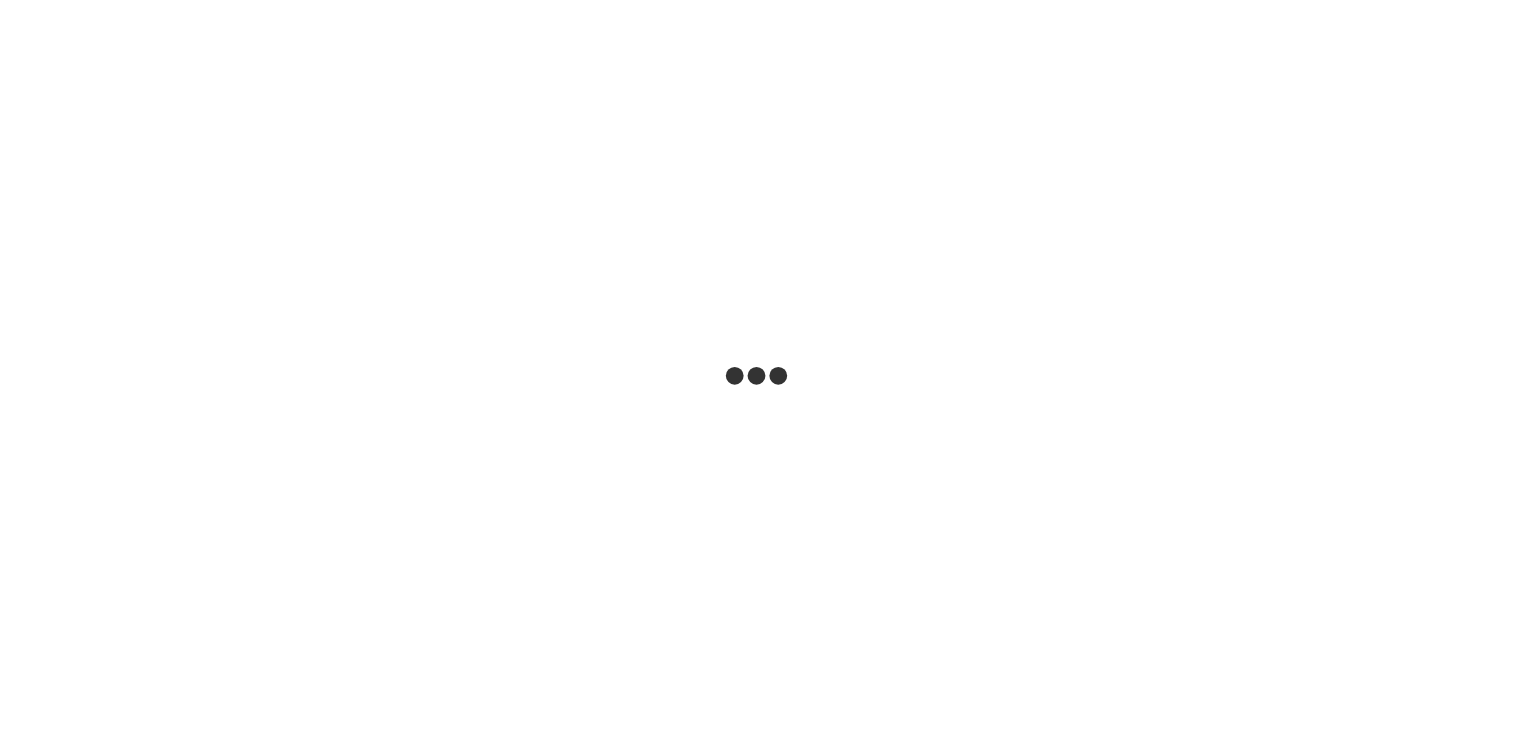 scroll, scrollTop: 0, scrollLeft: 0, axis: both 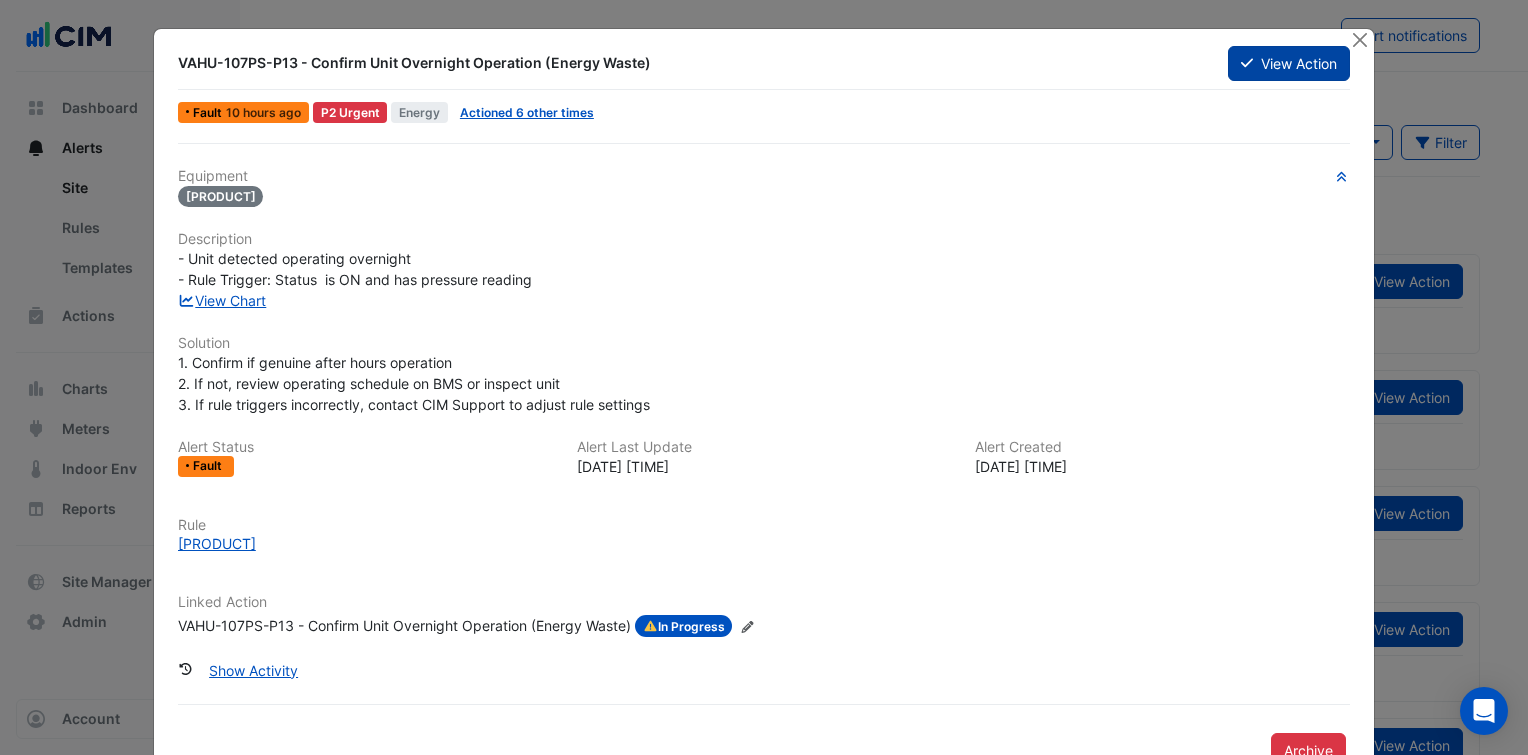 click on "View Action" 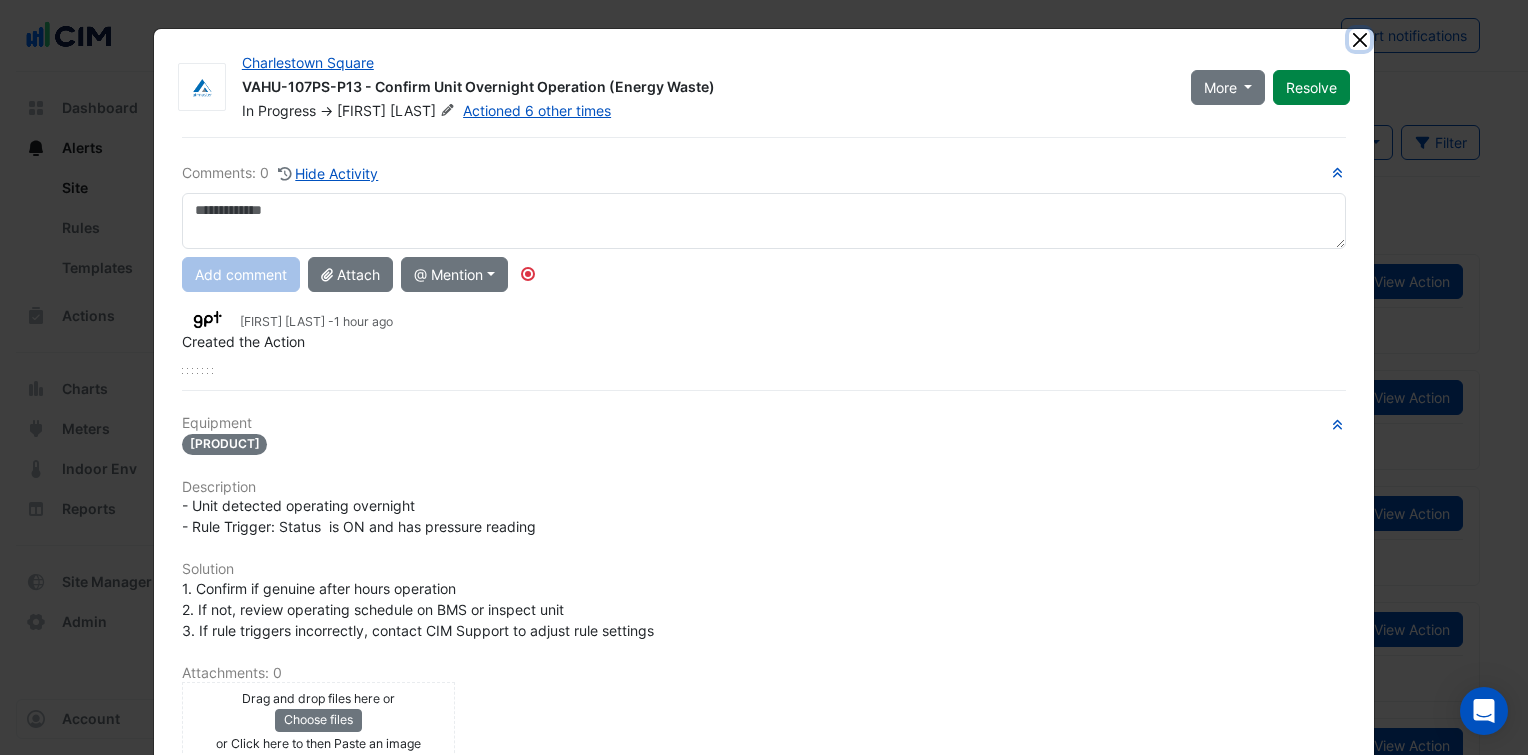 click 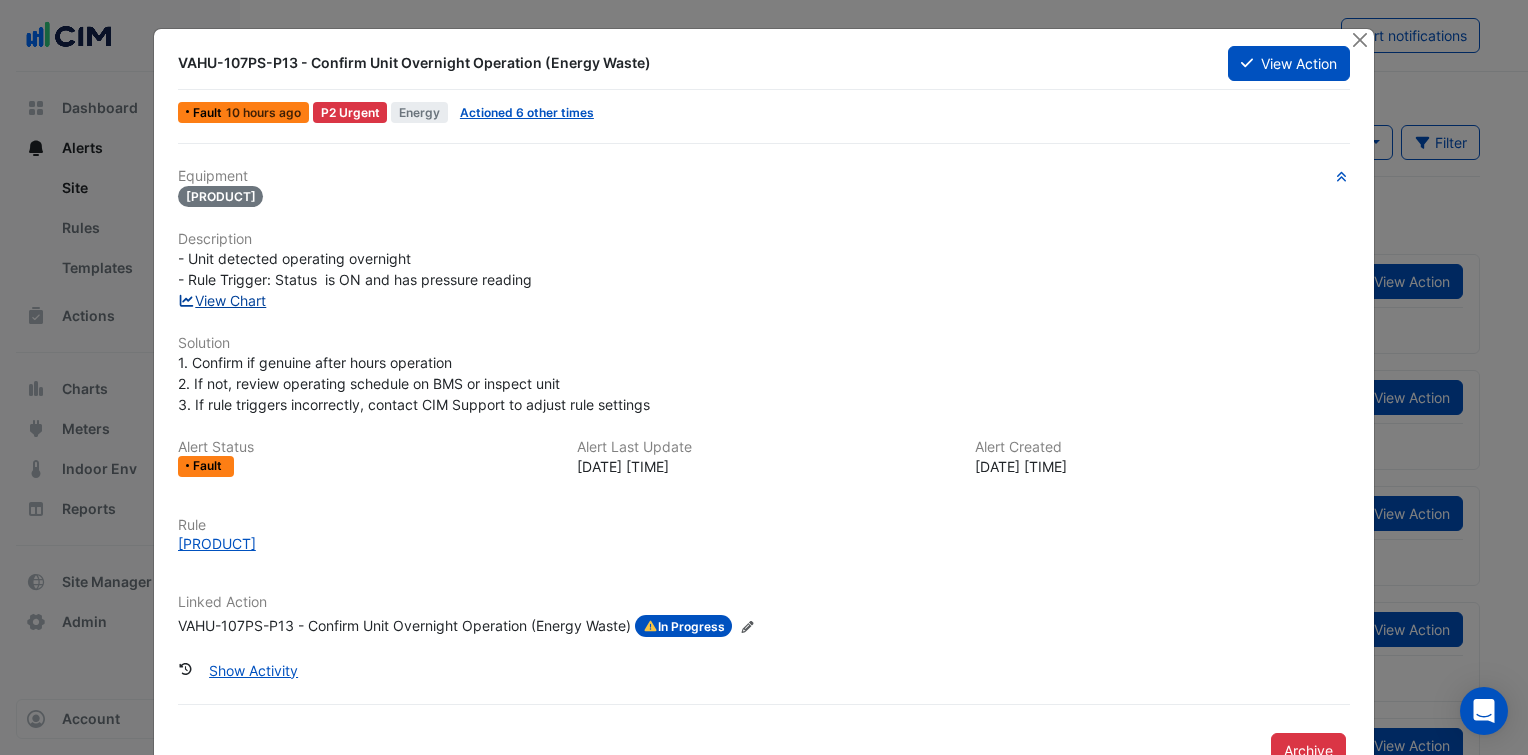 click on "View Chart" 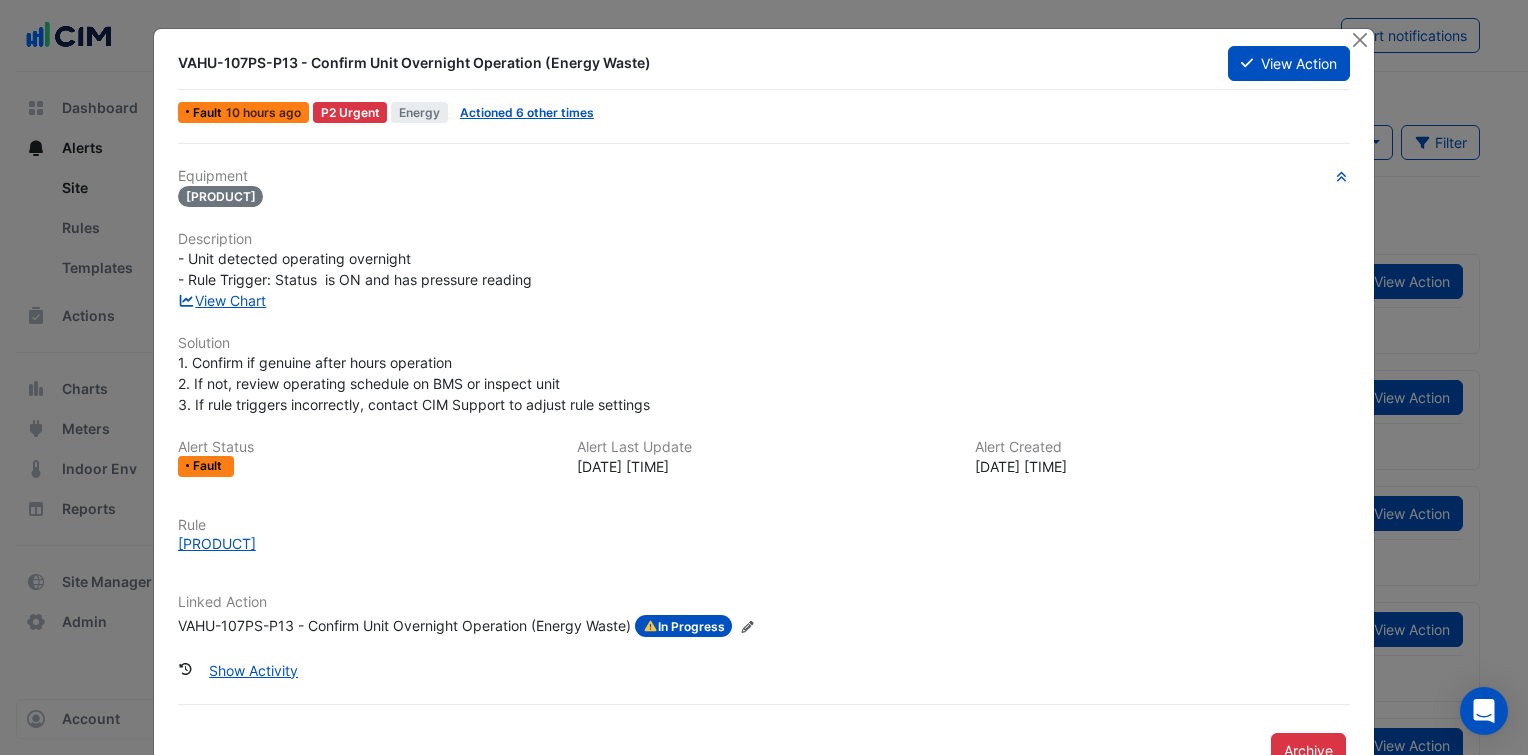 click on "- Unit detected operating overnight
- Rule Trigger: Status  is ON and has pressure reading" 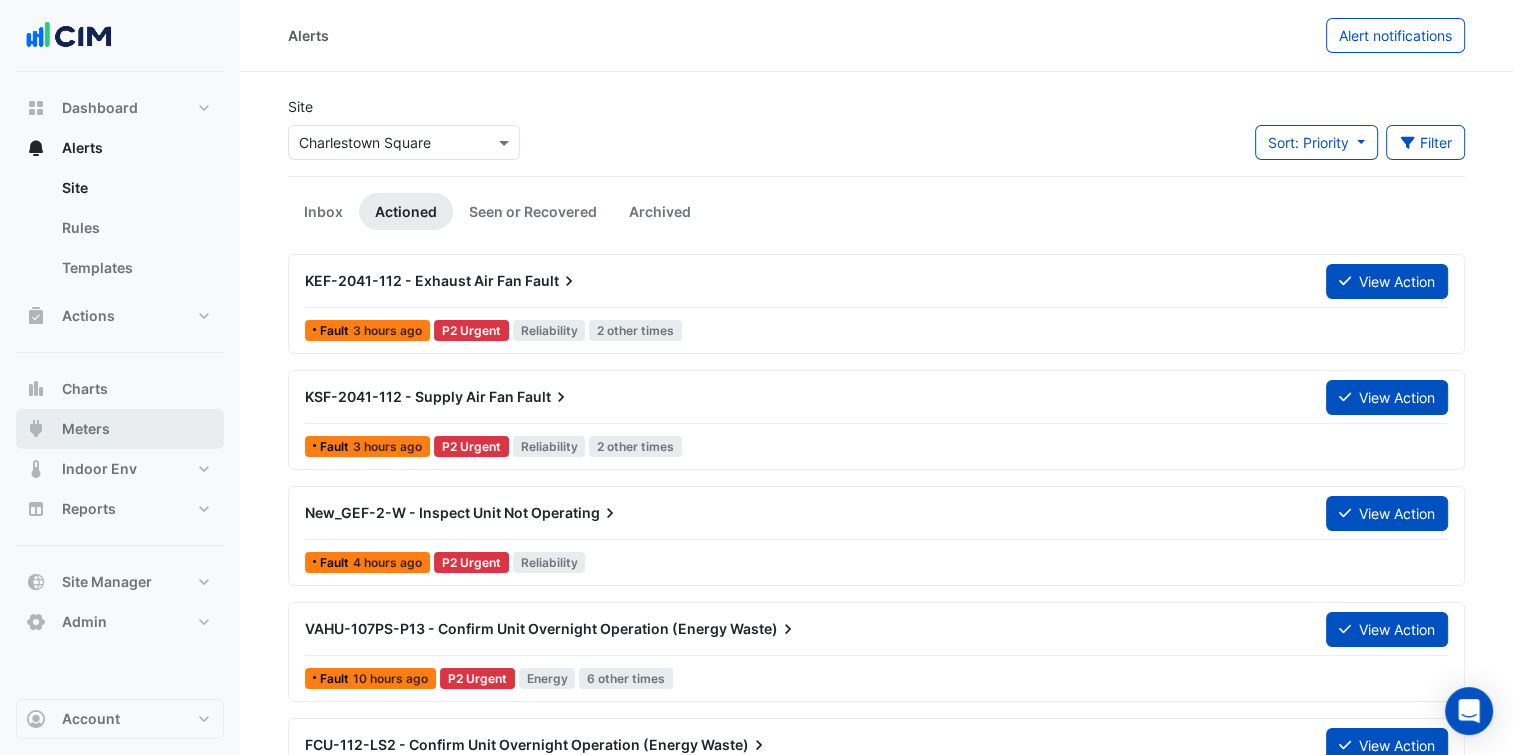 click on "Meters" at bounding box center (120, 429) 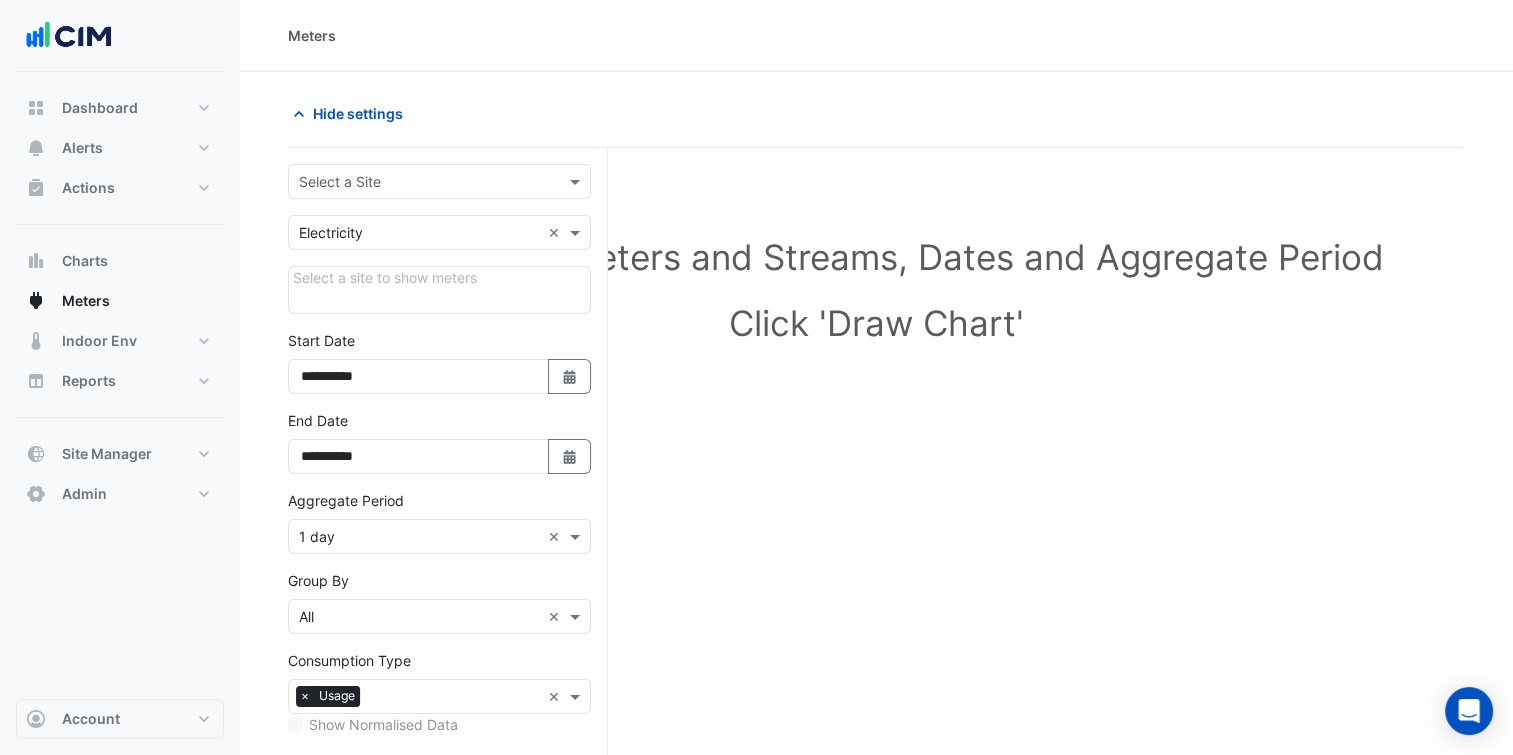 click at bounding box center [419, 182] 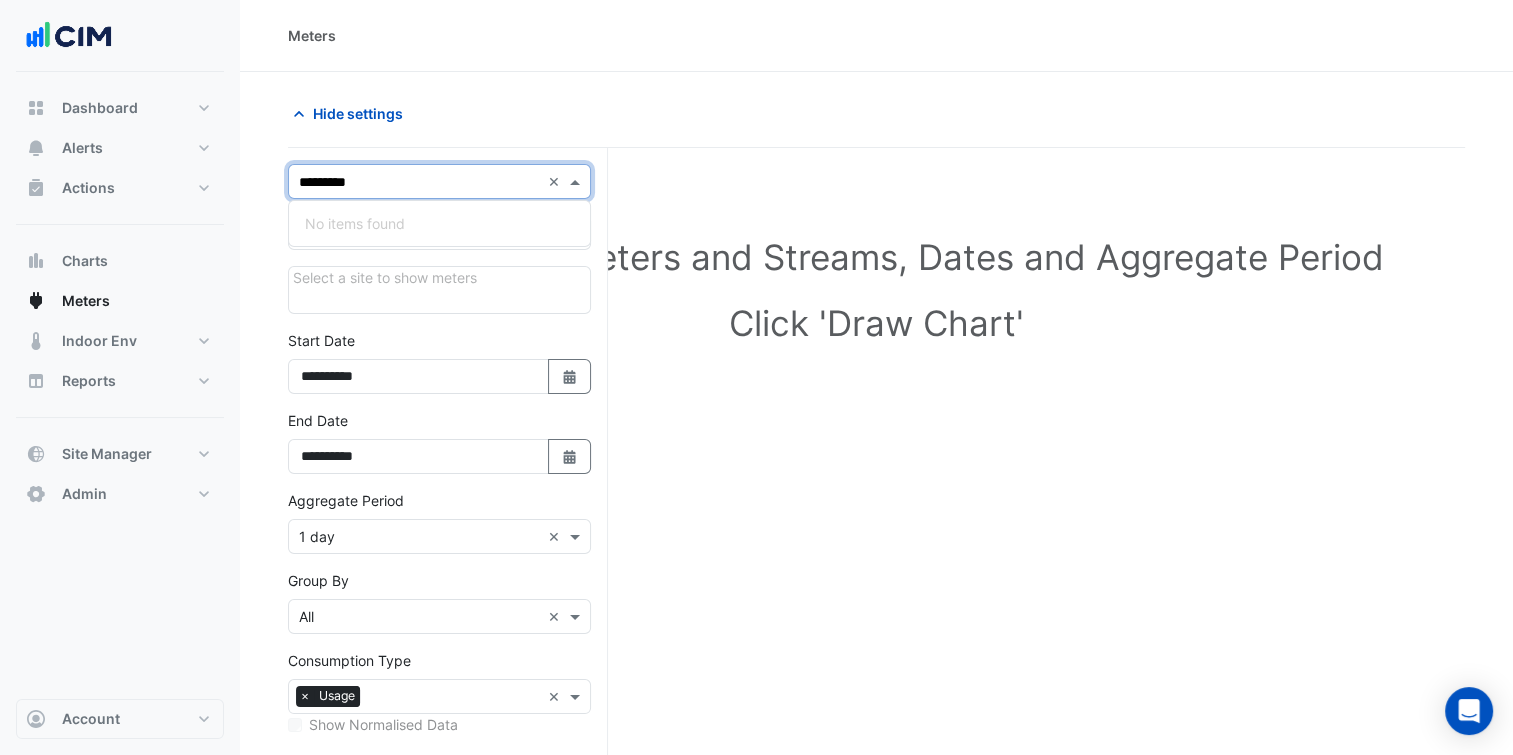type on "********" 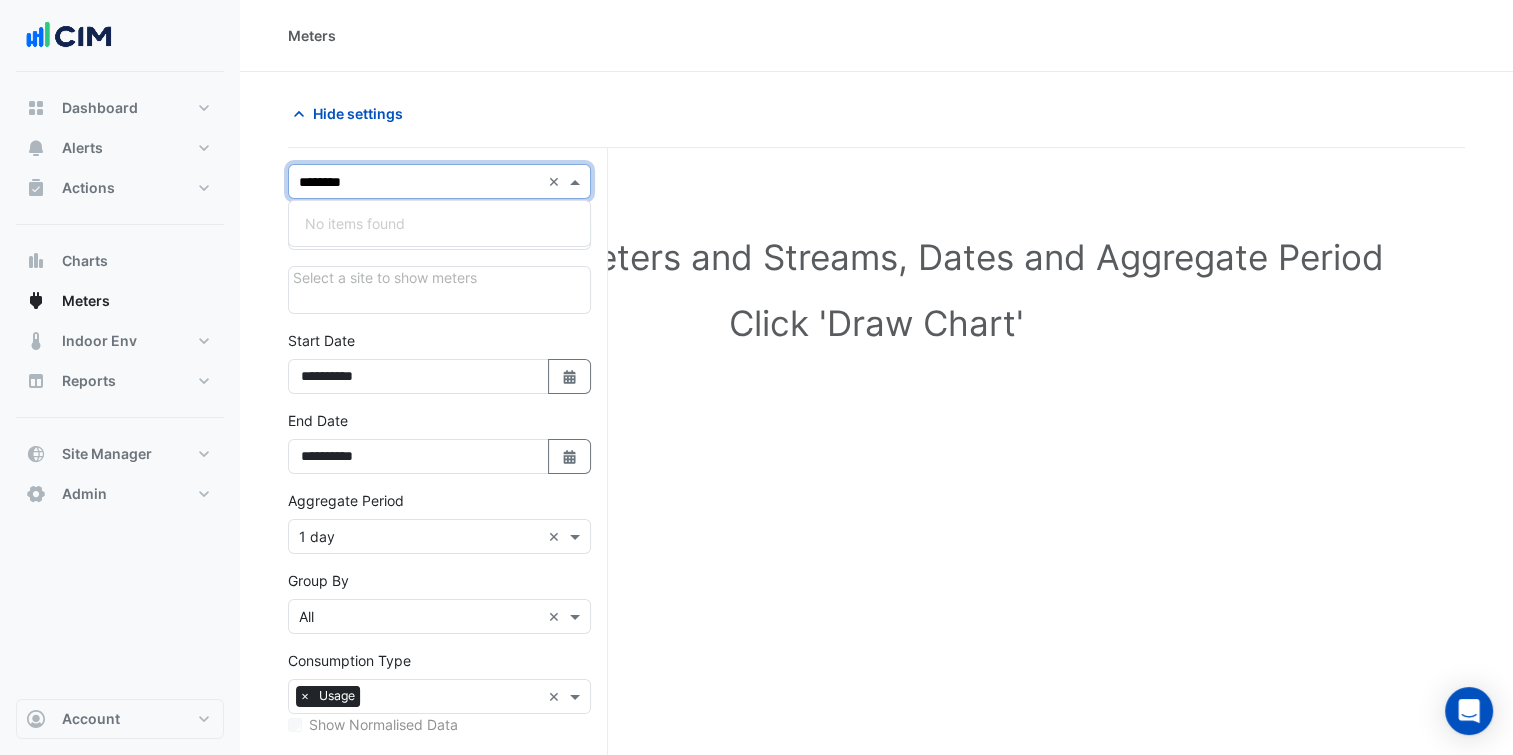 type 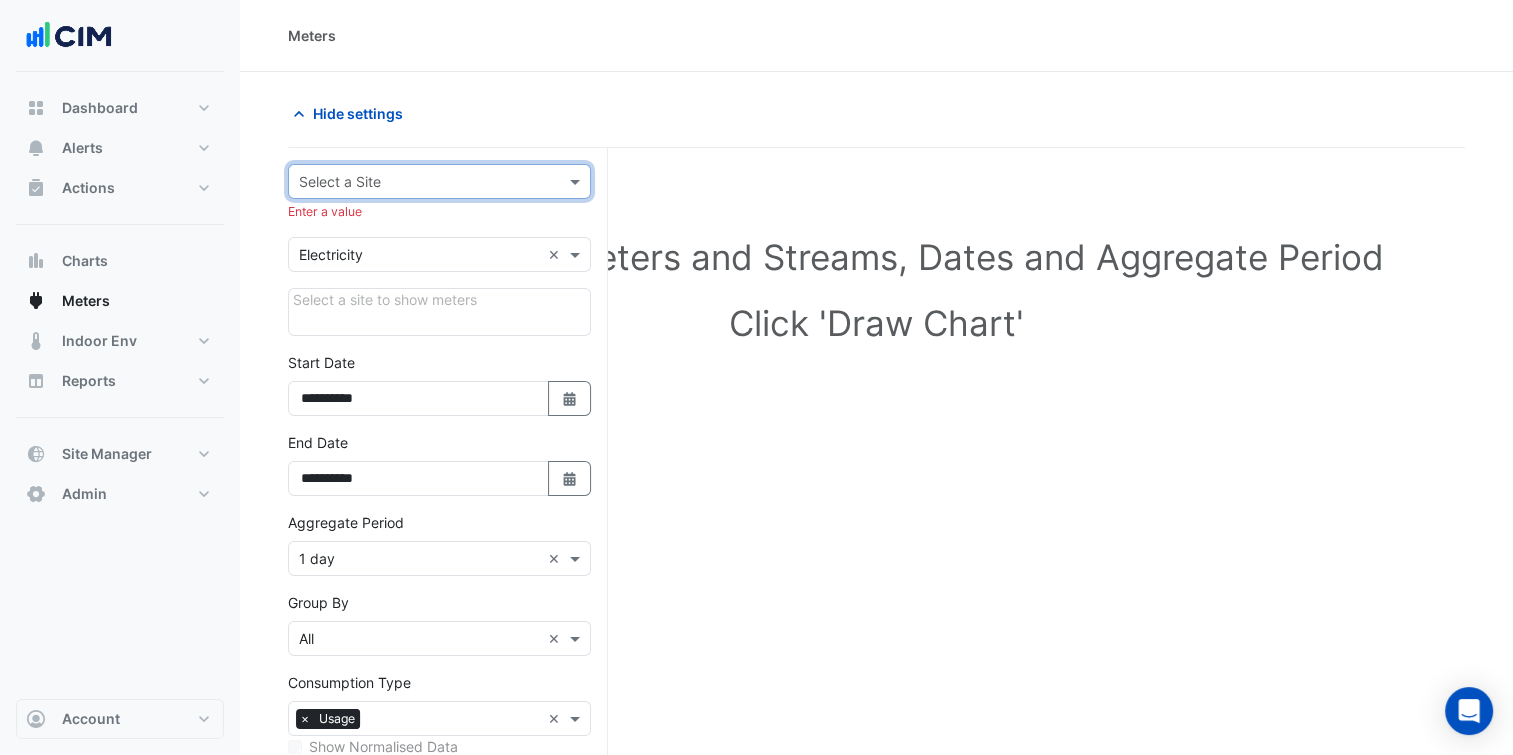 click on "Select a Site" at bounding box center [423, 181] 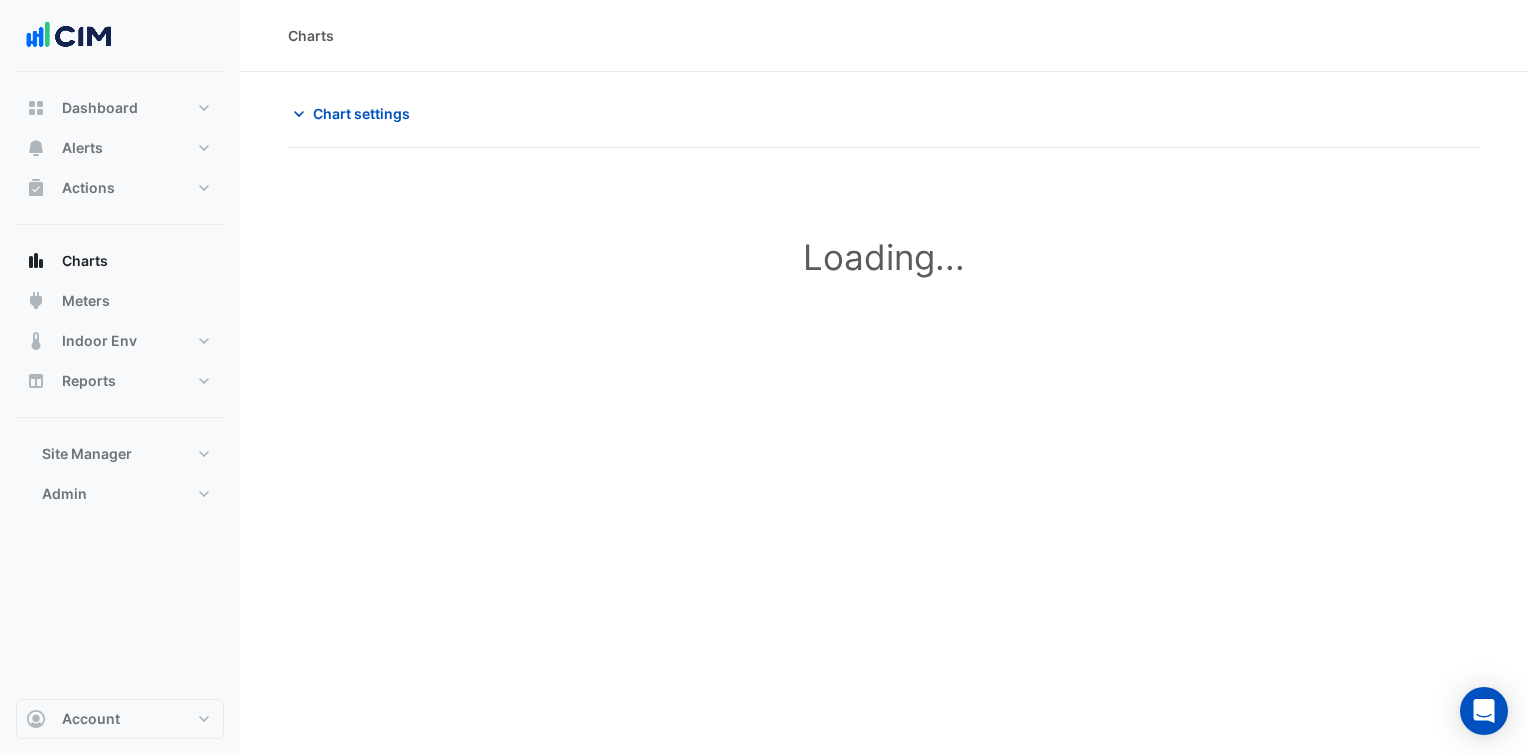 scroll, scrollTop: 0, scrollLeft: 0, axis: both 